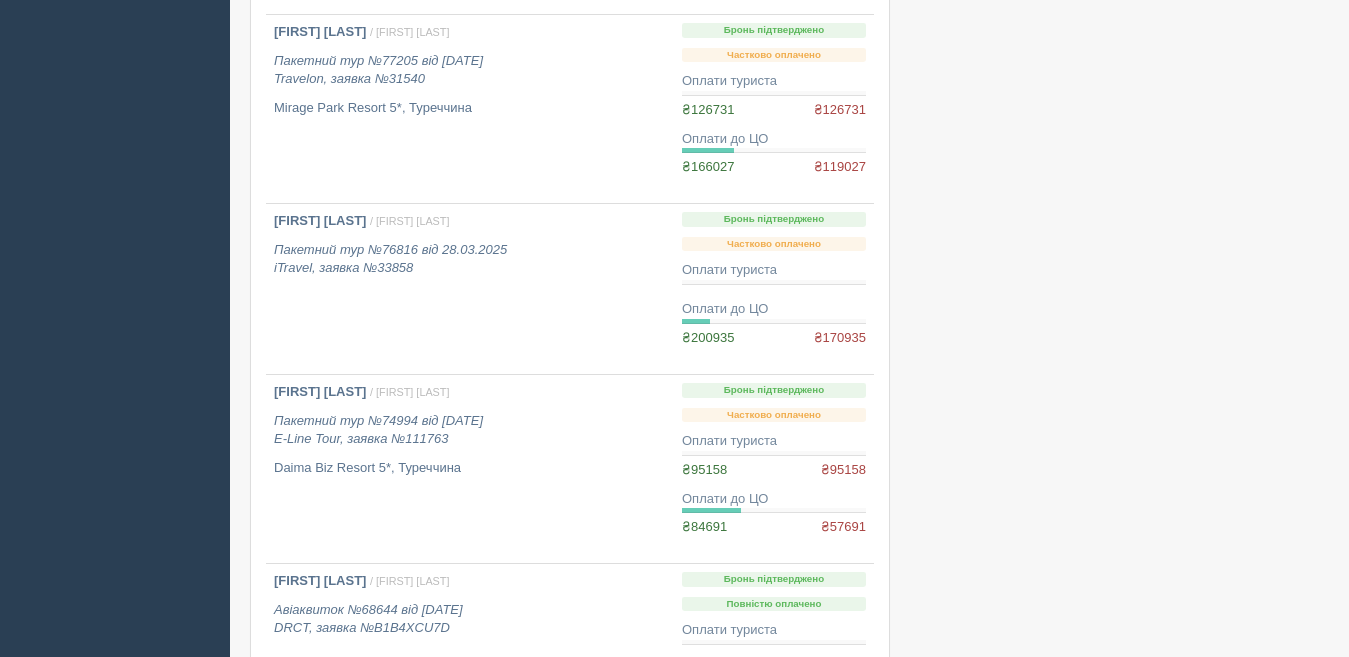 scroll, scrollTop: 1000, scrollLeft: 0, axis: vertical 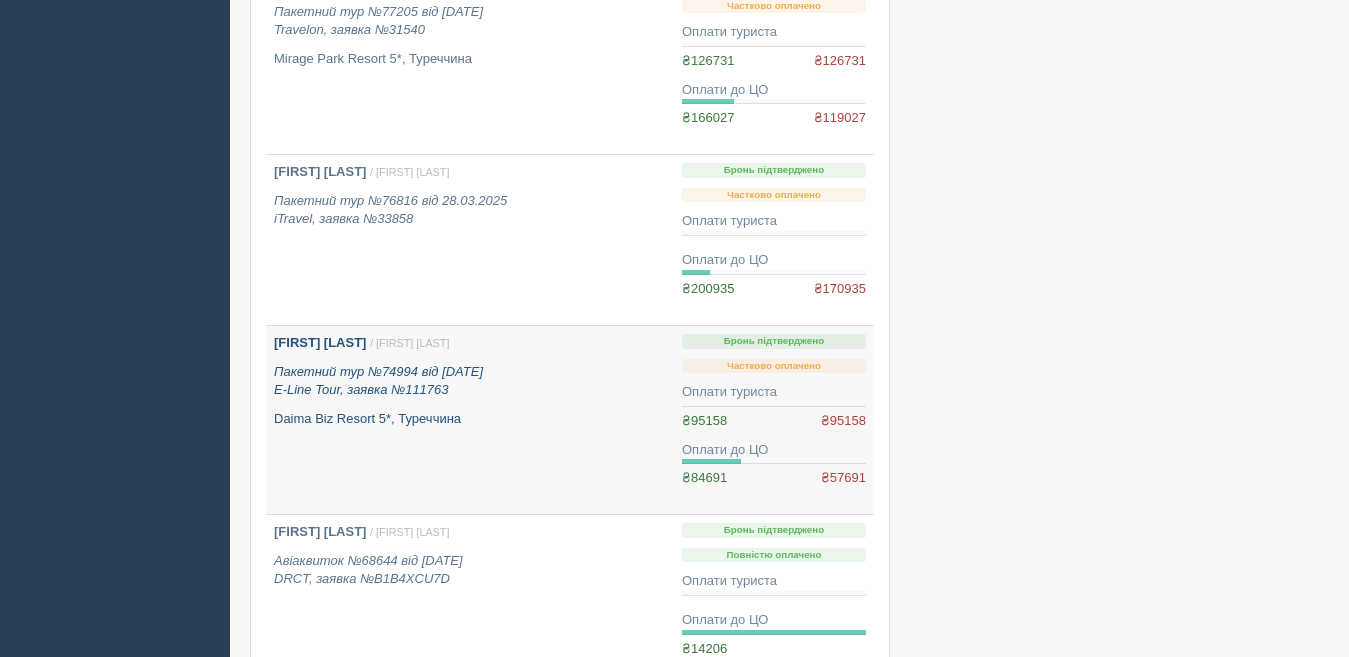 click on "STARODUB IRYNA
/ Світлана С.
Пакетний тур №74994 від 14.03.2025
E-Line Tour, заявка №111763
Daima Biz Resort 5*, Туреччина" at bounding box center (470, 420) 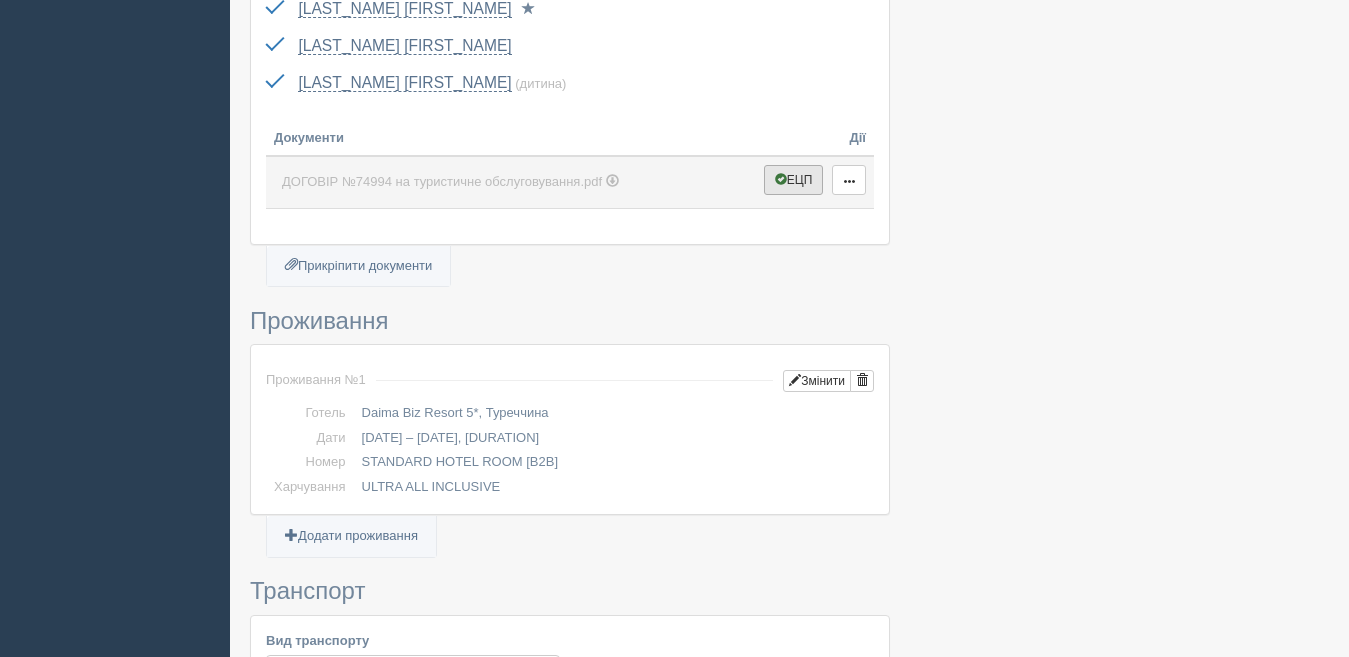scroll, scrollTop: 1000, scrollLeft: 0, axis: vertical 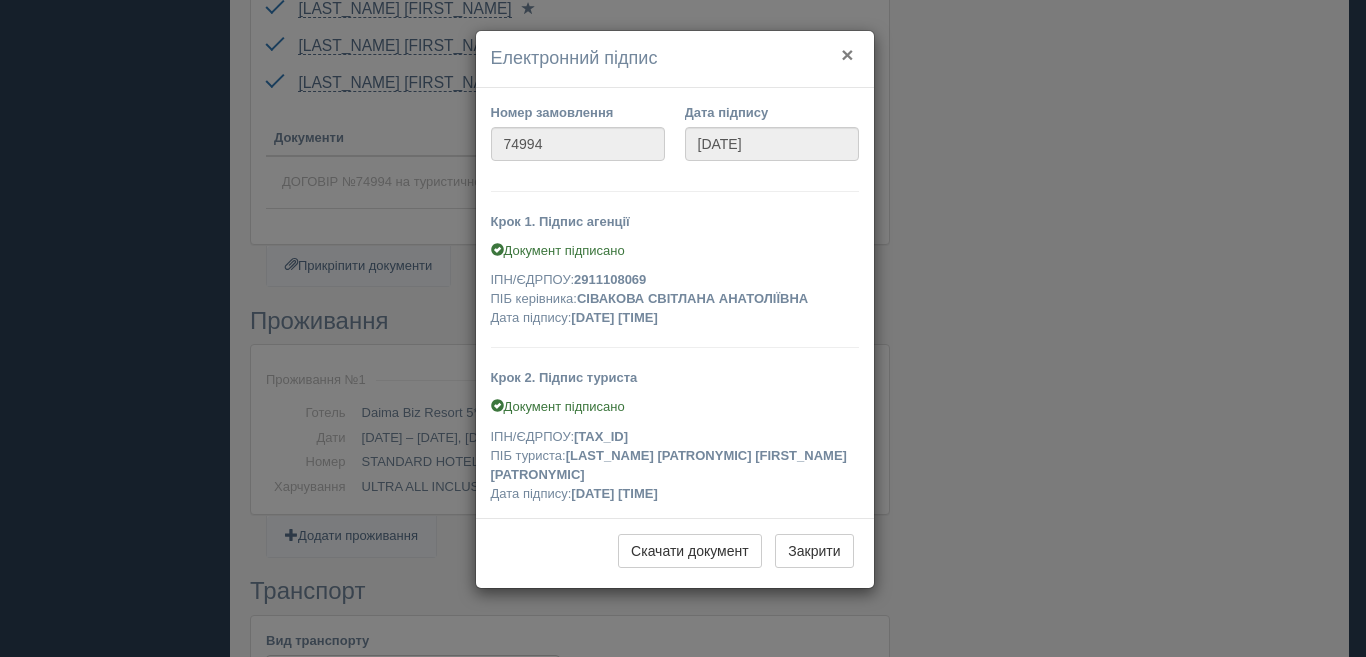 click on "×" at bounding box center [847, 54] 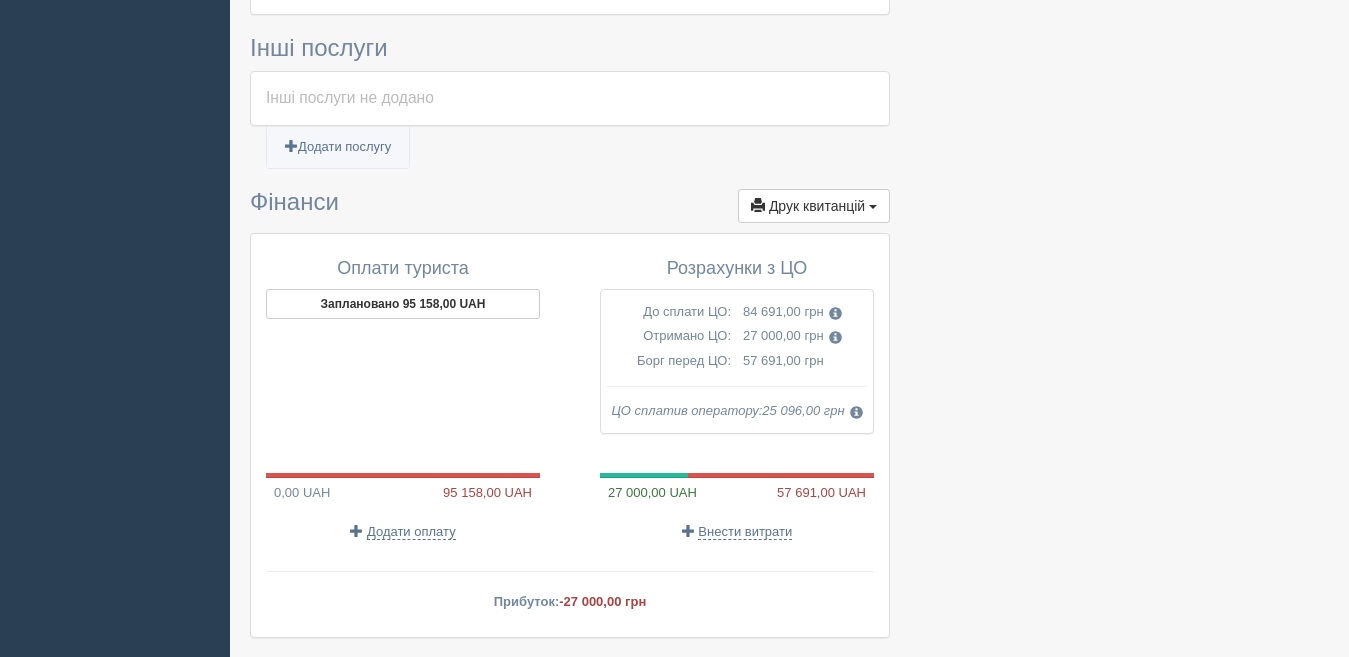 scroll, scrollTop: 1500, scrollLeft: 0, axis: vertical 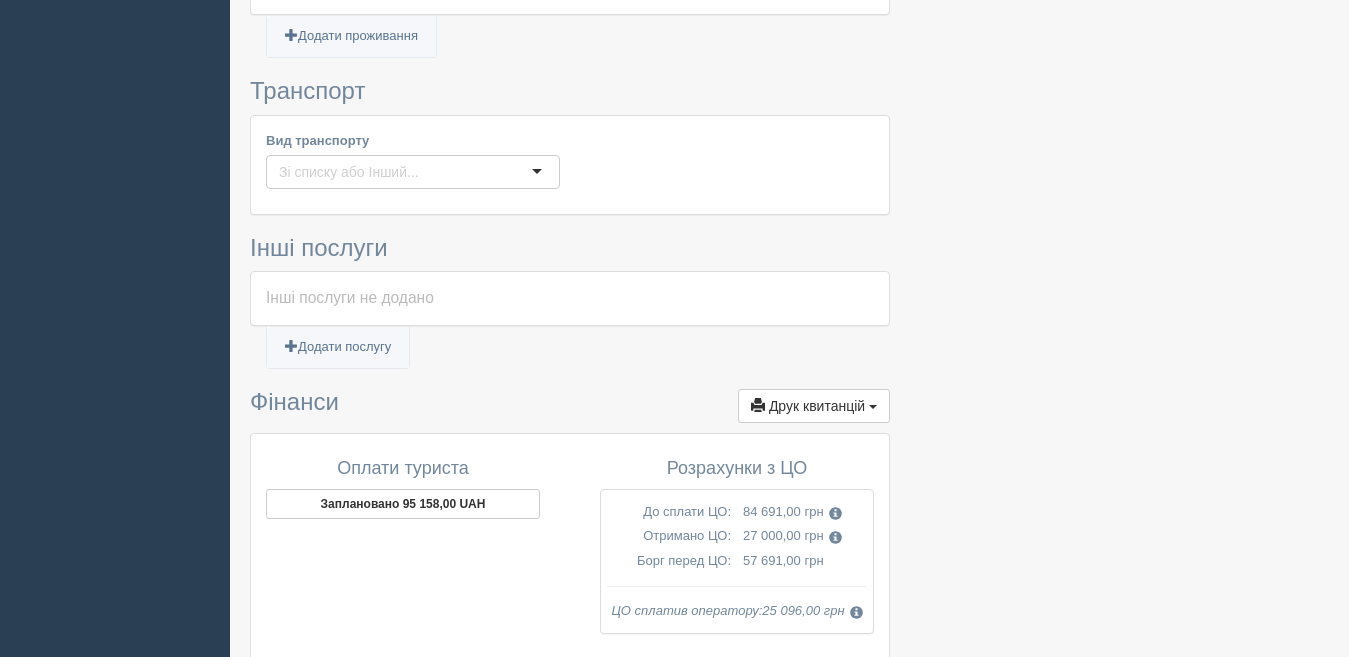 click at bounding box center (413, 172) 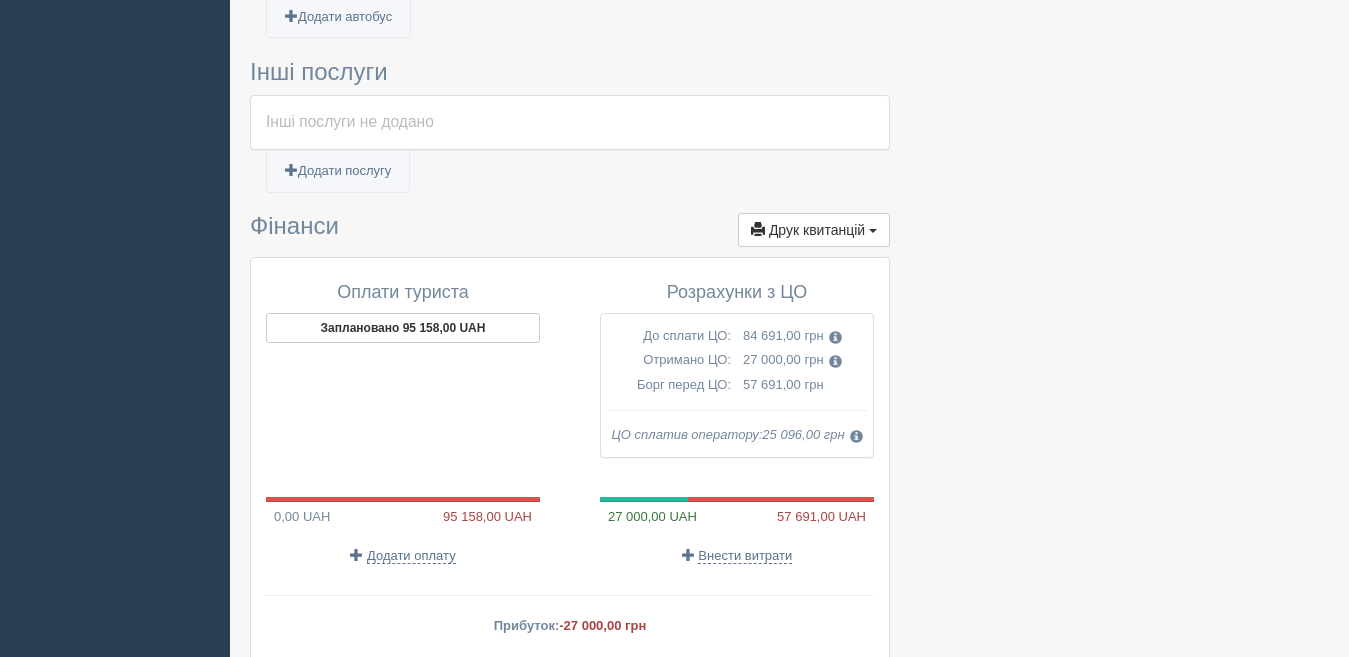 scroll, scrollTop: 1800, scrollLeft: 0, axis: vertical 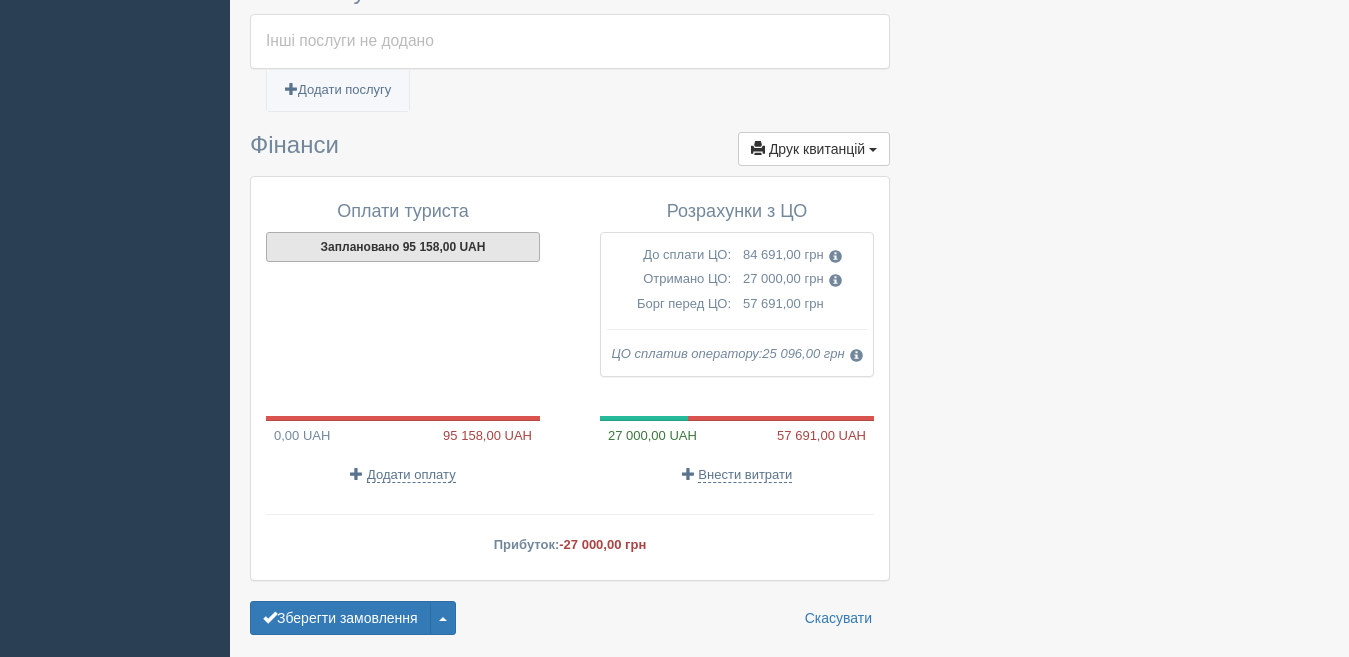 click on "Заплановано 95 158,00 UAH" at bounding box center (403, 247) 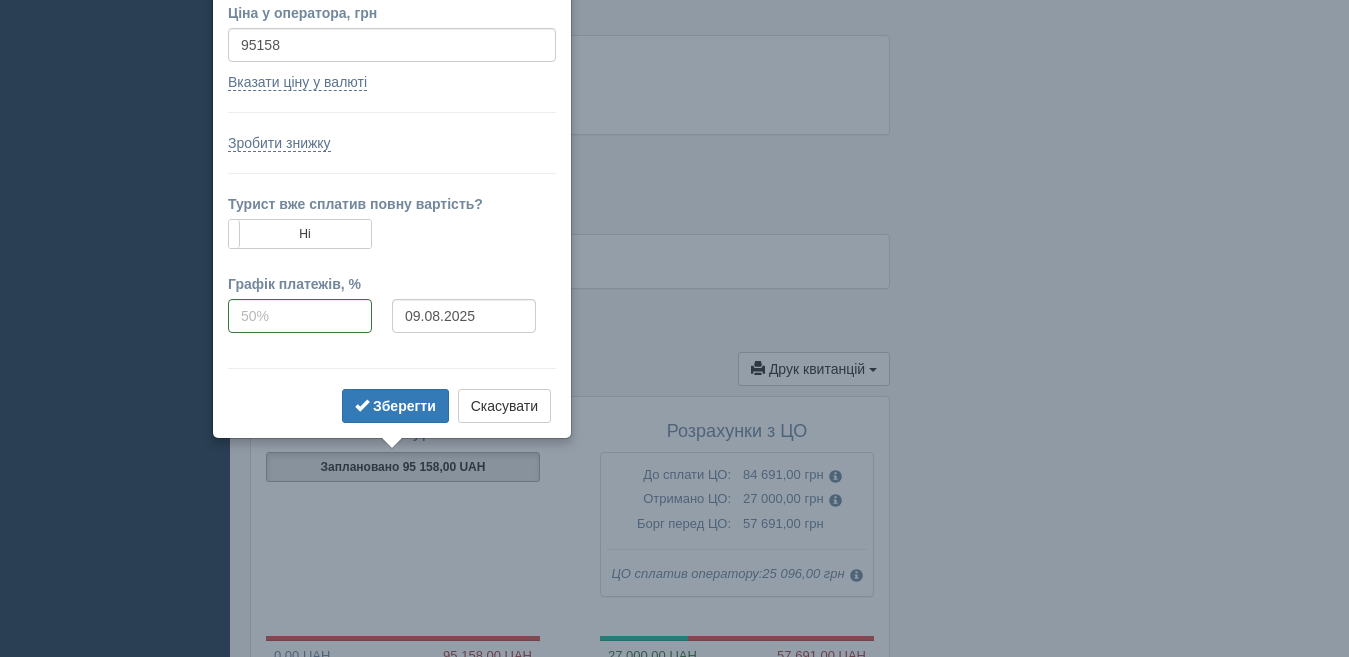 scroll, scrollTop: 1540, scrollLeft: 0, axis: vertical 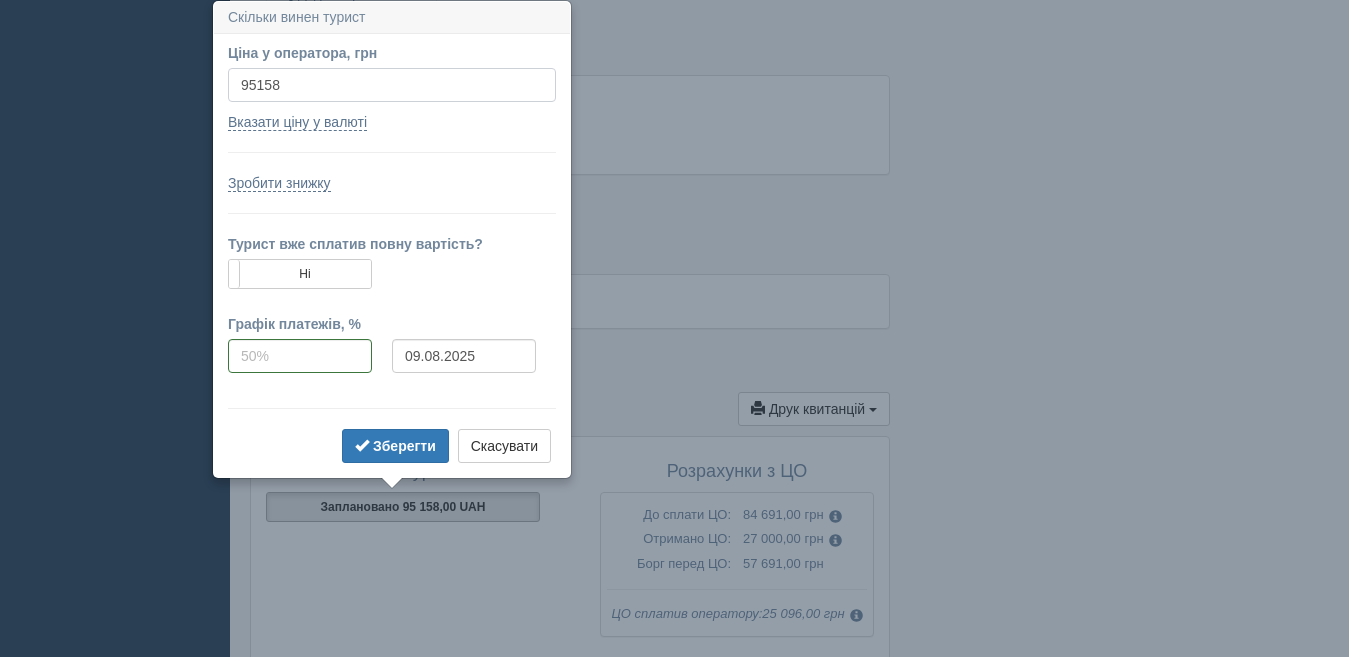 drag, startPoint x: 312, startPoint y: 95, endPoint x: 140, endPoint y: 94, distance: 172.00291 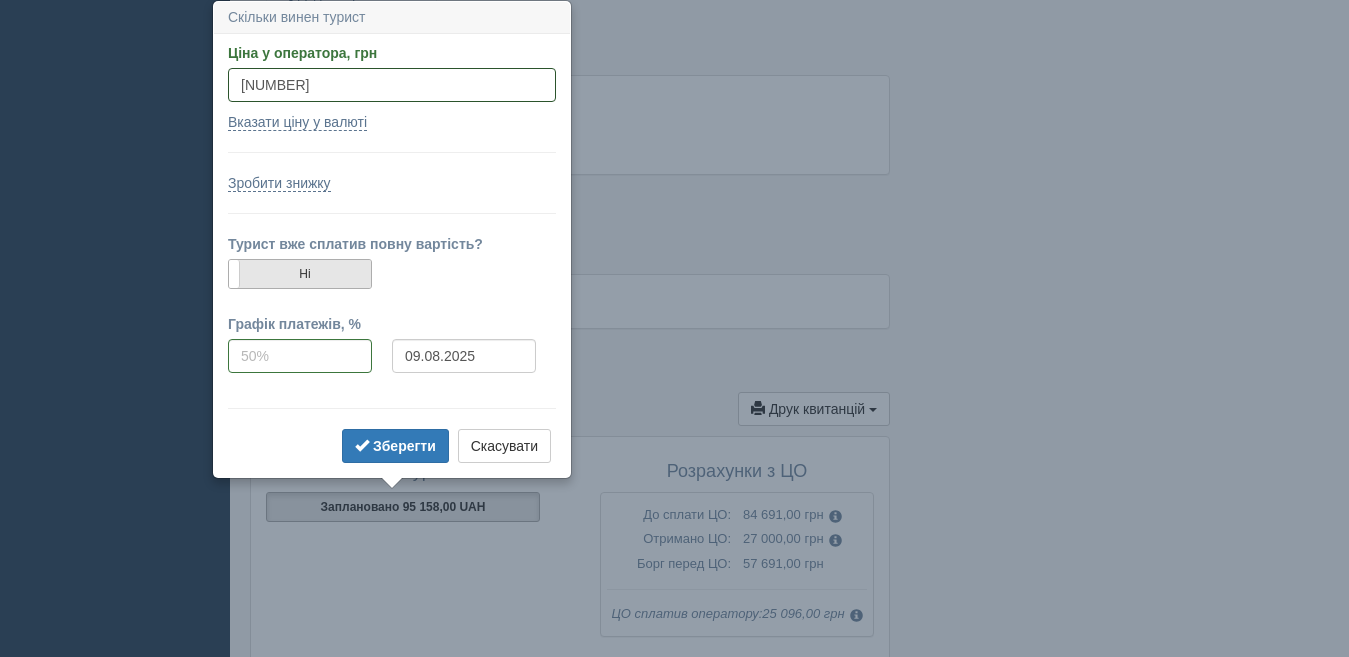 type on "[NUMBER]" 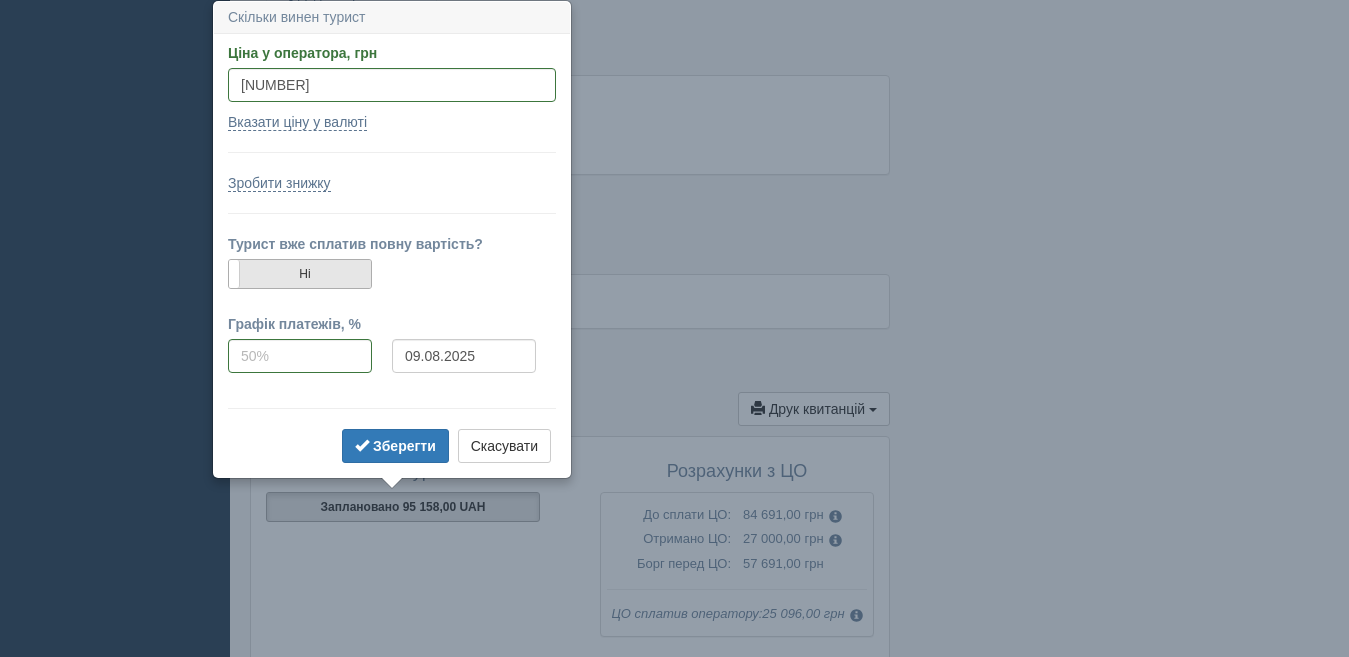 click on "Ні" at bounding box center (300, 274) 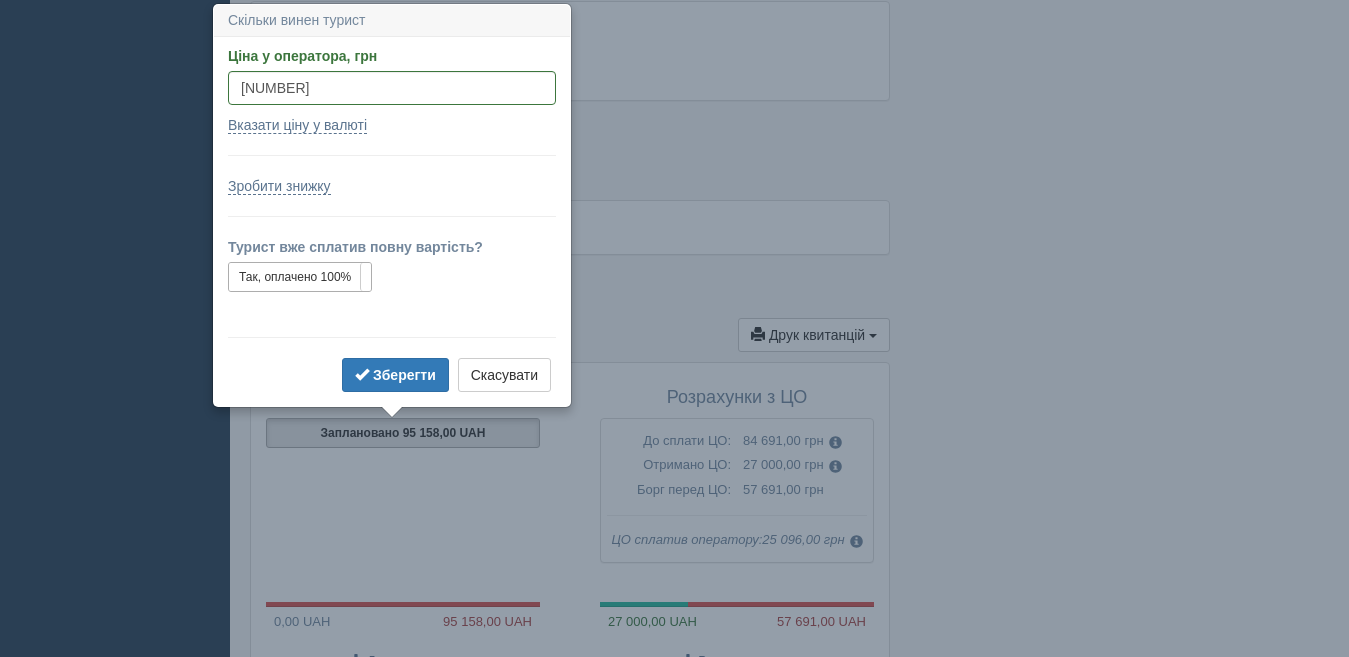 scroll, scrollTop: 1617, scrollLeft: 0, axis: vertical 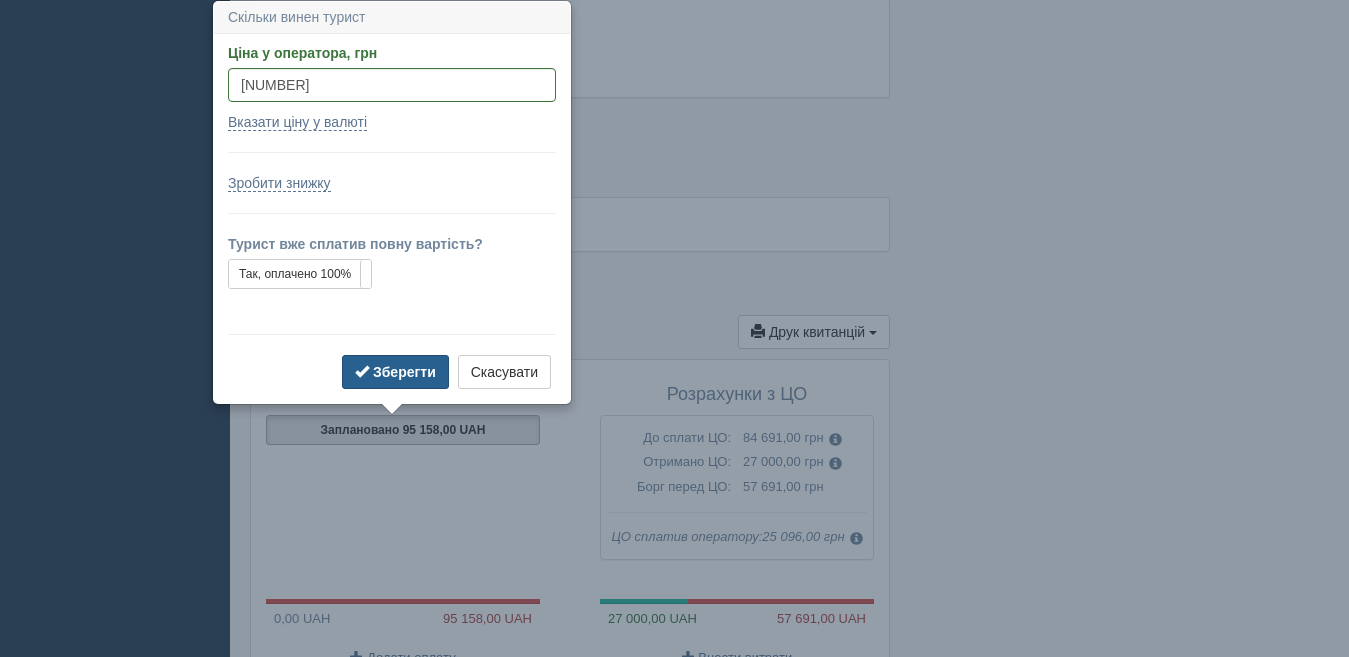 click on "Зберегти" at bounding box center [404, 372] 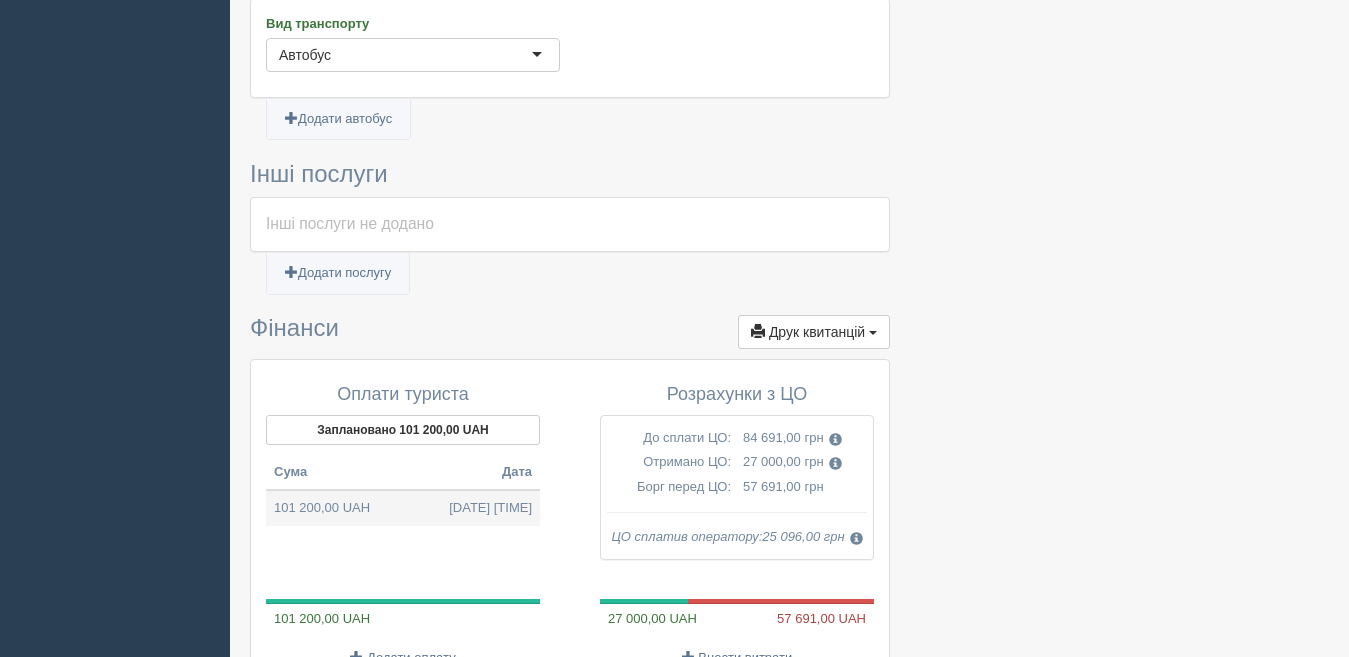 click on "[PRICE] [CURRENCY]
[DATE] [TIME]" at bounding box center (403, 508) 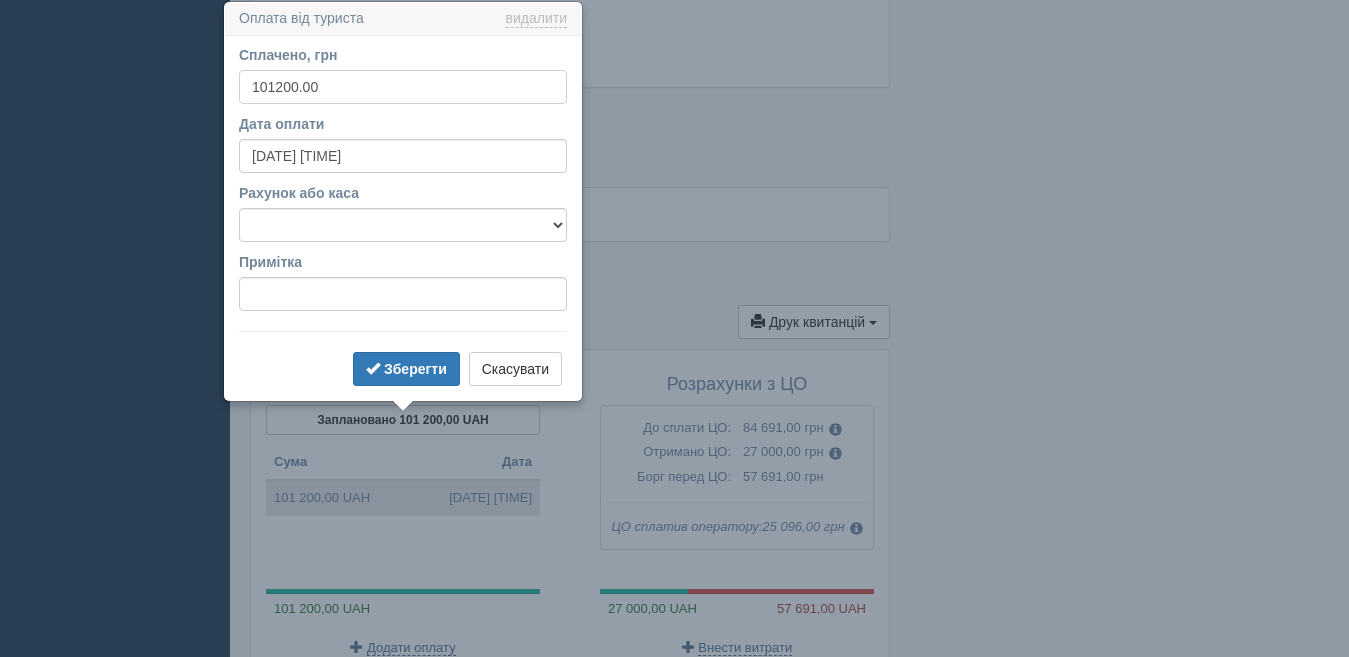 scroll, scrollTop: 1628, scrollLeft: 0, axis: vertical 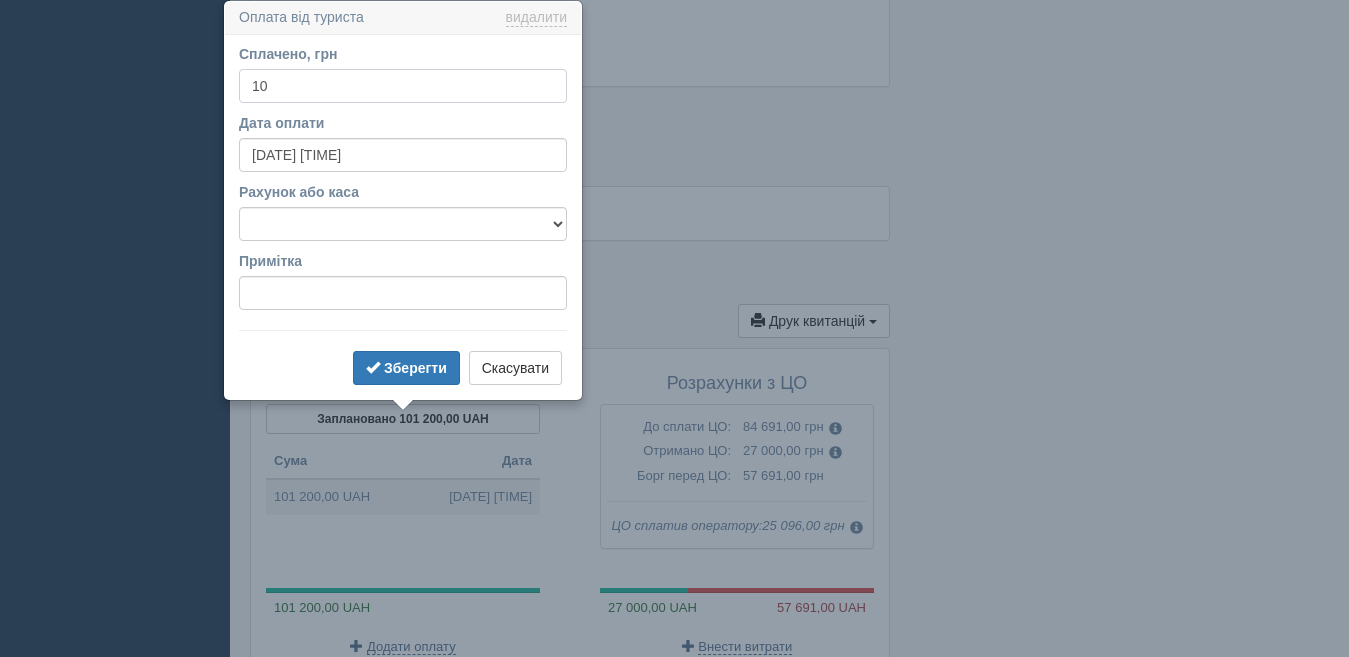 type on "1" 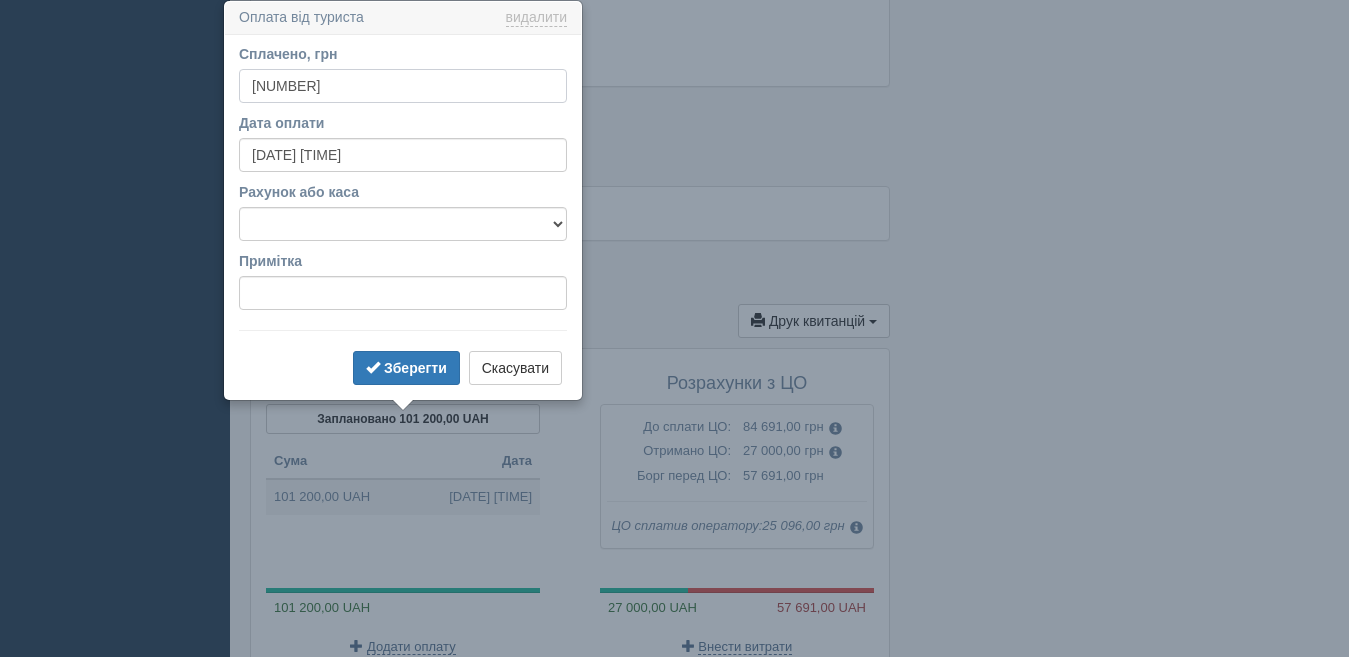 type on "[NUMBER]" 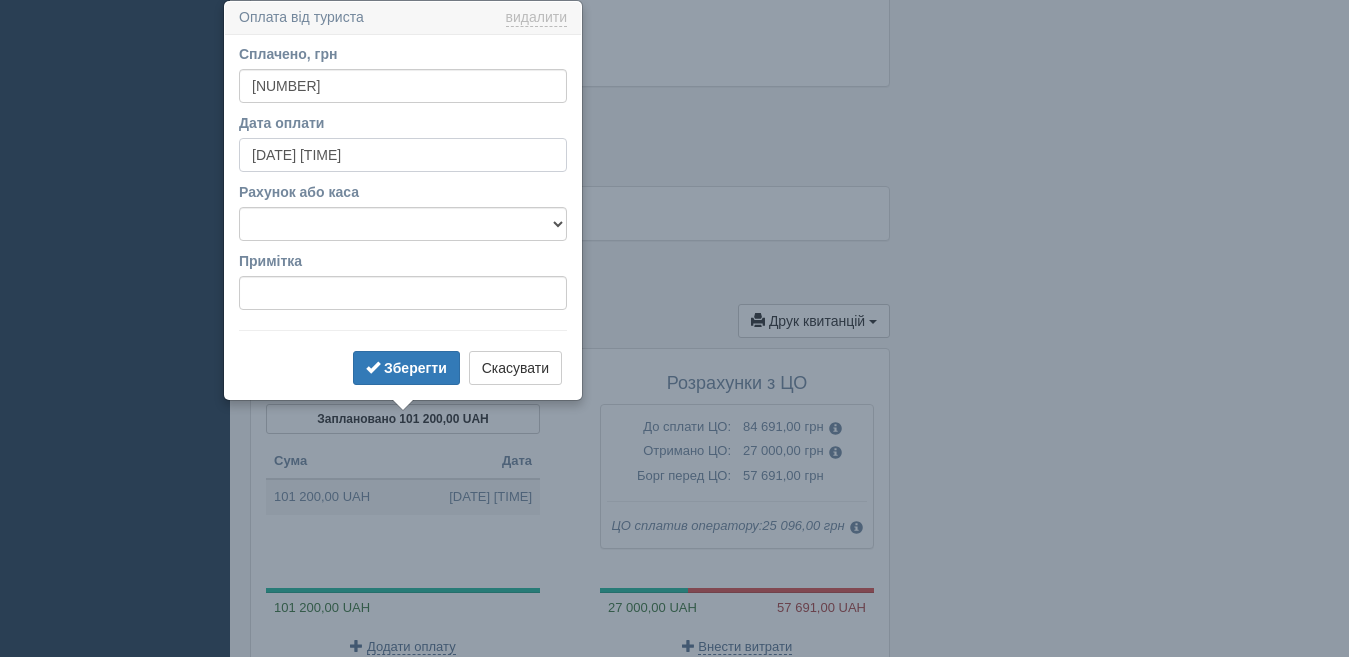 click on "[DATE] [TIME]" at bounding box center (403, 155) 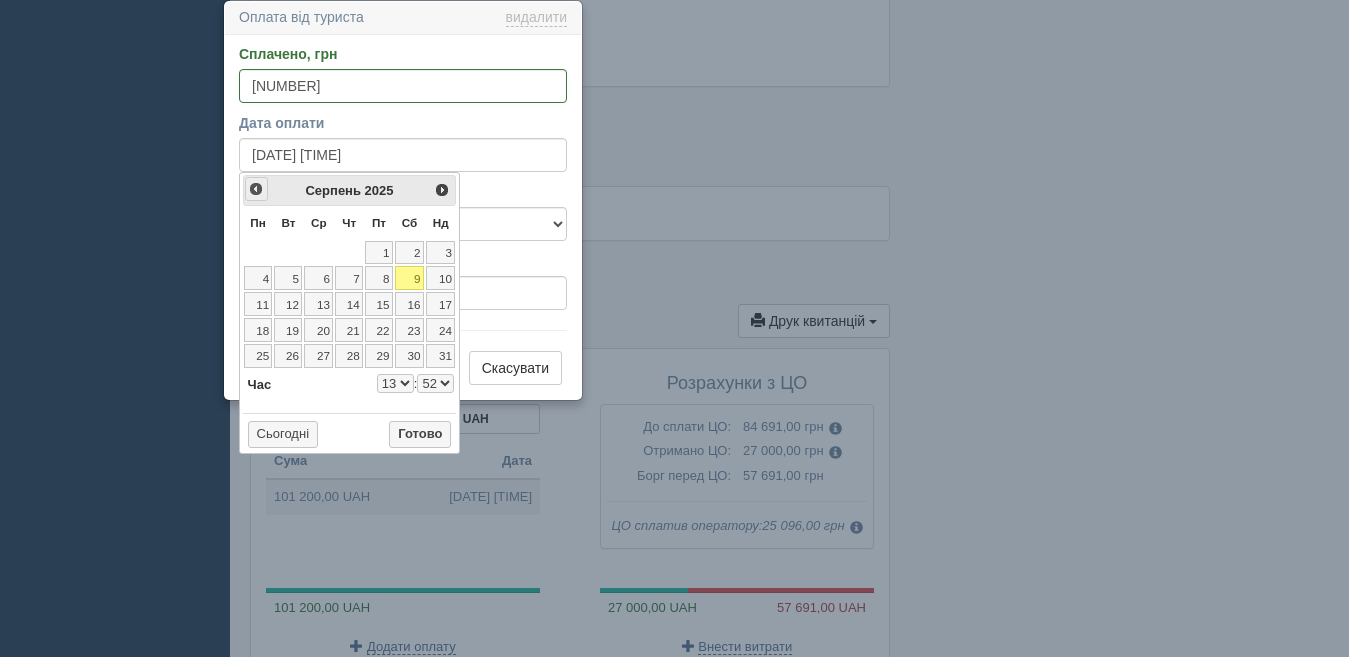 click on "<Попер" at bounding box center (256, 189) 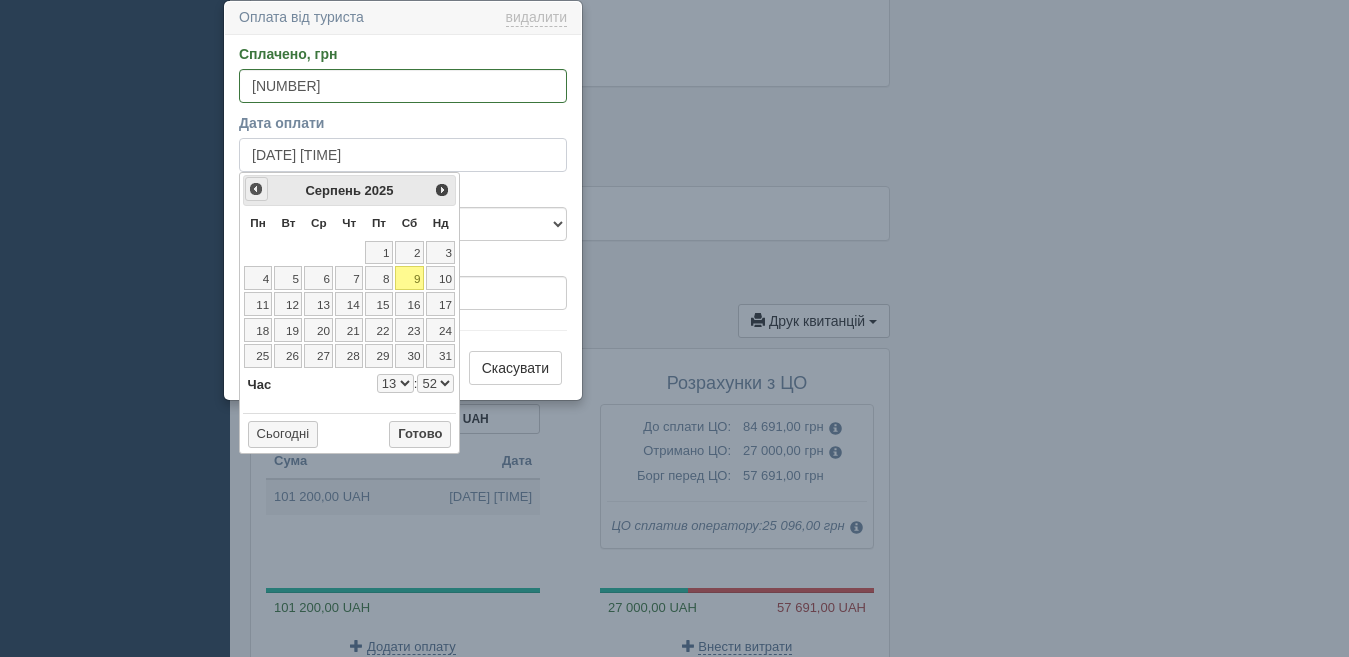 select on "13" 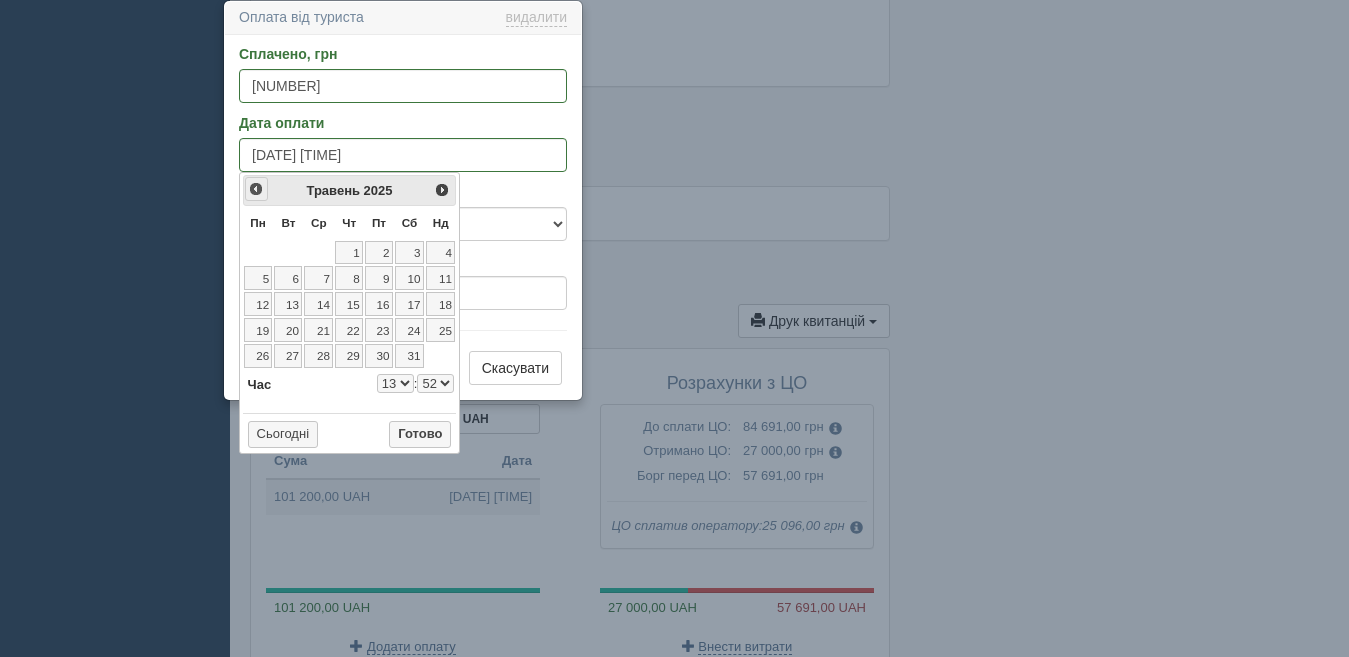 click on "<Попер" at bounding box center [256, 189] 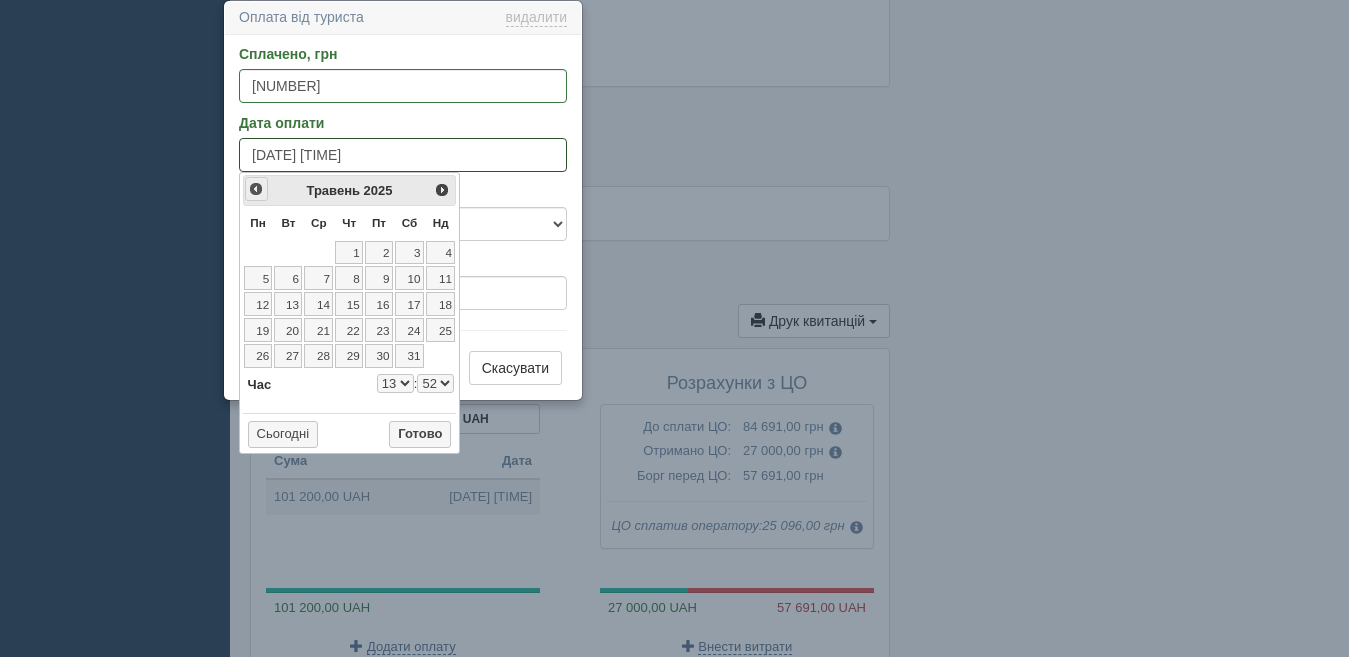 select on "13" 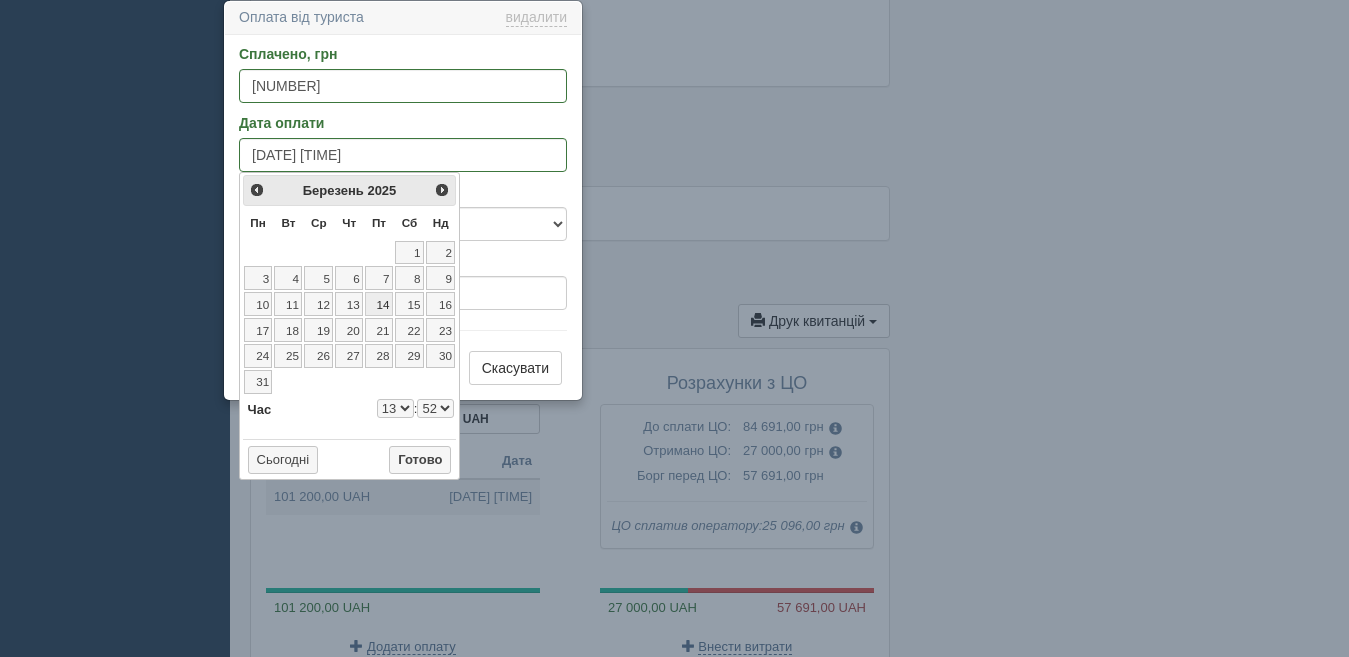 click on "14" at bounding box center [379, 304] 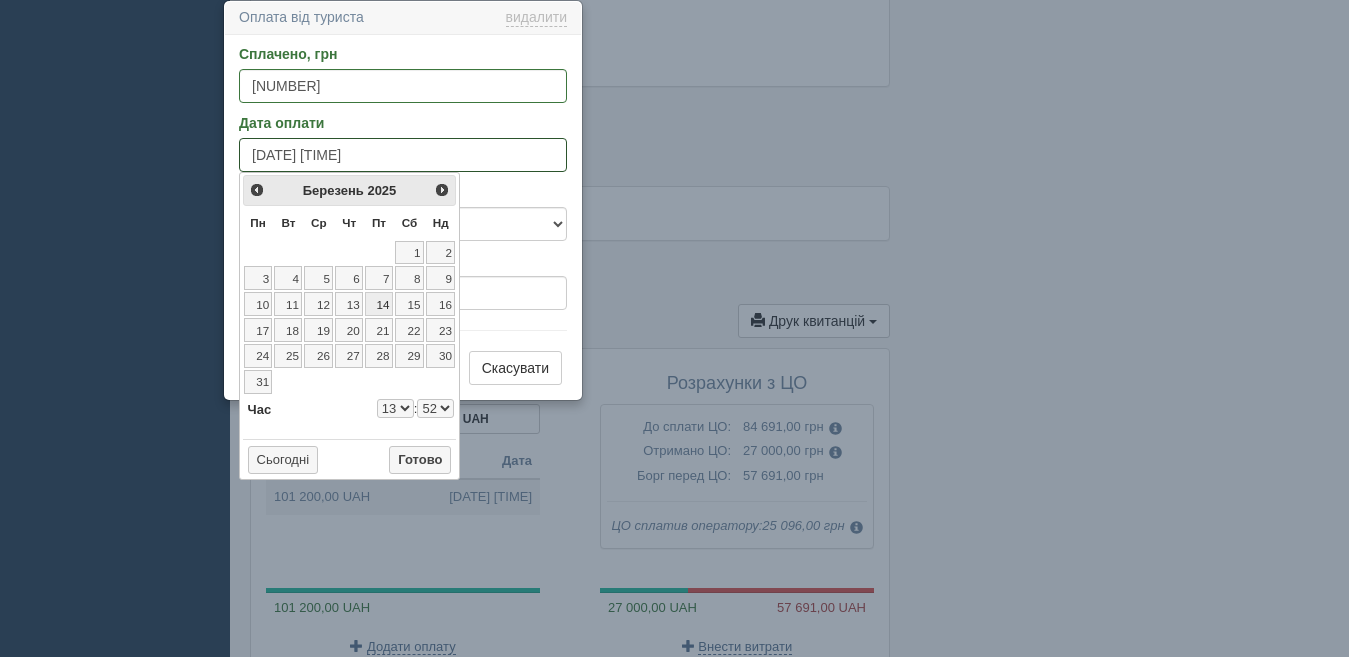 type on "[DATE] [TIME]" 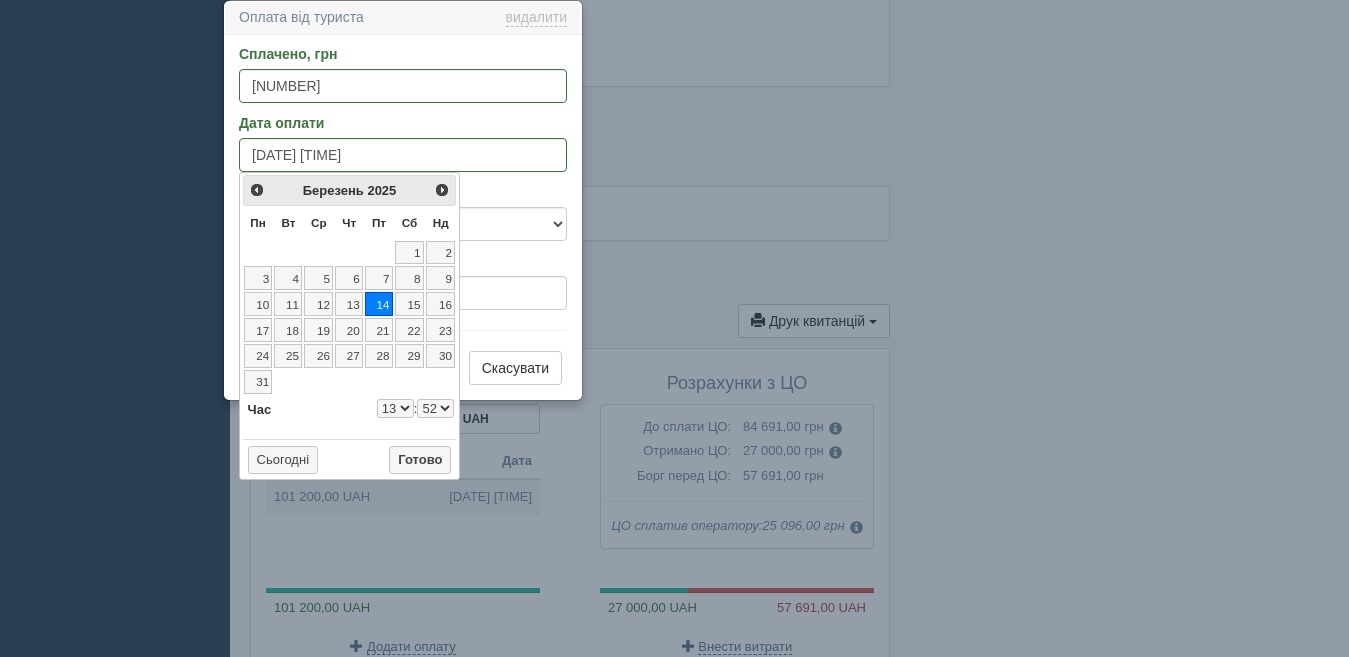 click on "0 1 2 3 4 5 6 7 8 9 10 11 12 13 14 15 16 17 18 19 20 21 22 23" at bounding box center (395, 408) 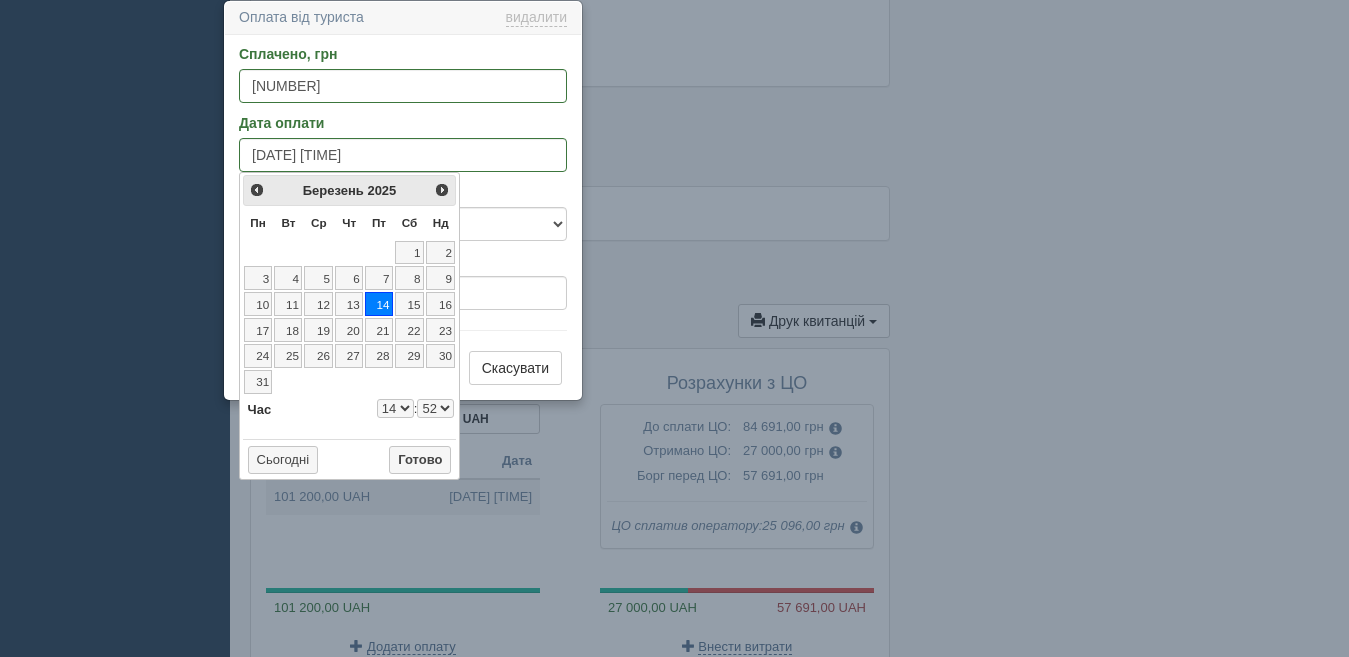 type on "[DATE] [TIME]" 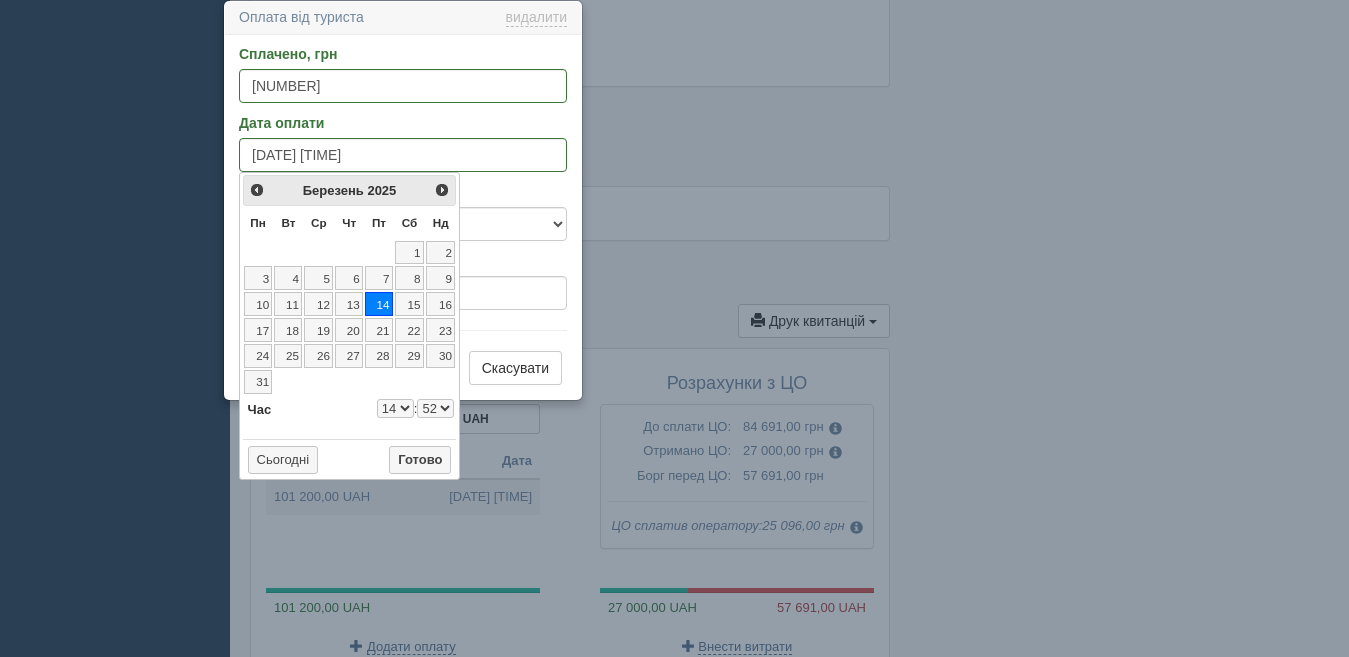select on "14" 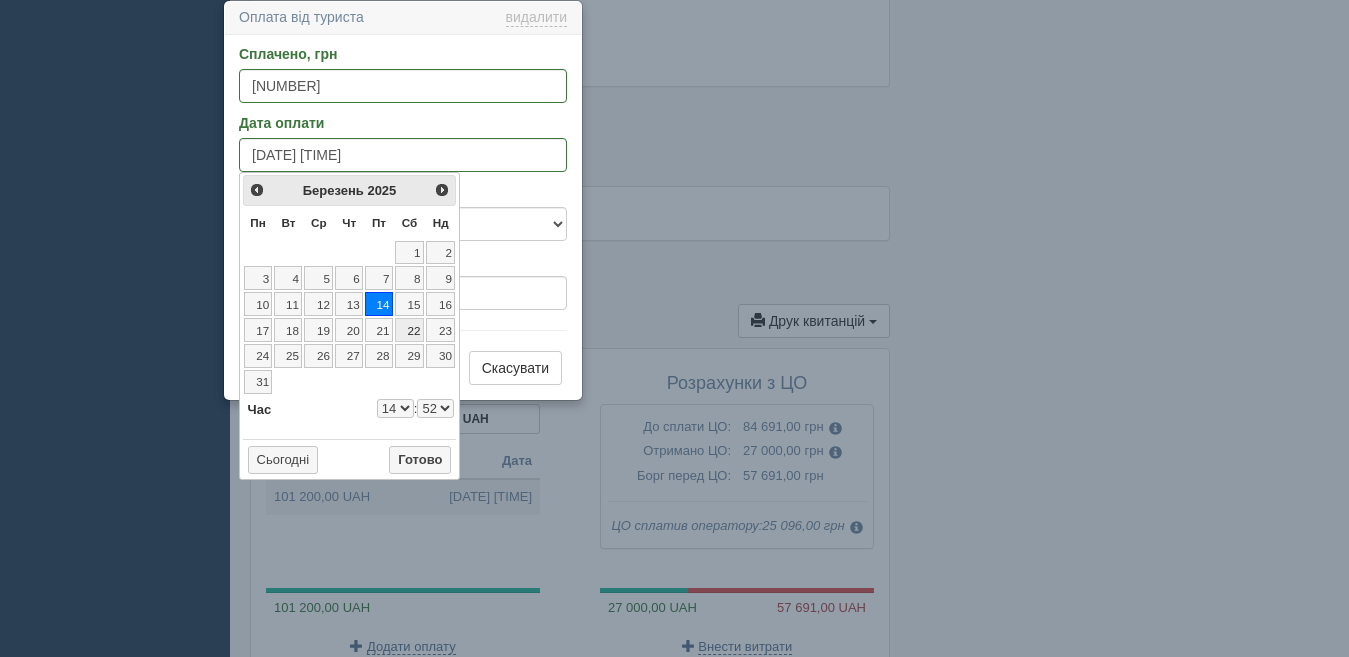 click on "00 01 02 03 04 05 06 07 08 09 10 11 12 13 14 15 16 17 18 19 20 21 22 23 24 25 26 27 28 29 30 31 32 33 34 35 36 37 38 39 40 41 42 43 44 45 46 47 48 49 50 51 52 53 54 55 56 57 58 59" at bounding box center (435, 408) 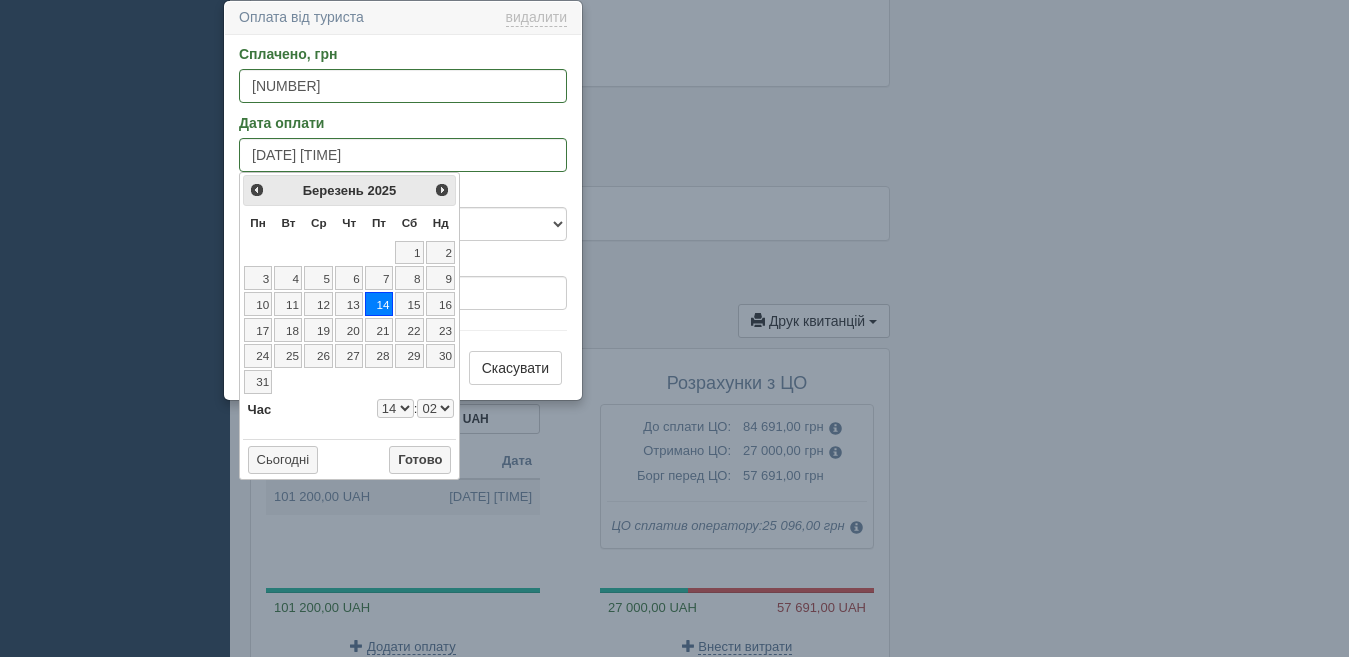 type on "[DATE] [TIME]" 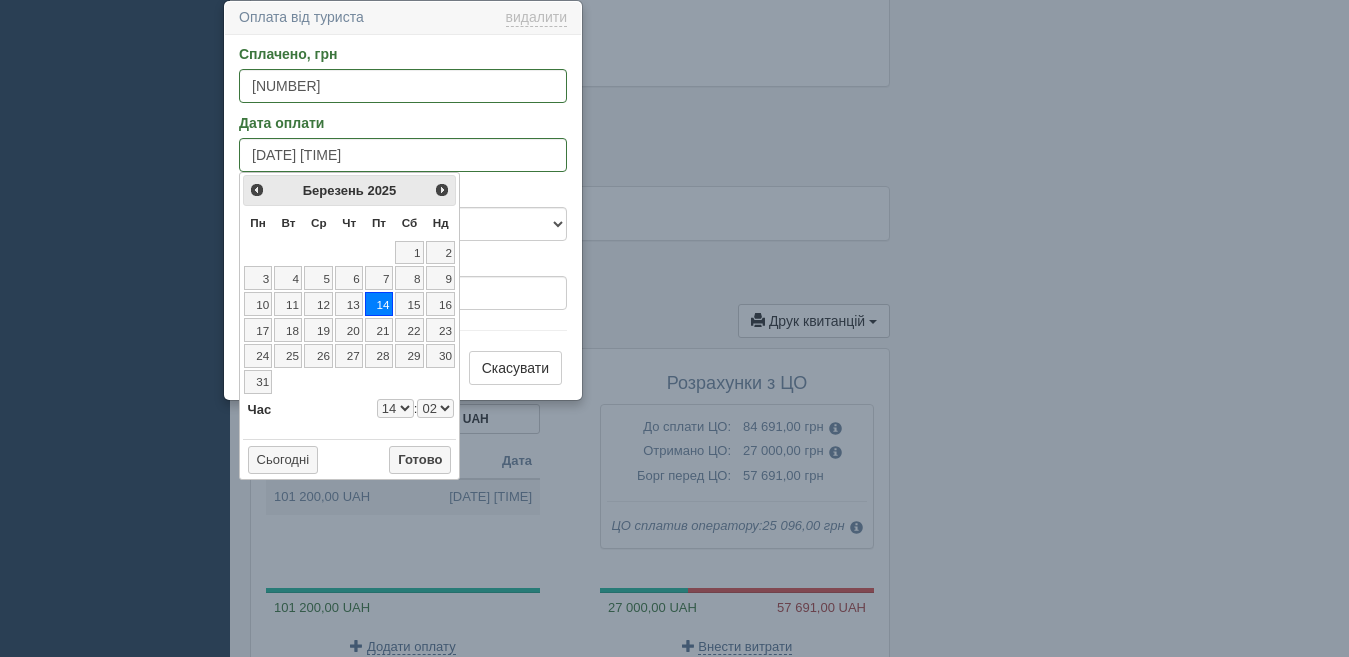 select on "14" 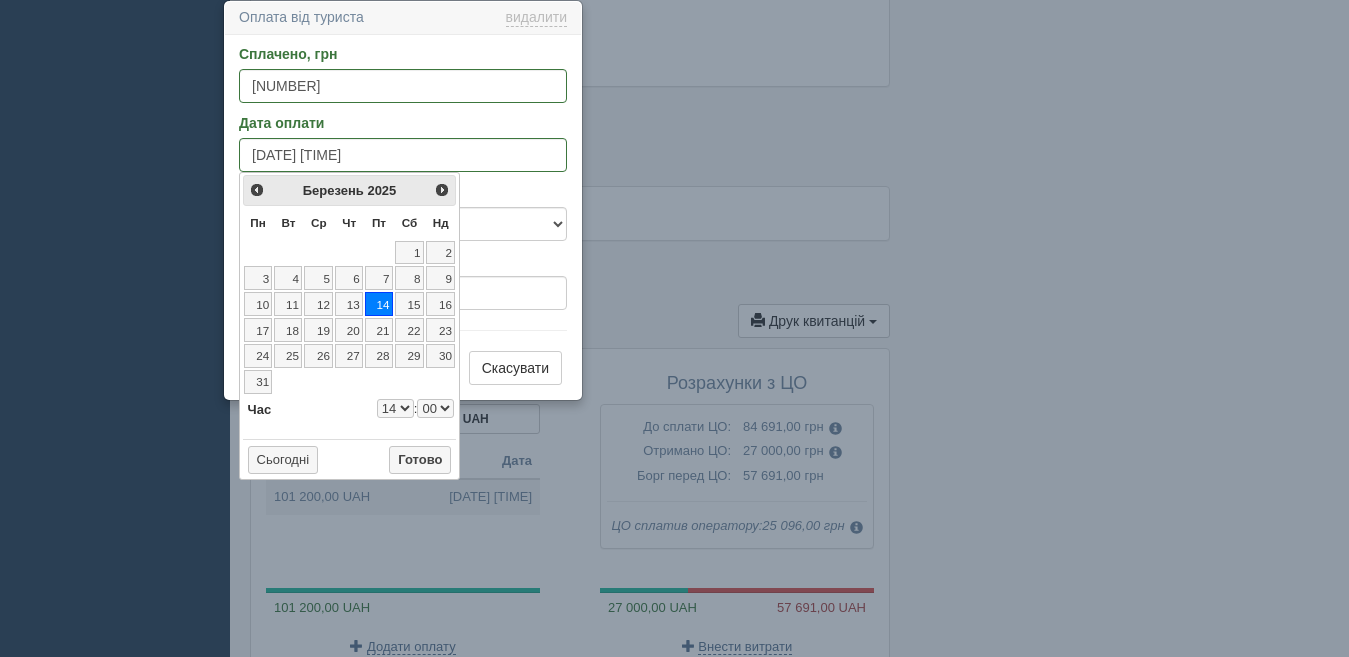 type on "[DATE] [TIME]" 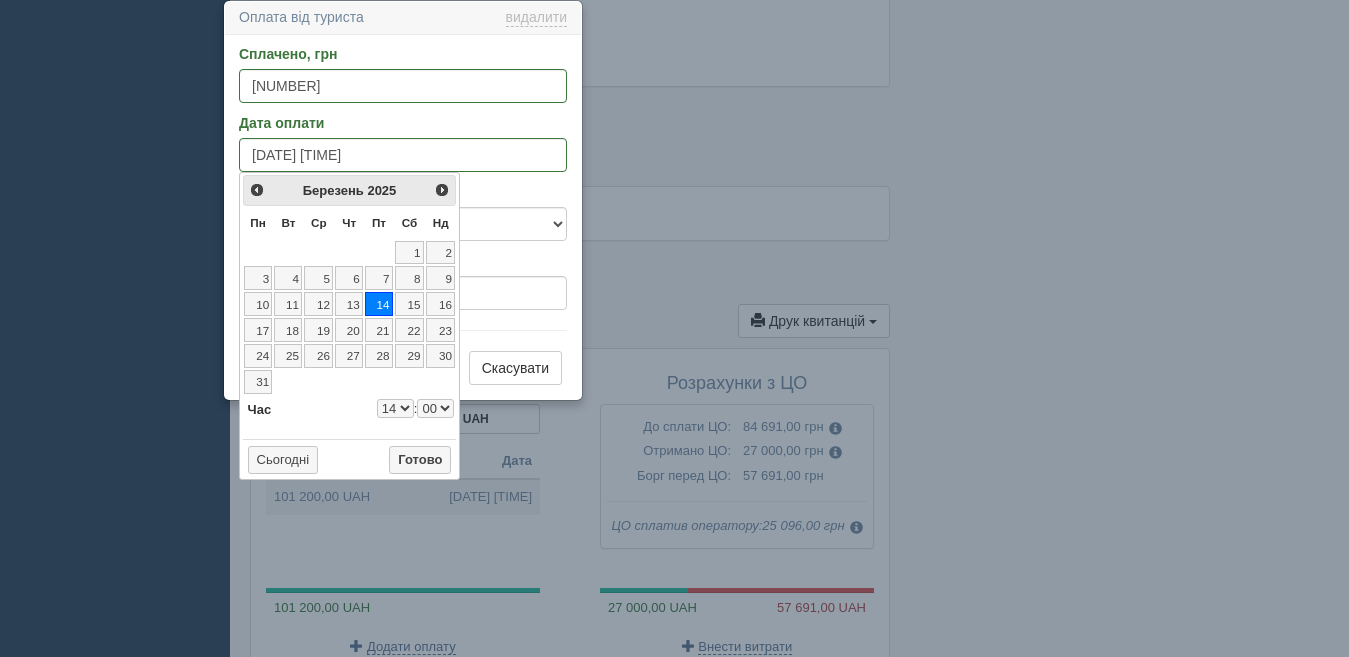 select on "14" 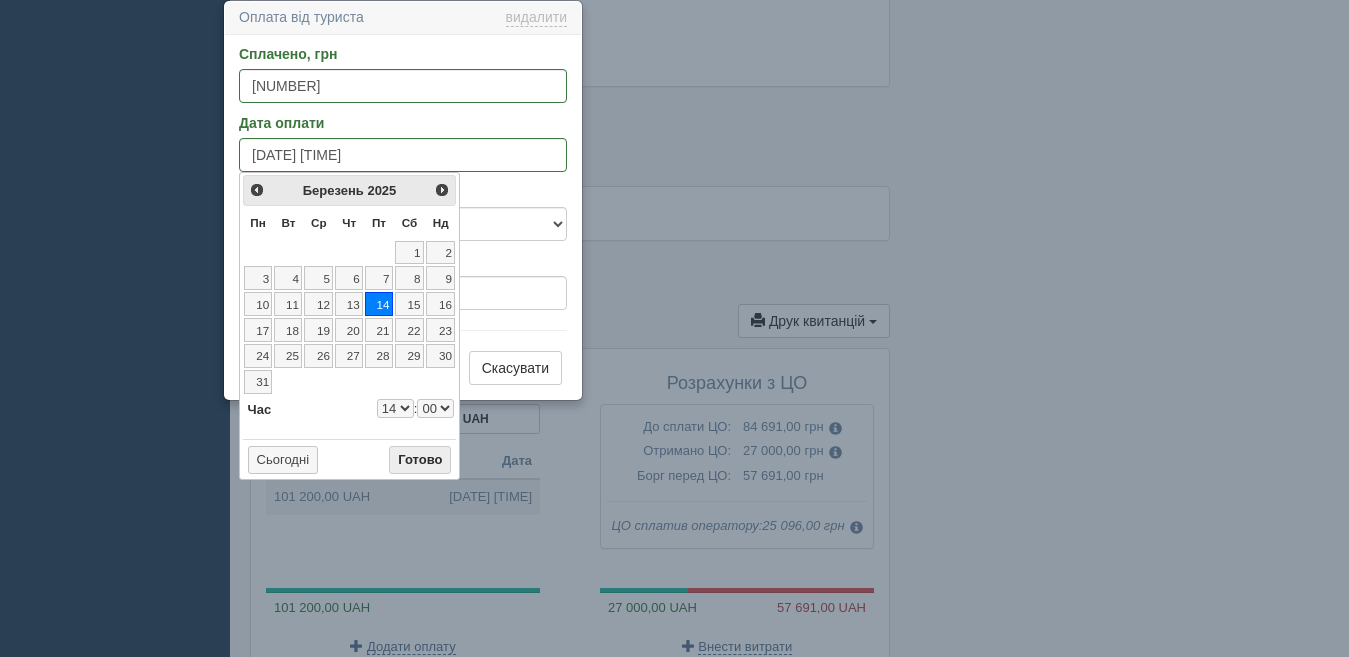 click on "Готово" at bounding box center (420, 460) 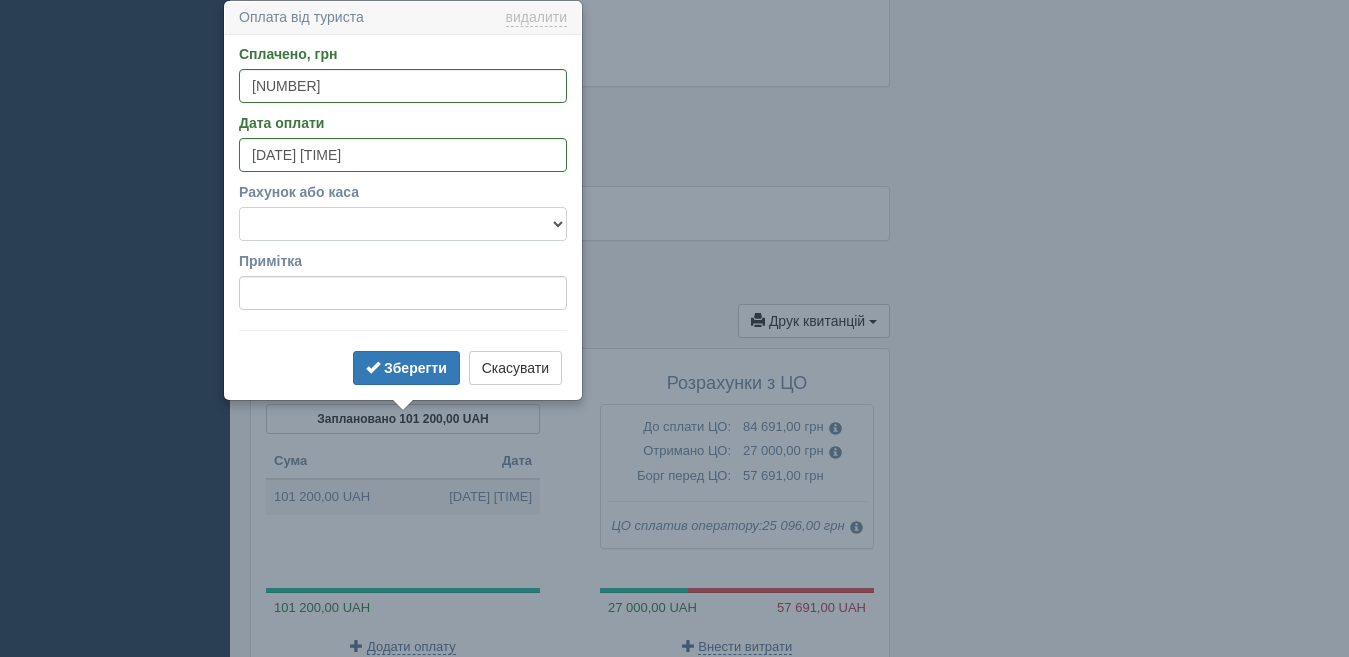 click on "Готівка
Картка
Рахунок у банку" at bounding box center (403, 224) 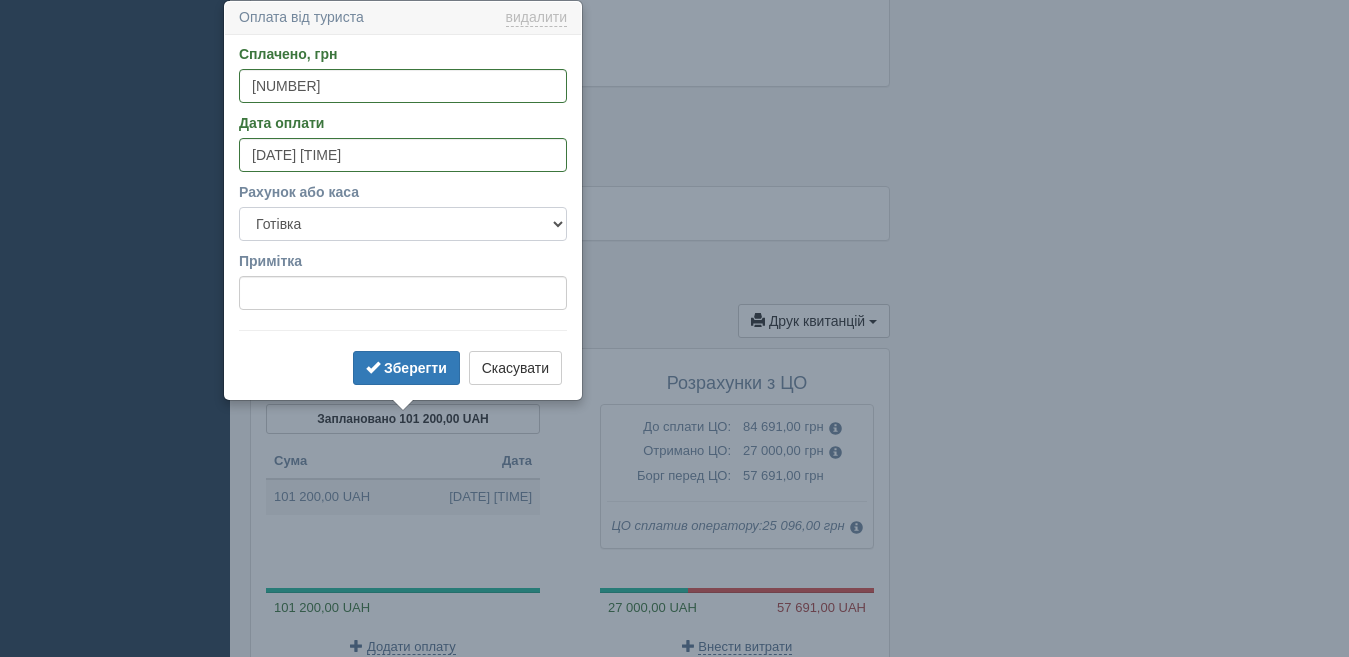 click on "Готівка
Картка
Рахунок у банку" at bounding box center (403, 224) 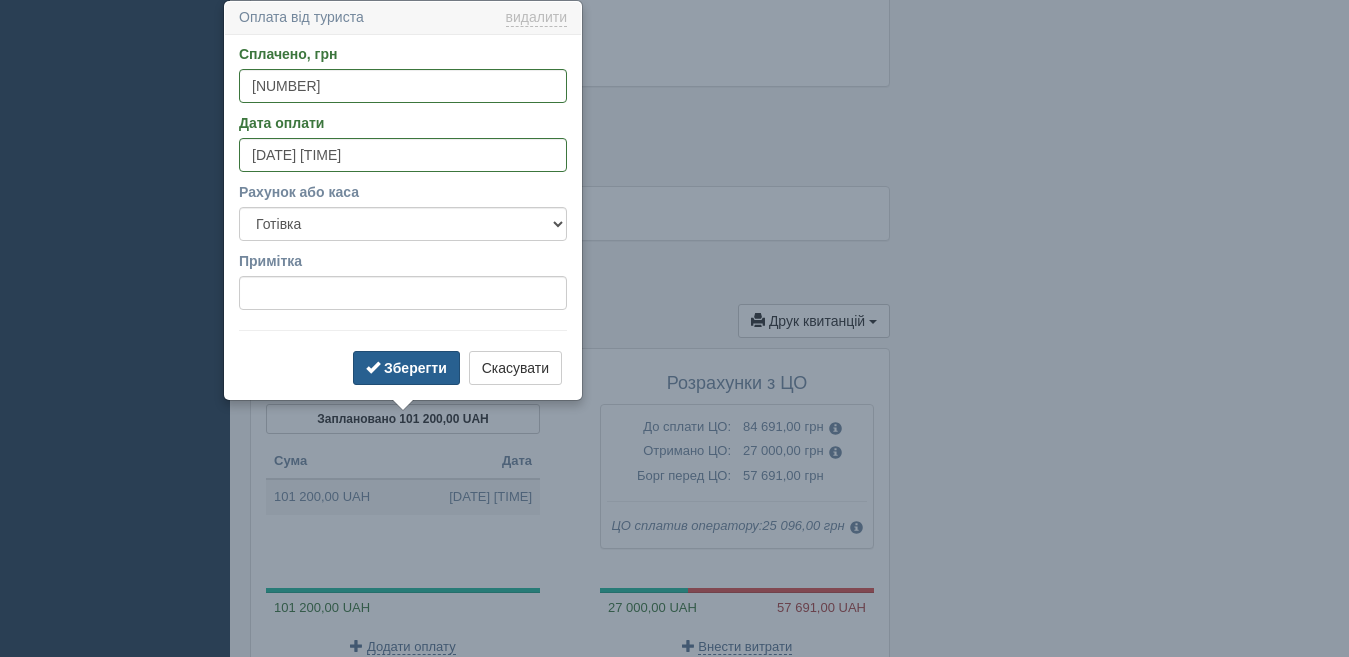 click on "Зберегти" at bounding box center [415, 368] 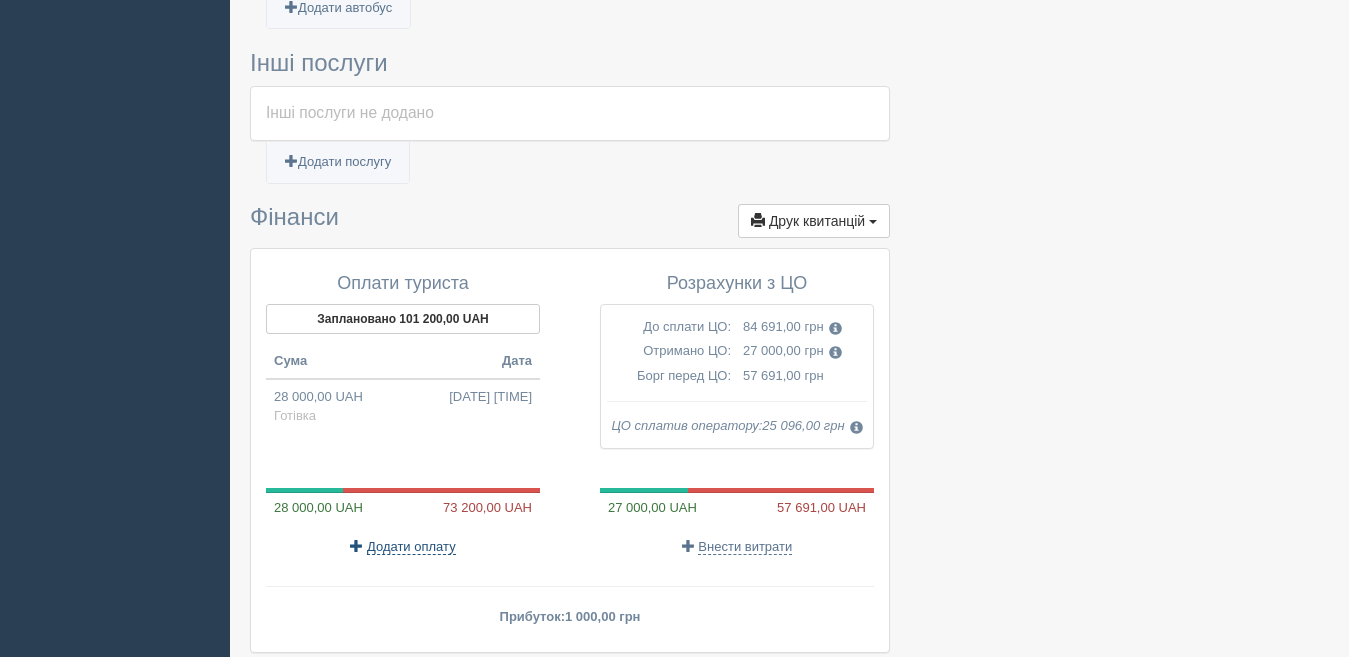 click on "Додати оплату" at bounding box center [411, 547] 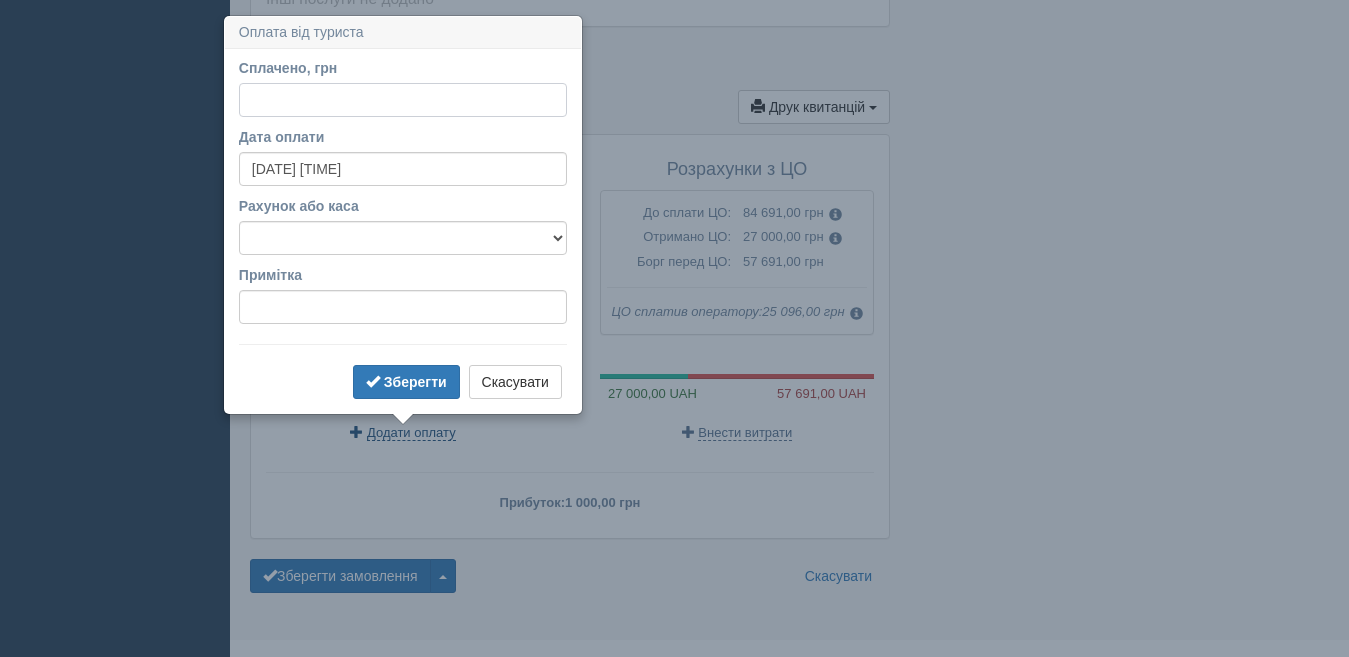 scroll, scrollTop: 1857, scrollLeft: 0, axis: vertical 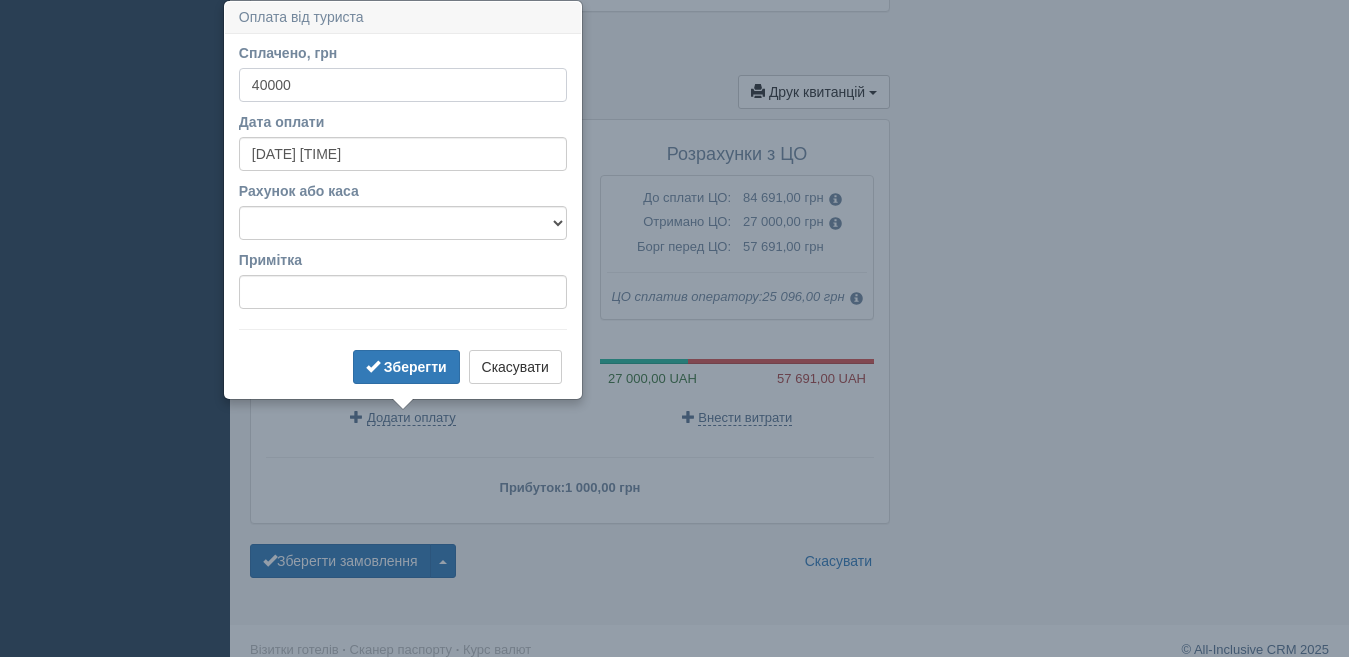 type on "40000" 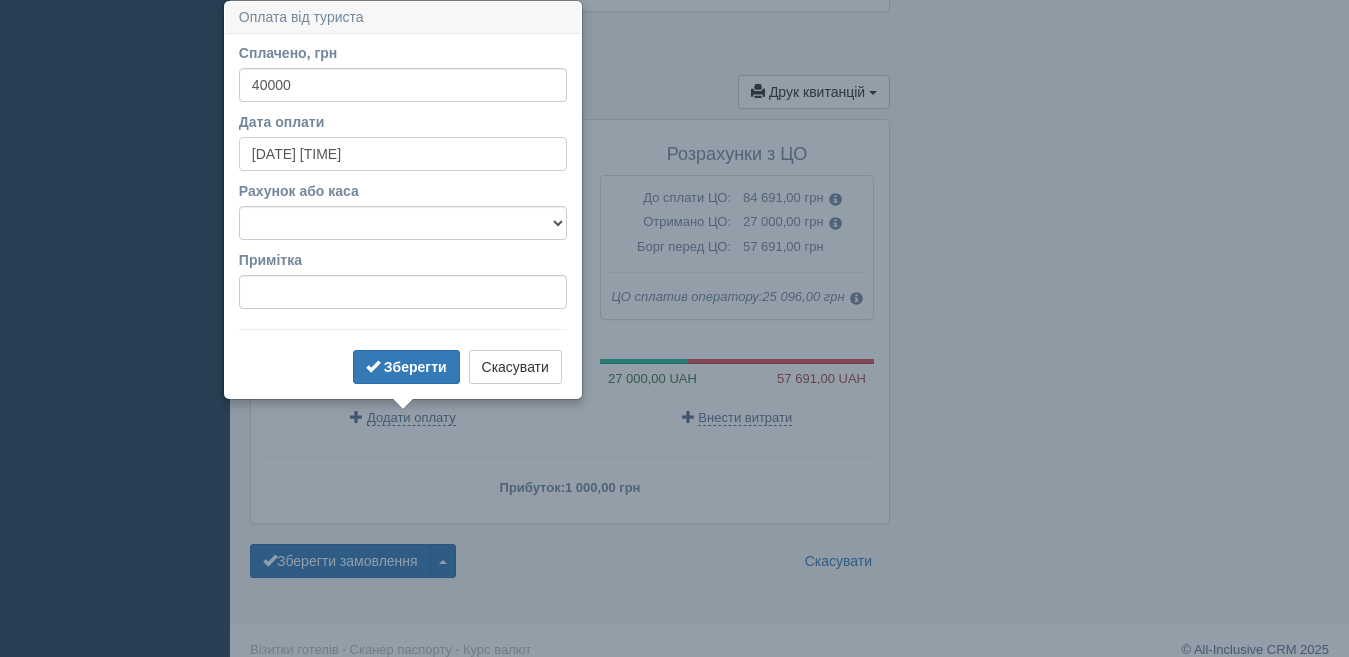 click on "[DATE] [TIME]" at bounding box center (403, 154) 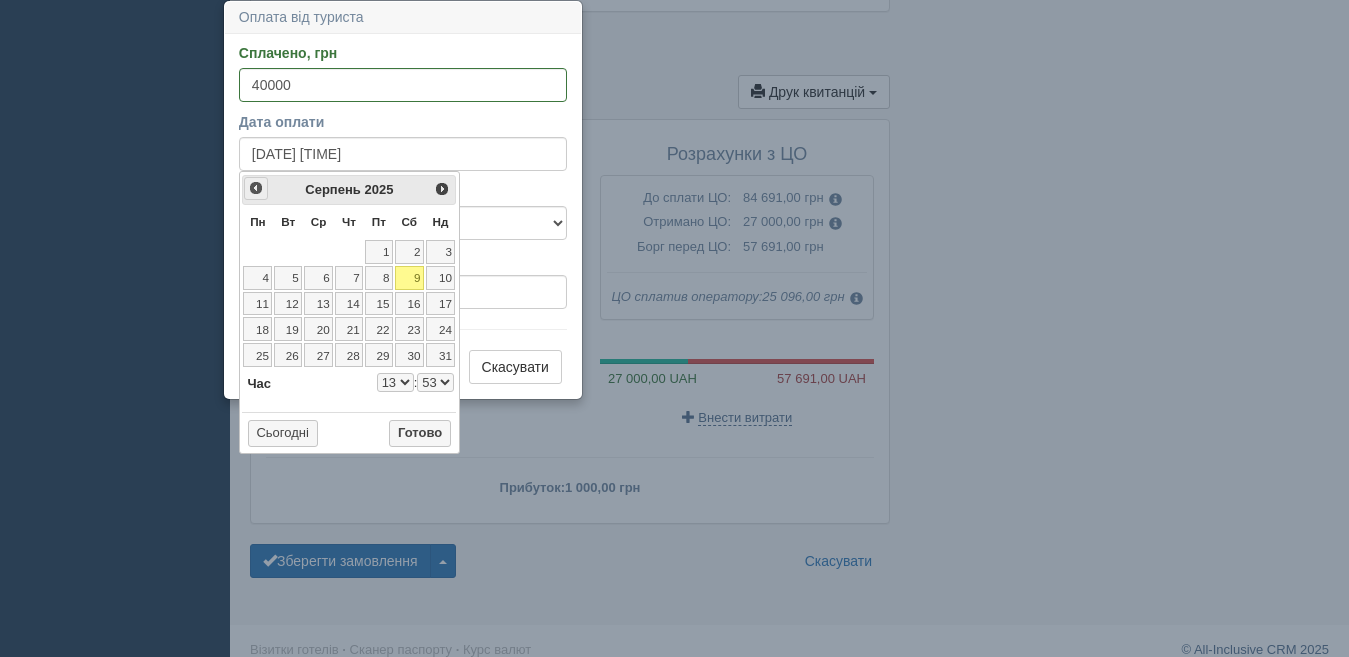 click on "<Попер" at bounding box center (256, 188) 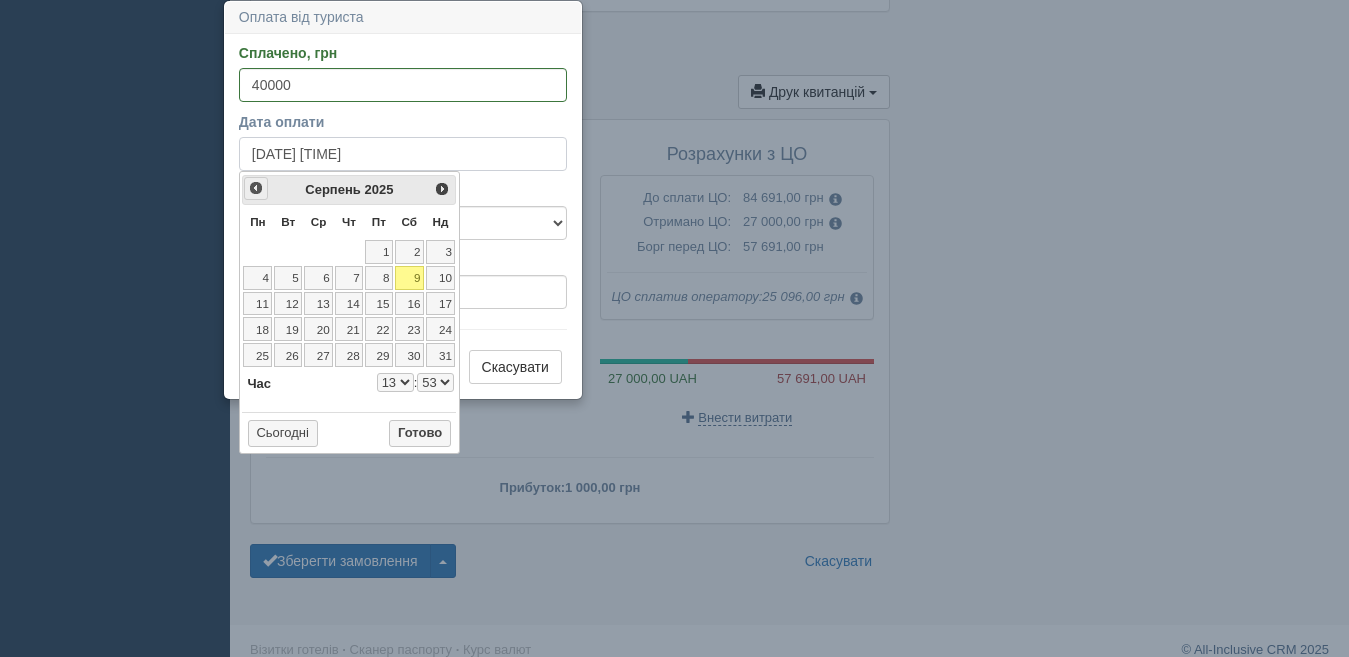 select on "13" 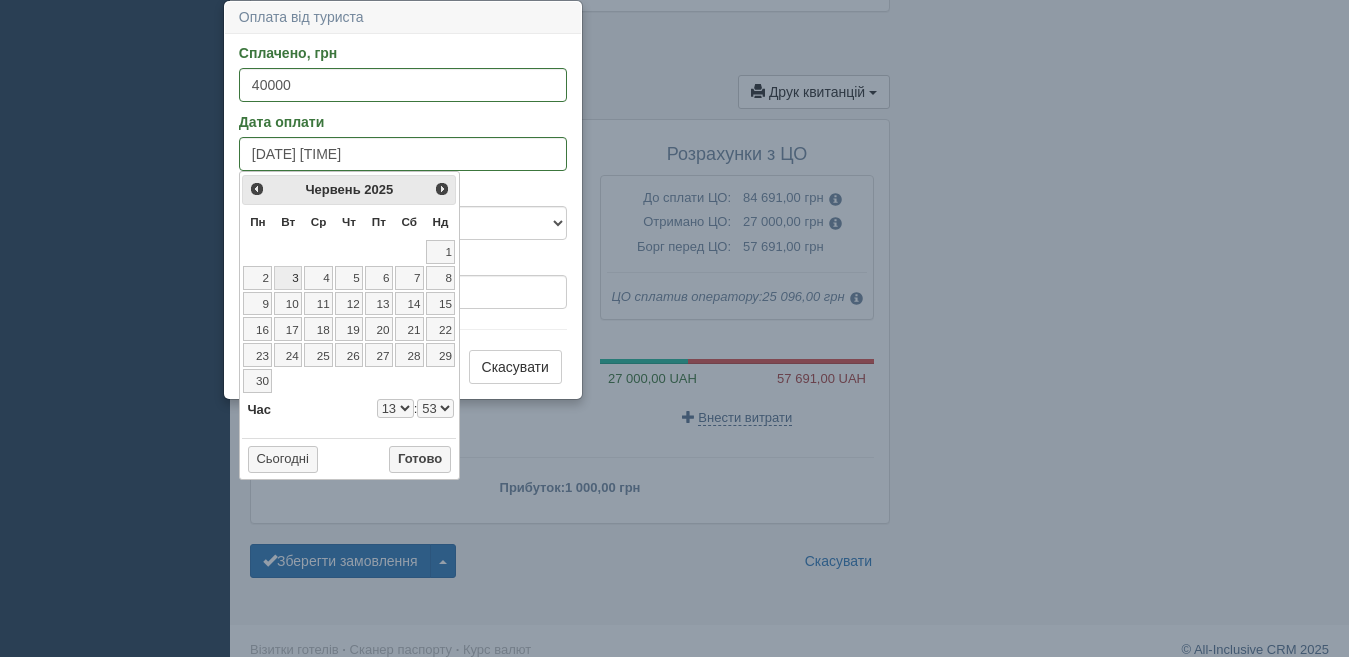 click on "3" at bounding box center [288, 278] 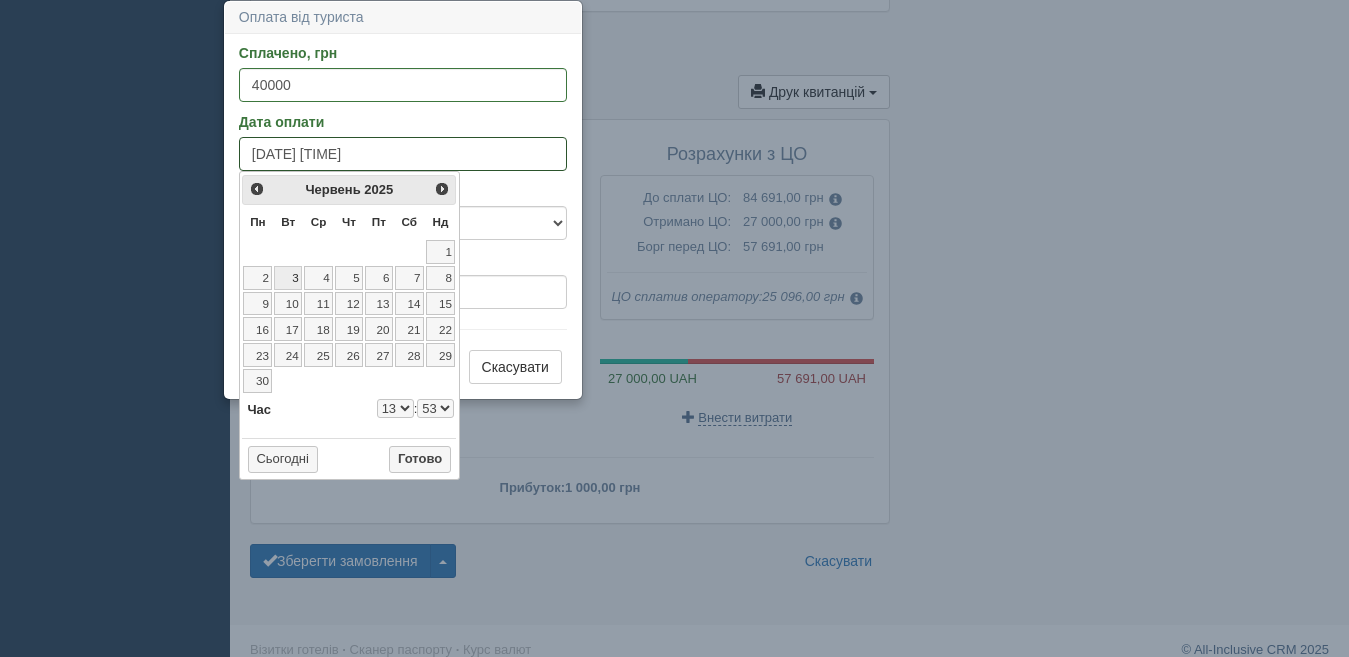 type on "[DATE] [TIME]" 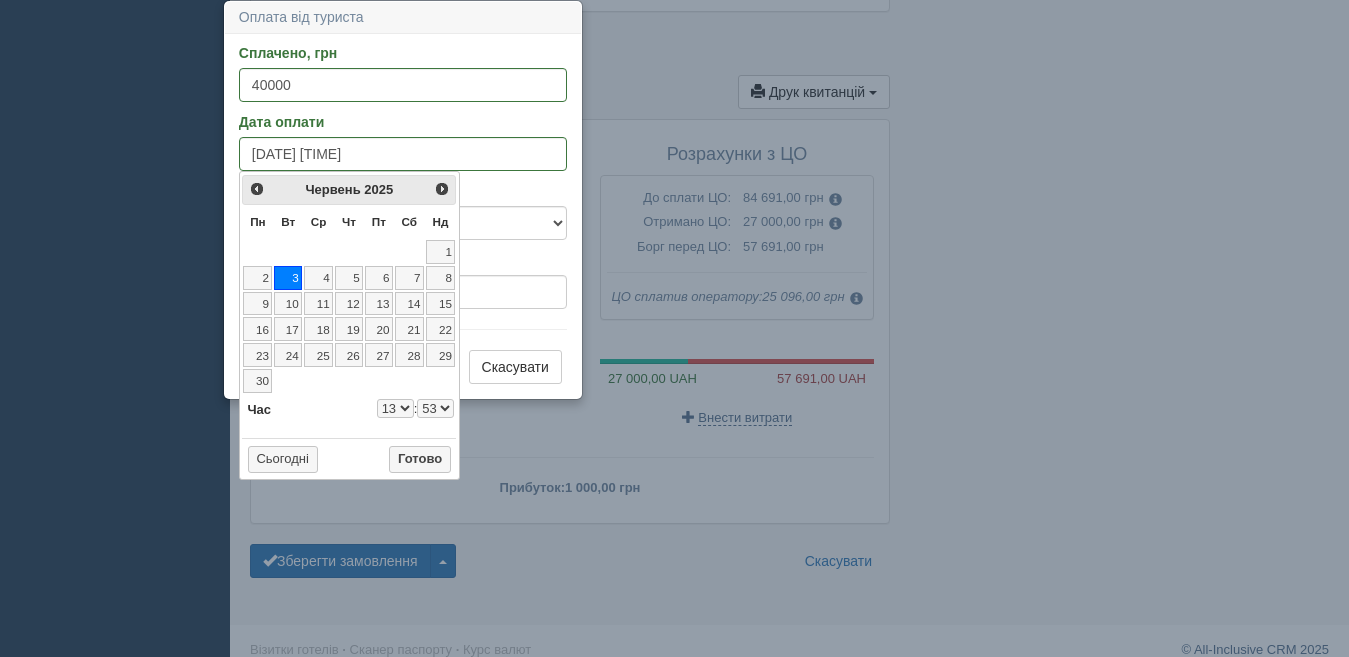 click on "0 1 2 3 4 5 6 7 8 9 10 11 12 13 14 15 16 17 18 19 20 21 22 23" at bounding box center [395, 408] 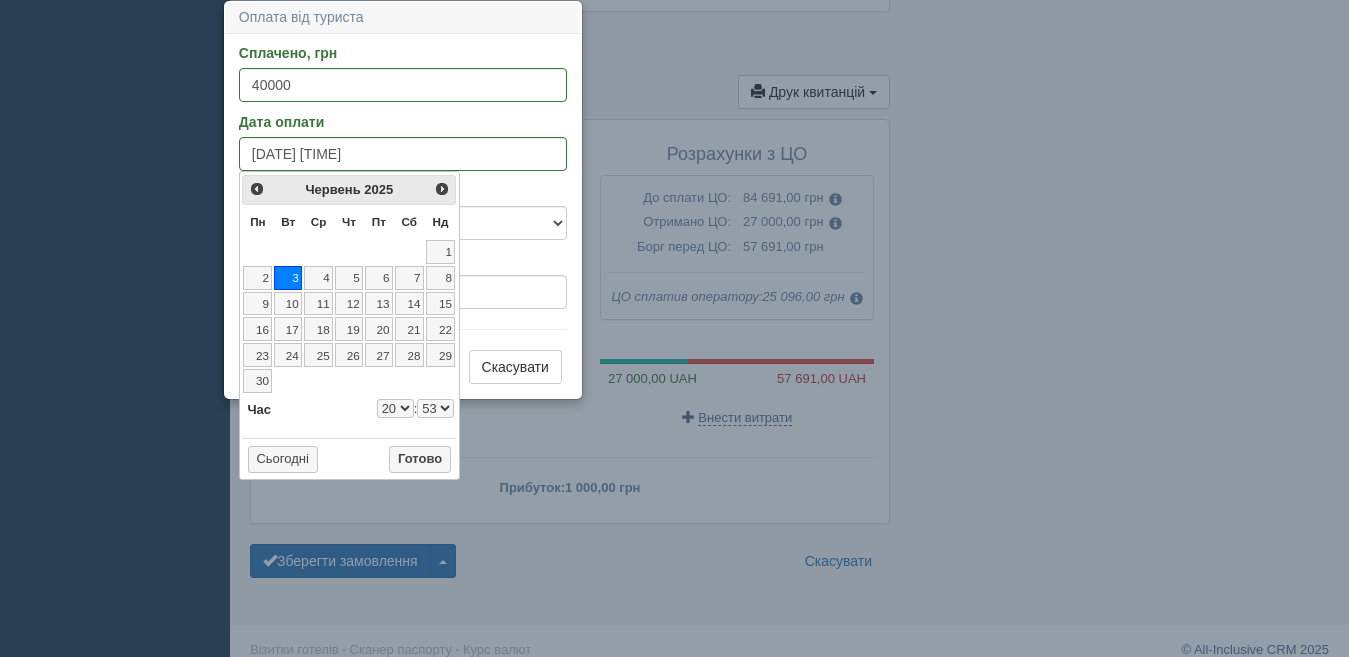 type on "[DATE] [TIME]" 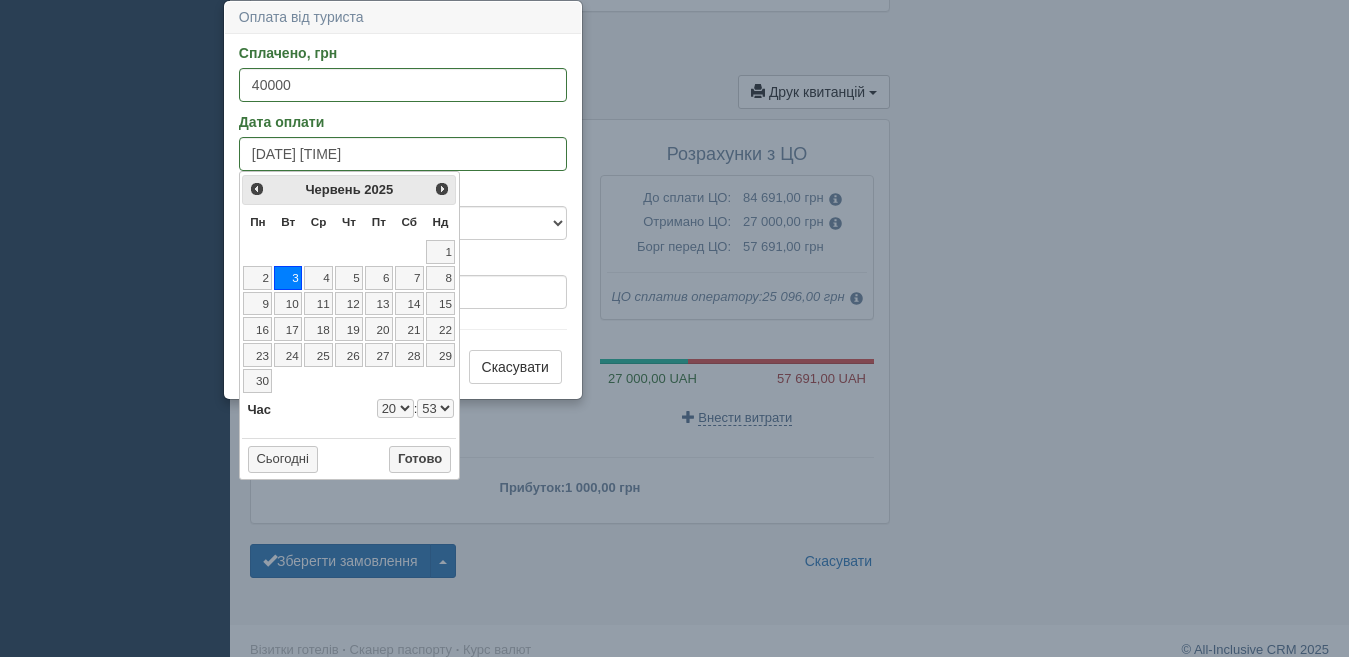 select on "20" 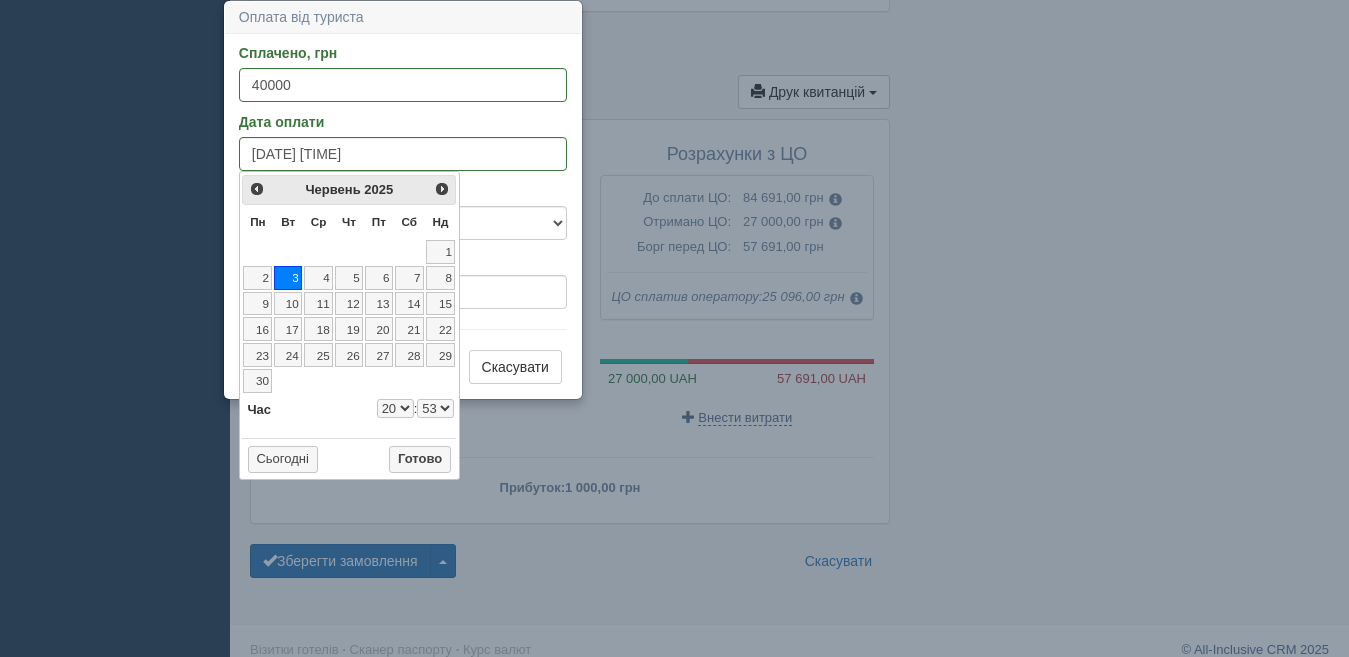 click on "00 01 02 03 04 05 06 07 08 09 10 11 12 13 14 15 16 17 18 19 20 21 22 23 24 25 26 27 28 29 30 31 32 33 34 35 36 37 38 39 40 41 42 43 44 45 46 47 48 49 50 51 52 53 54 55 56 57 58 59" at bounding box center (435, 408) 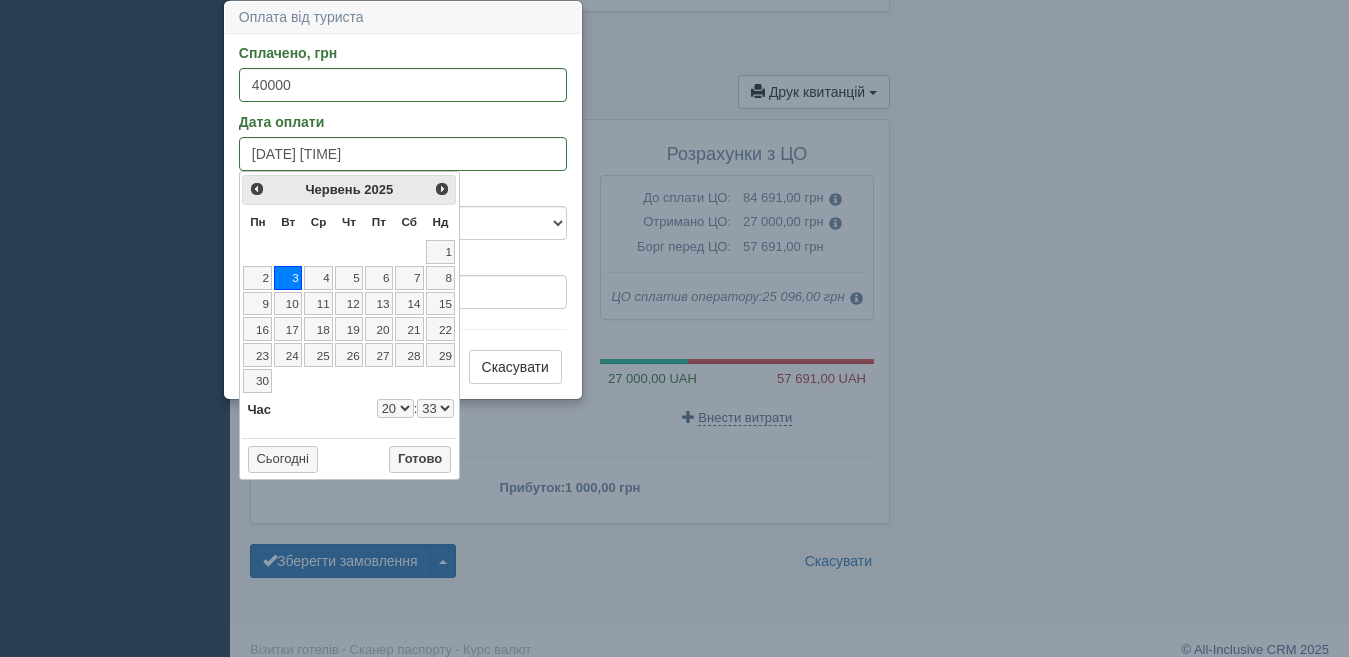 type on "[DATE] [TIME]" 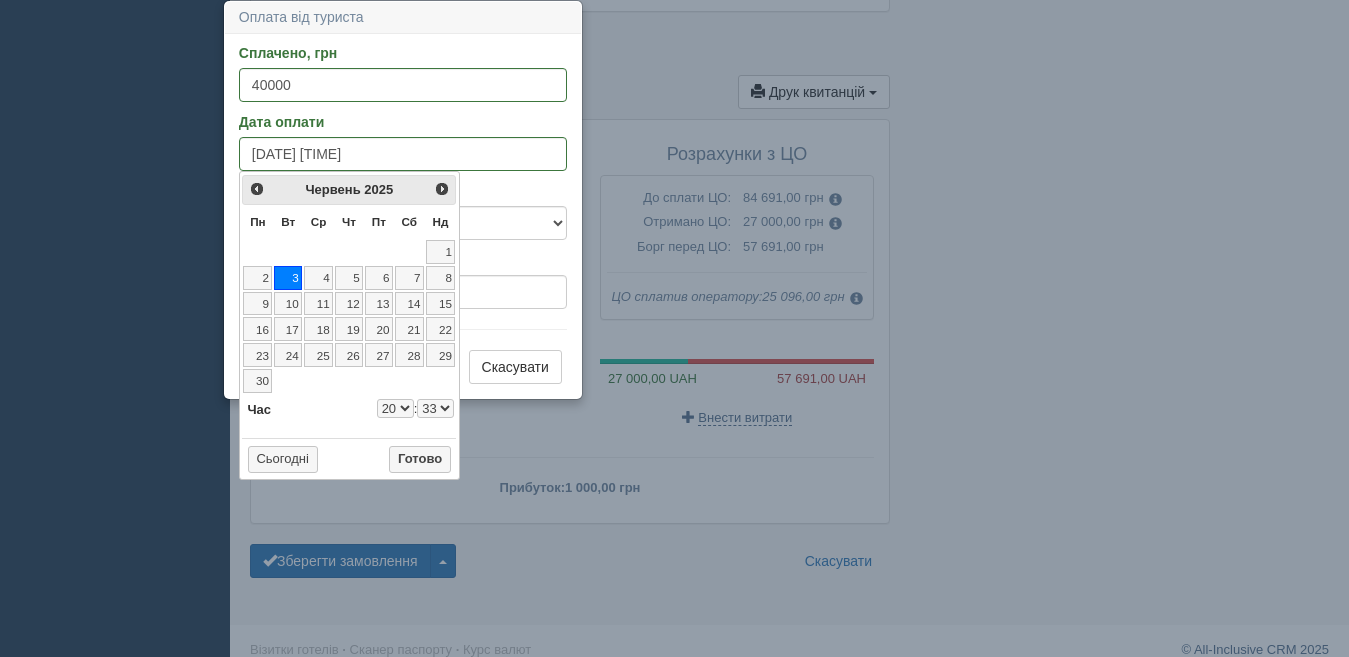 select on "20" 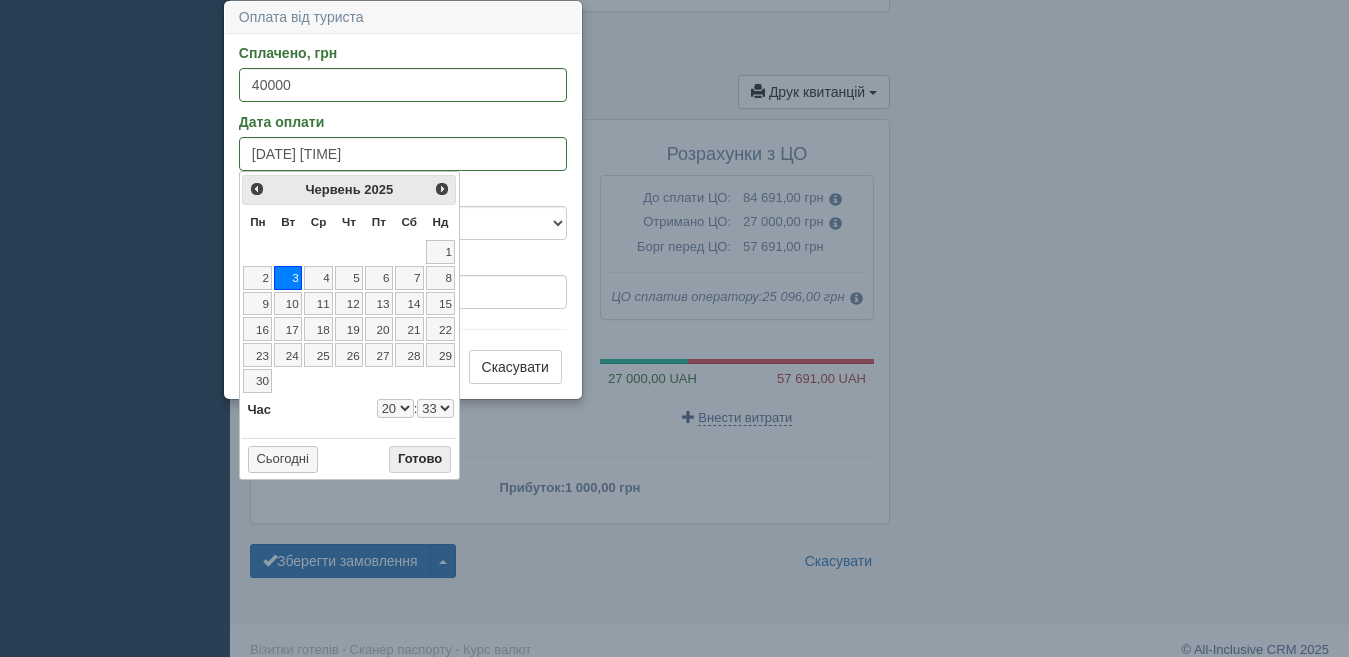 click on "Готово" at bounding box center [420, 460] 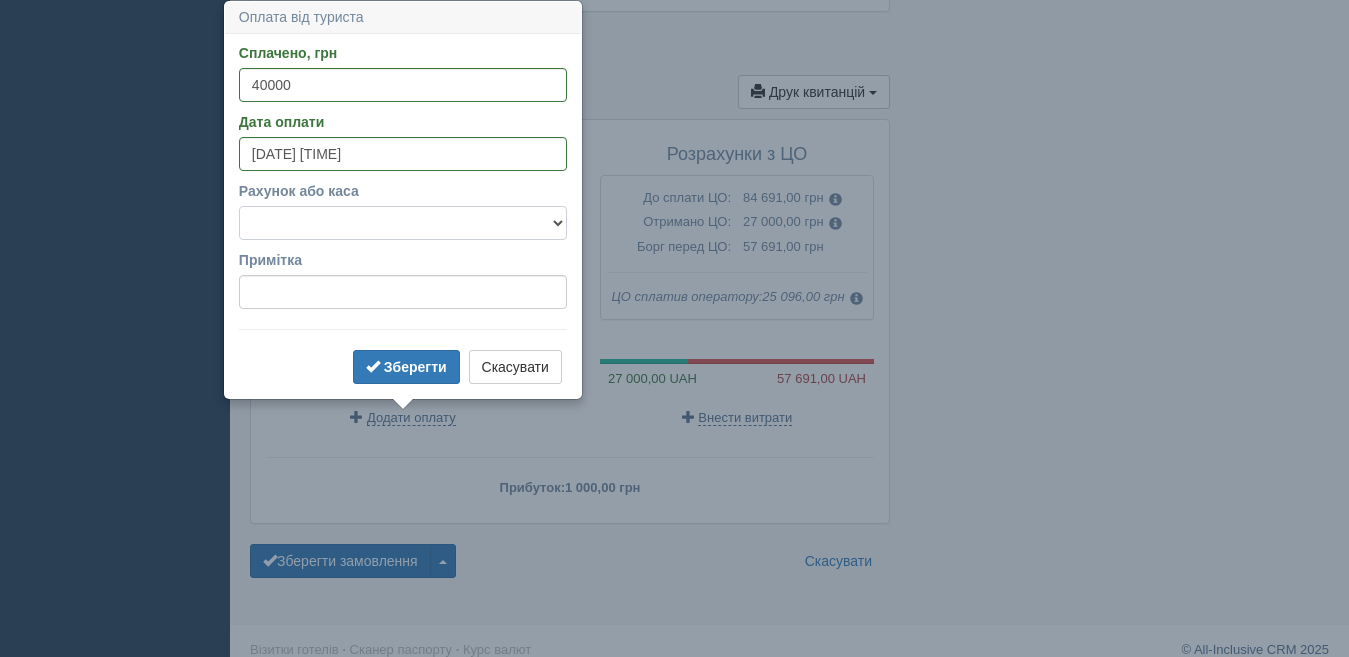 click on "Готівка
Картка
Рахунок у банку" at bounding box center (403, 223) 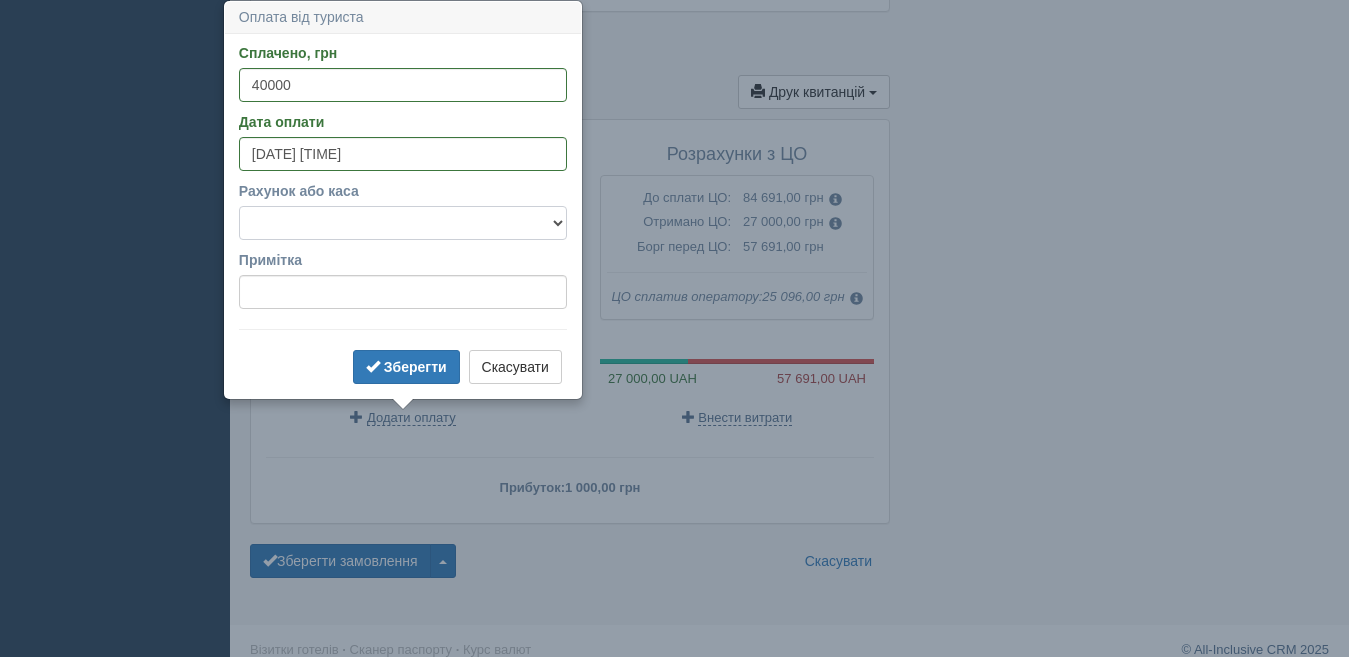 select on "1165" 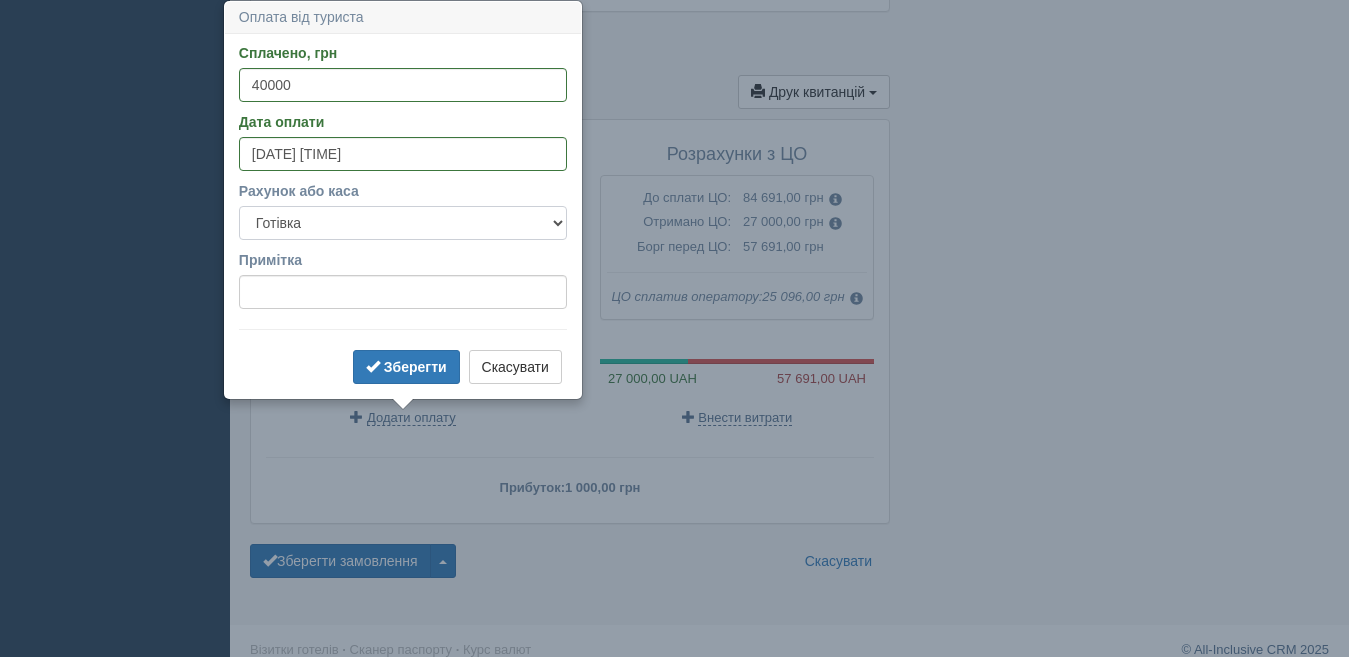 click on "Готівка
Картка
Рахунок у банку" at bounding box center [403, 223] 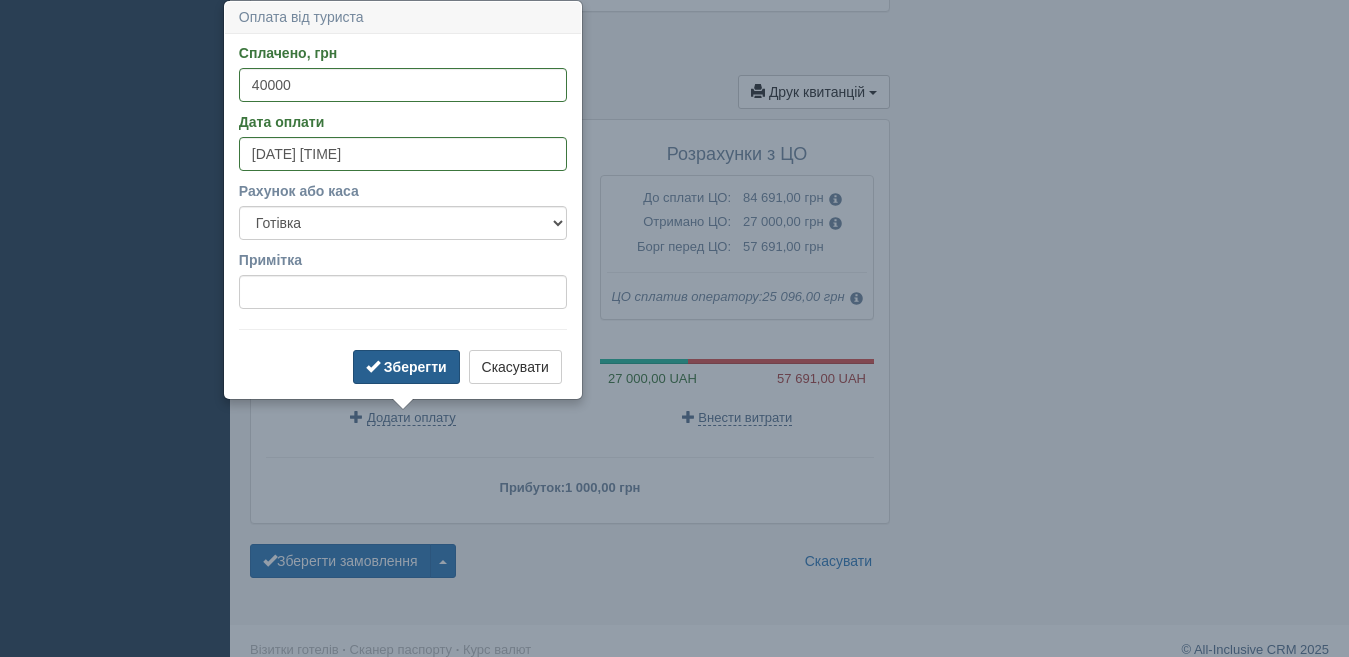 click on "Зберегти" at bounding box center [406, 367] 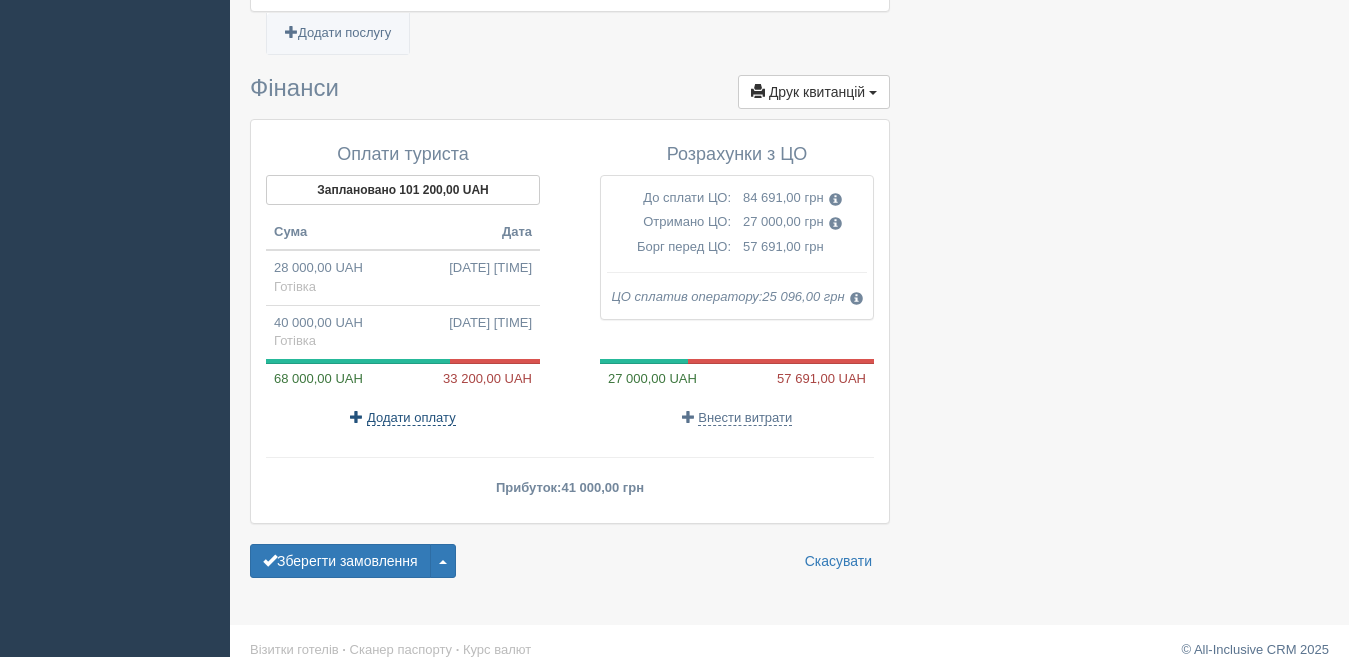 click on "Додати оплату" at bounding box center [411, 418] 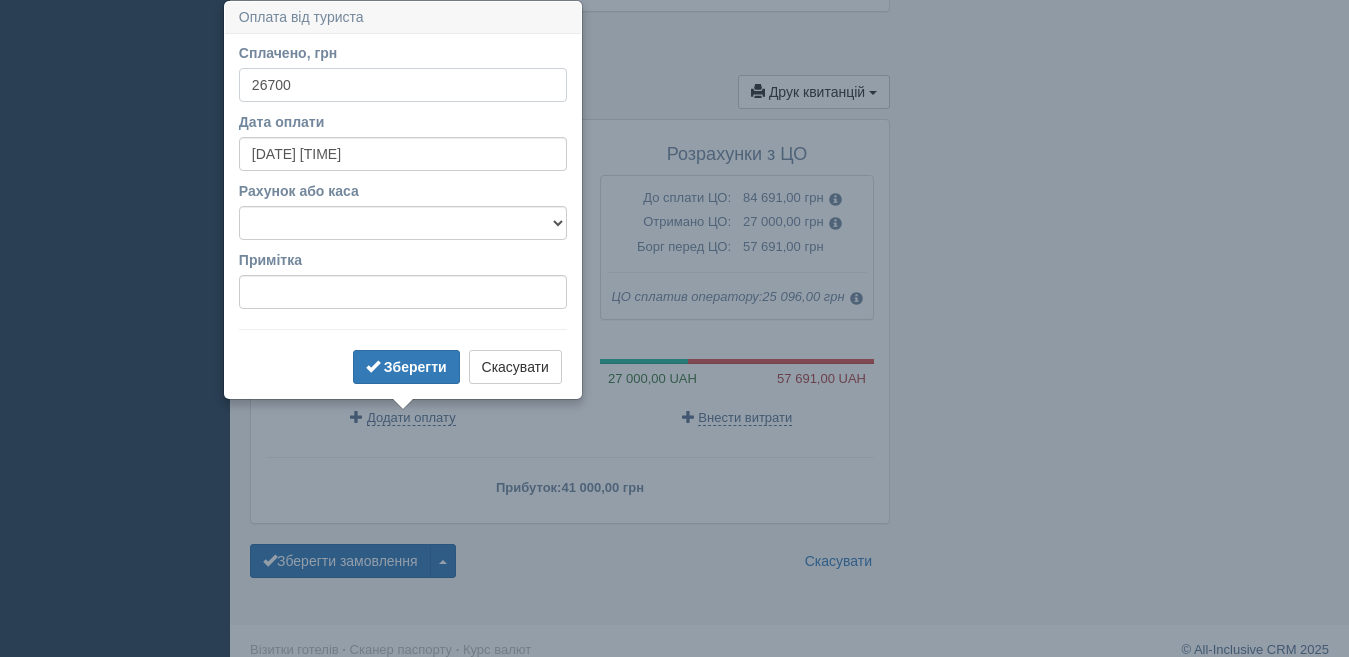 type on "26700" 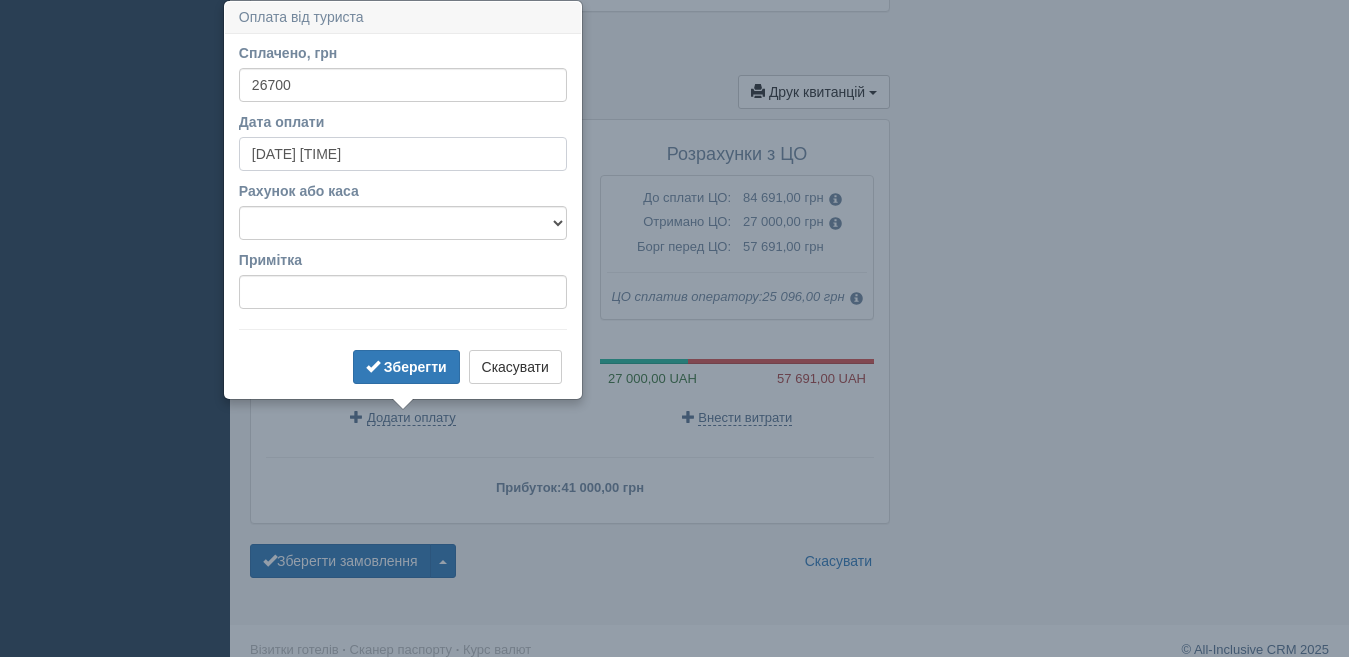 click on "[DATE] [TIME]" at bounding box center [403, 154] 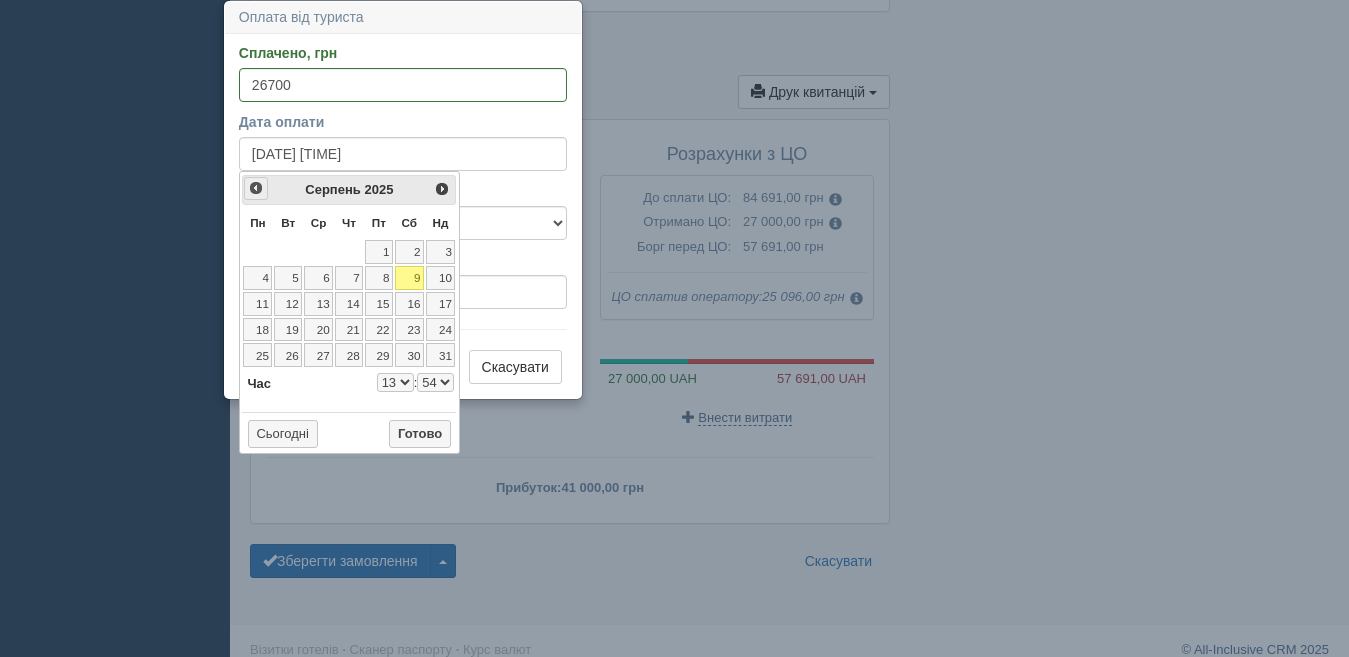 click on "<Попер" at bounding box center (256, 188) 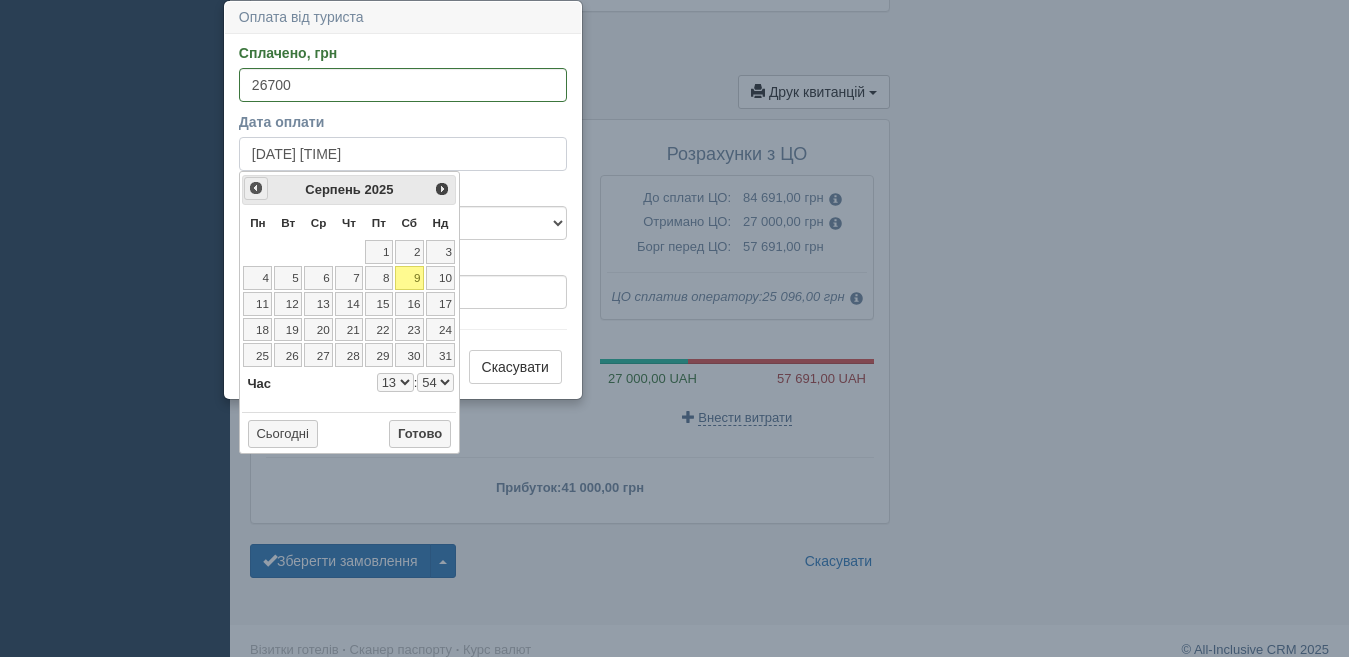 select on "13" 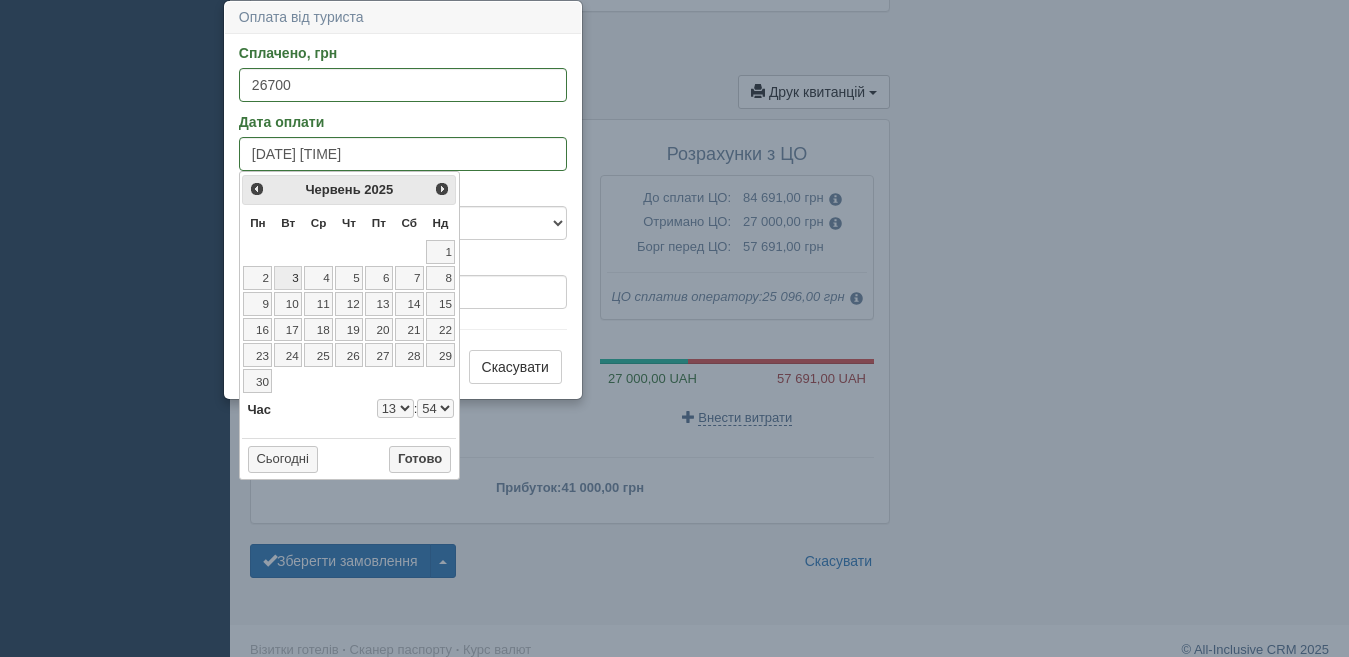 click on "3" at bounding box center [288, 278] 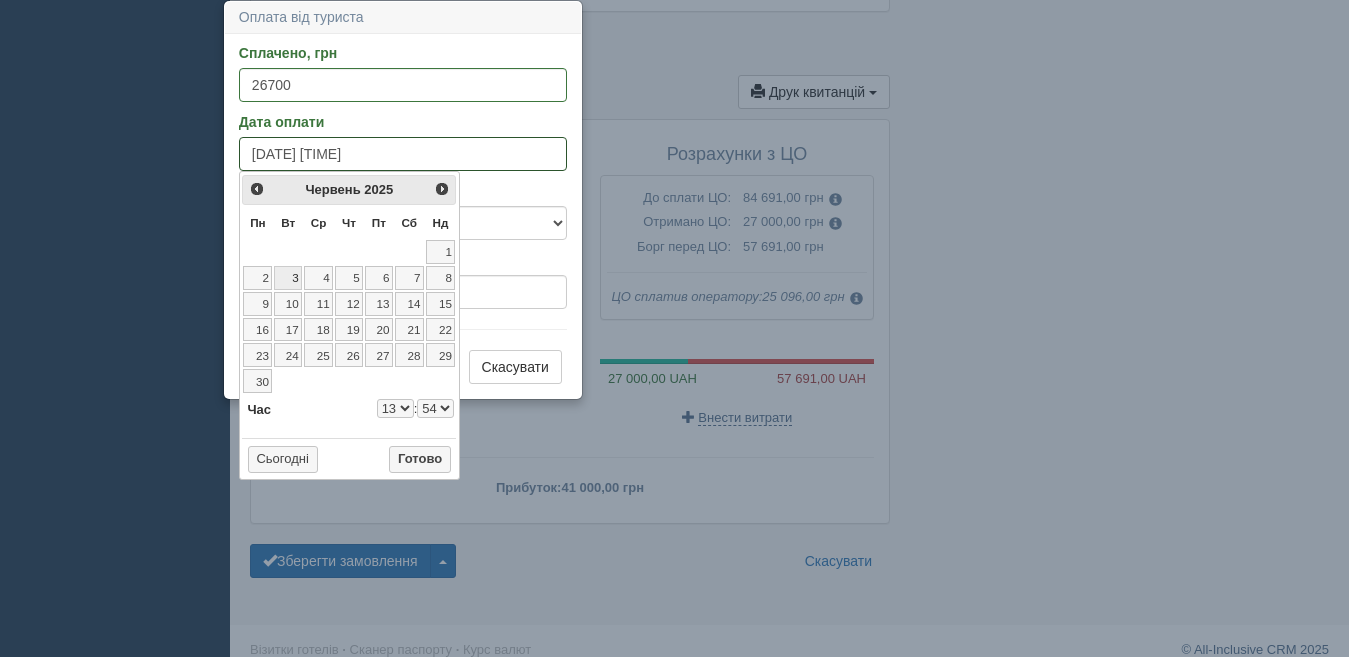 type on "[DATE] [TIME]" 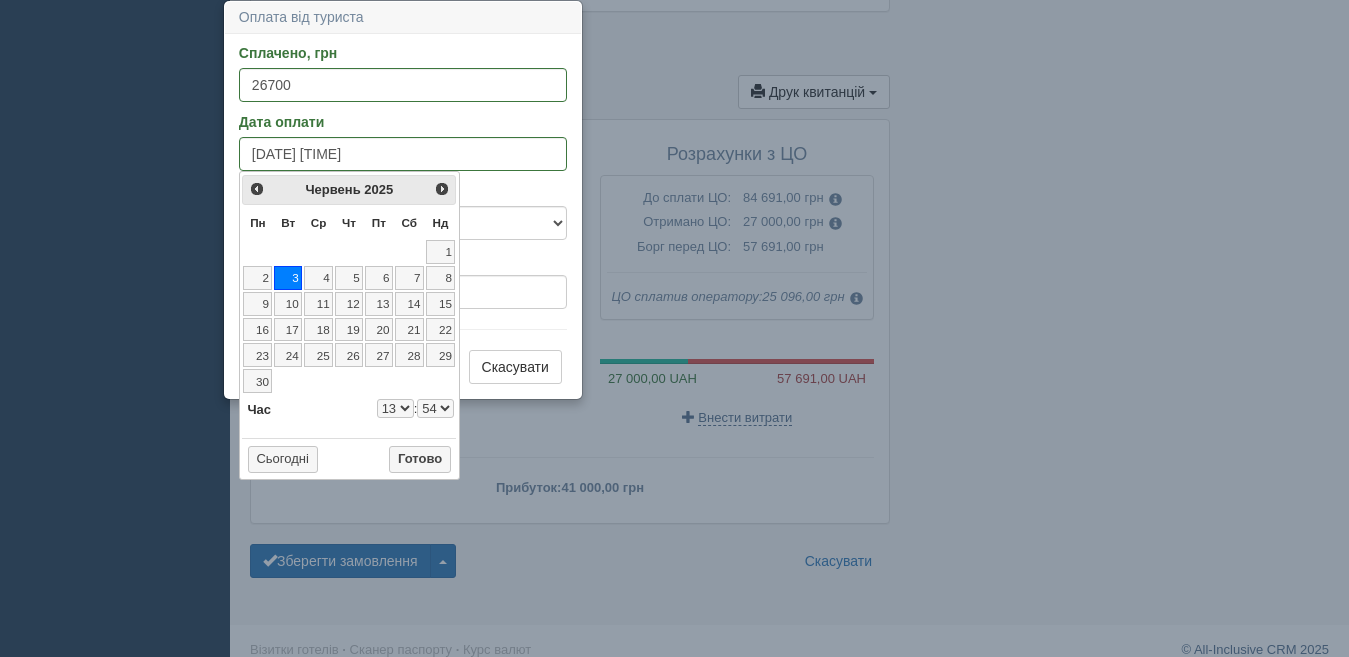 click on "0 1 2 3 4 5 6 7 8 9 10 11 12 13 14 15 16 17 18 19 20 21 22 23" at bounding box center (395, 408) 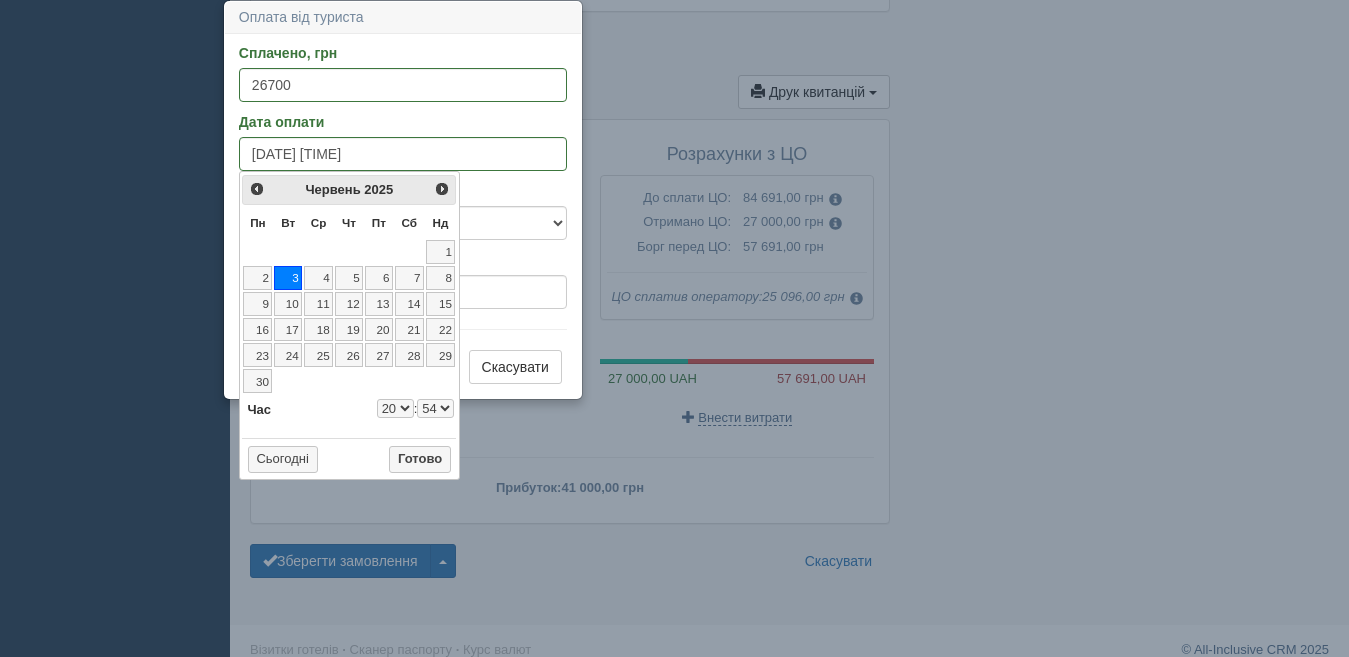 type on "[DATE] [TIME]" 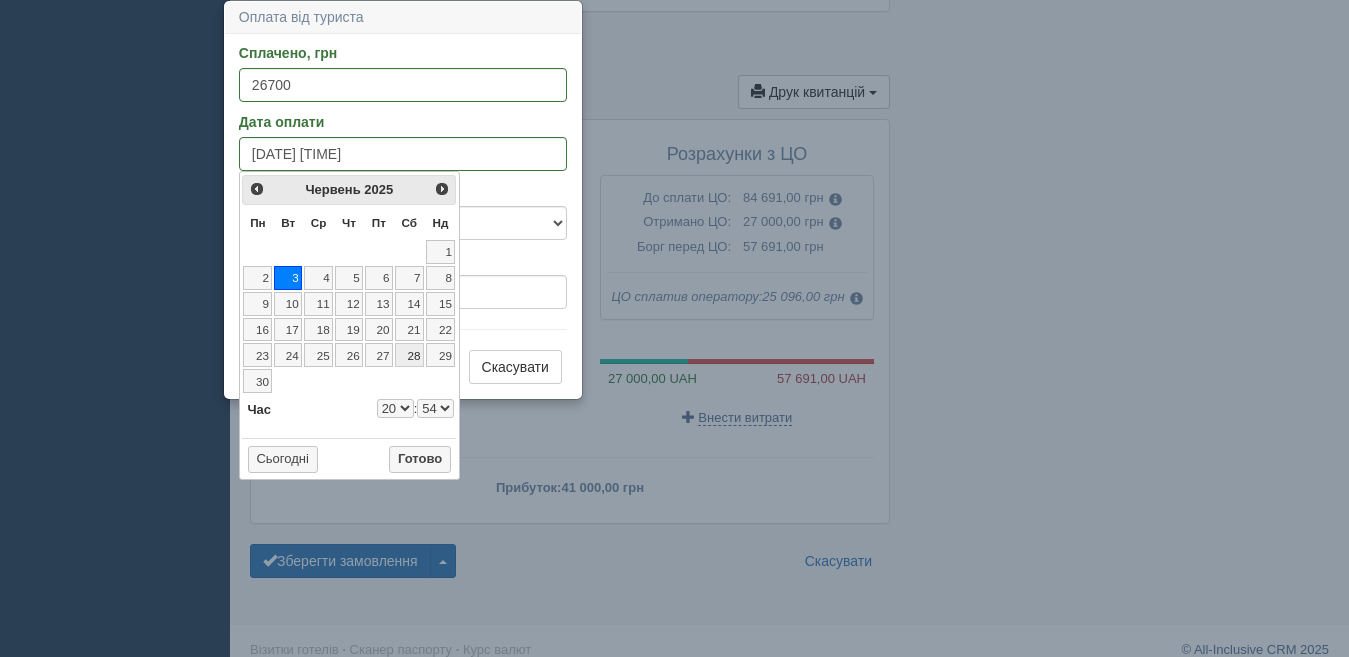 click on "00 01 02 03 04 05 06 07 08 09 10 11 12 13 14 15 16 17 18 19 20 21 22 23 24 25 26 27 28 29 30 31 32 33 34 35 36 37 38 39 40 41 42 43 44 45 46 47 48 49 50 51 52 53 54 55 56 57 58 59" at bounding box center [435, 408] 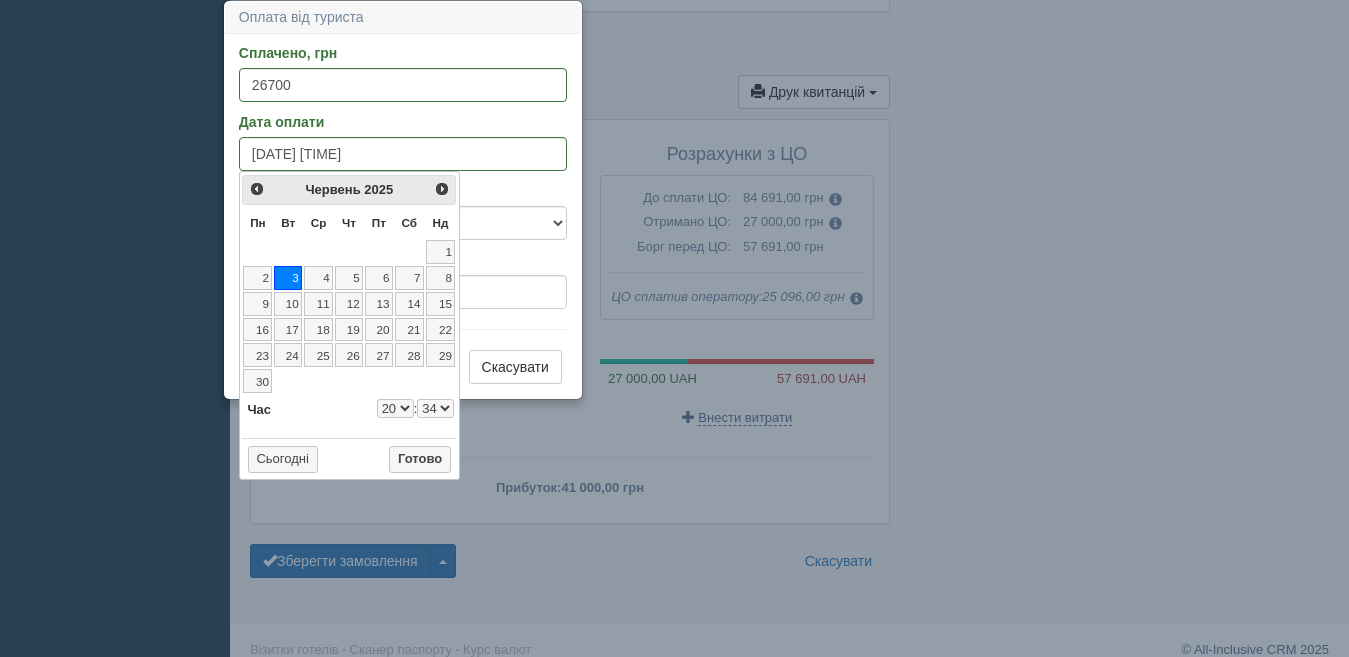 select on "20" 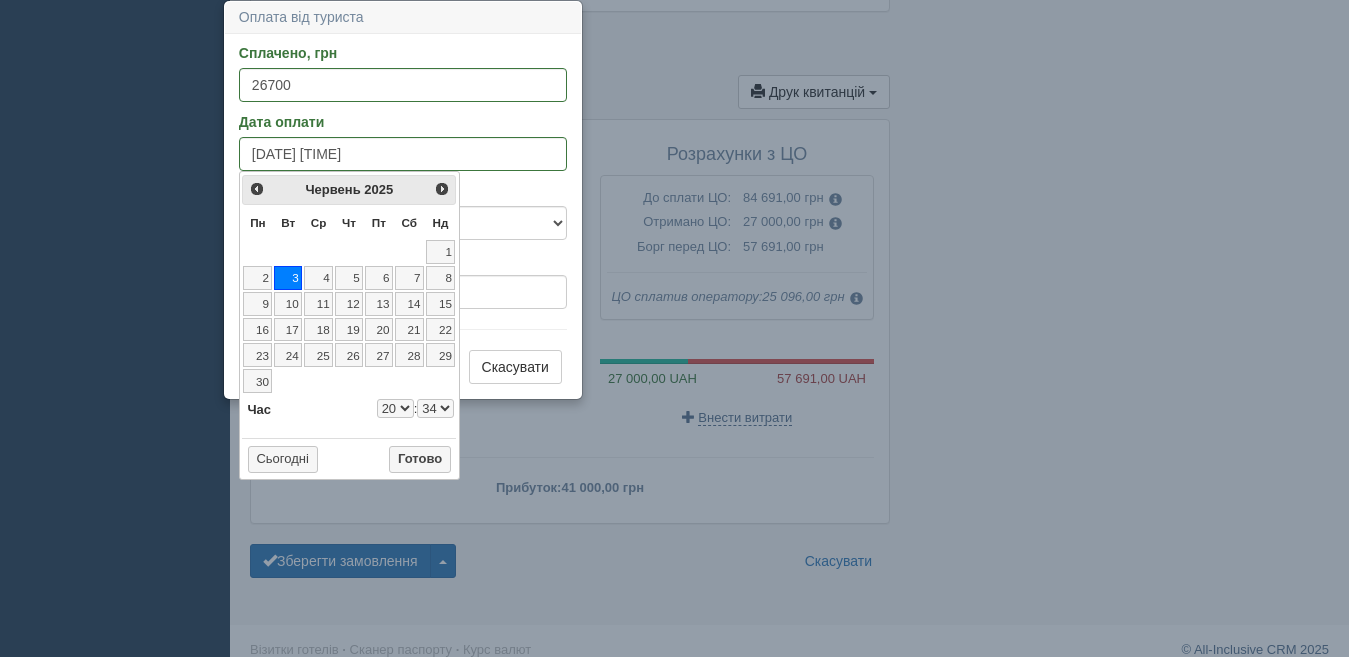 type on "[DATE] [TIME]" 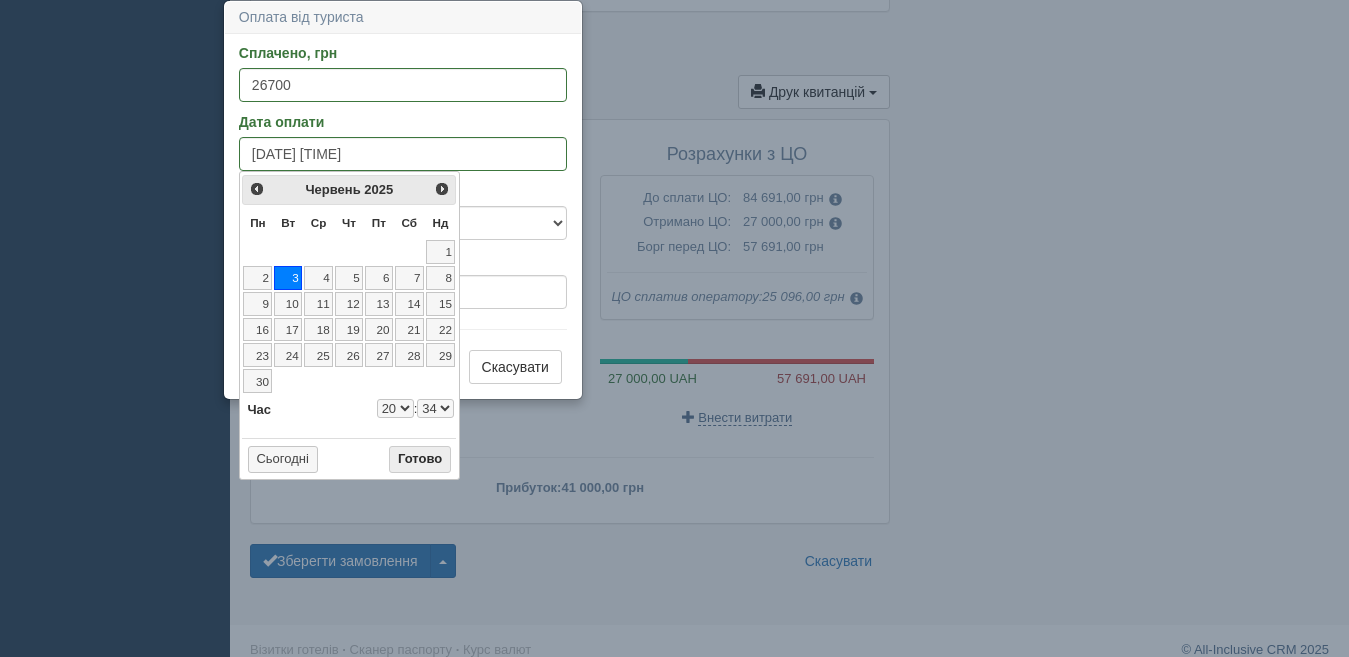 click on "Готово" at bounding box center [420, 460] 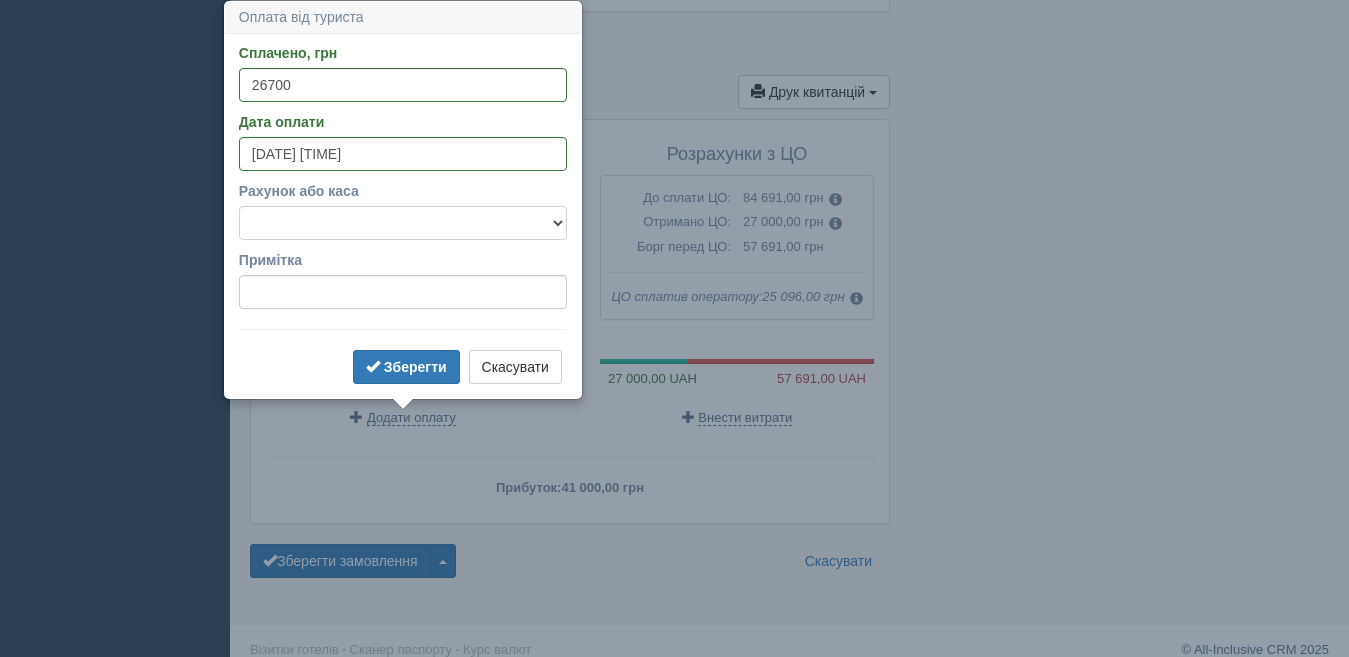 click on "Готівка
Картка
Рахунок у банку" at bounding box center (403, 223) 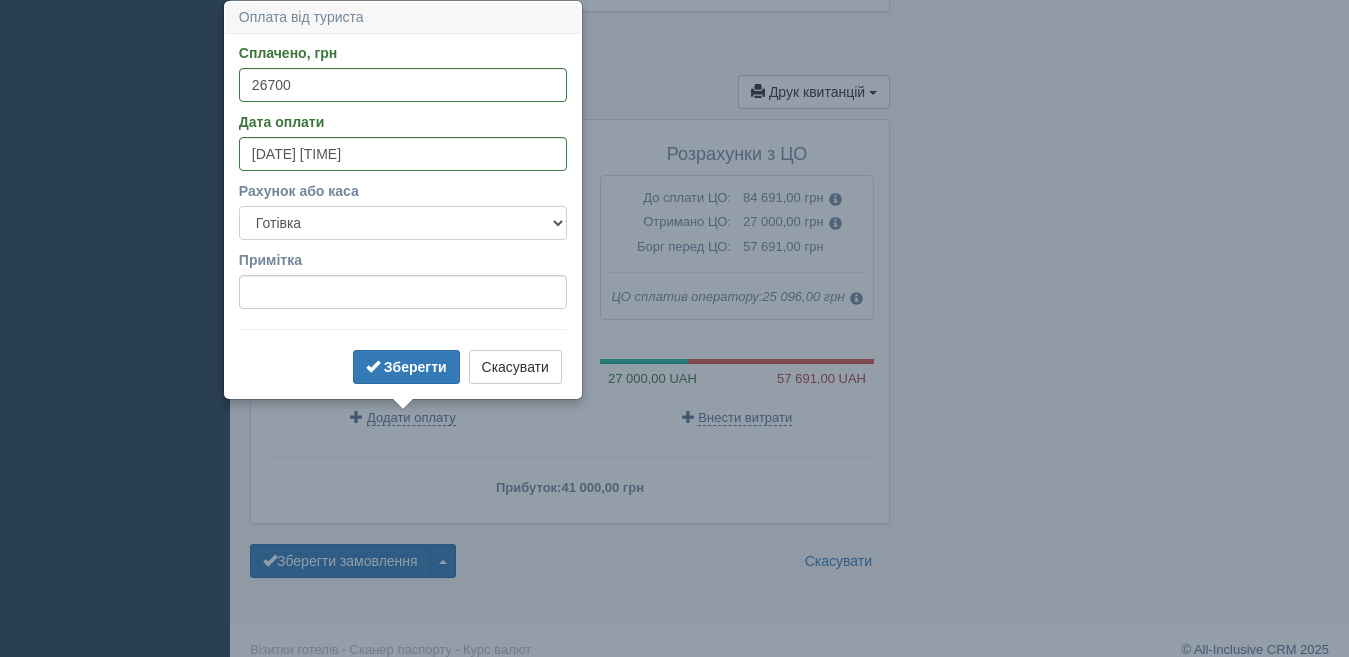 click on "Готівка
Картка
Рахунок у банку" at bounding box center (403, 223) 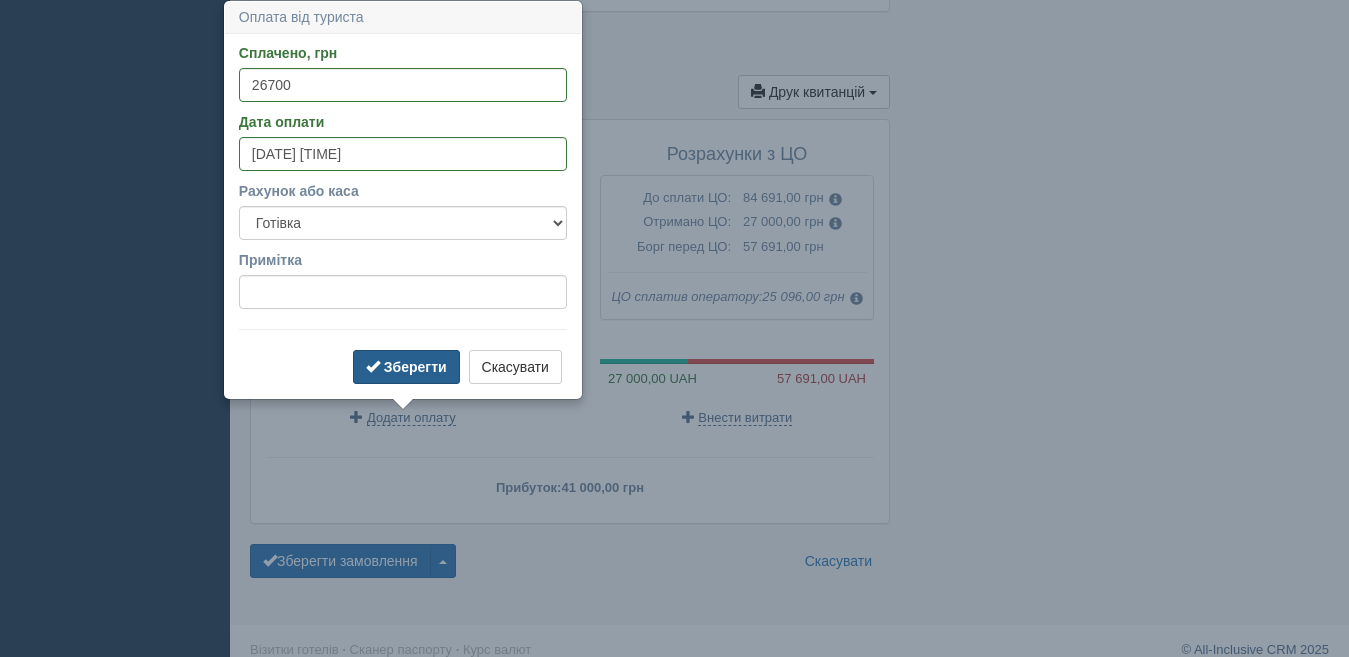 click on "Зберегти" at bounding box center [406, 367] 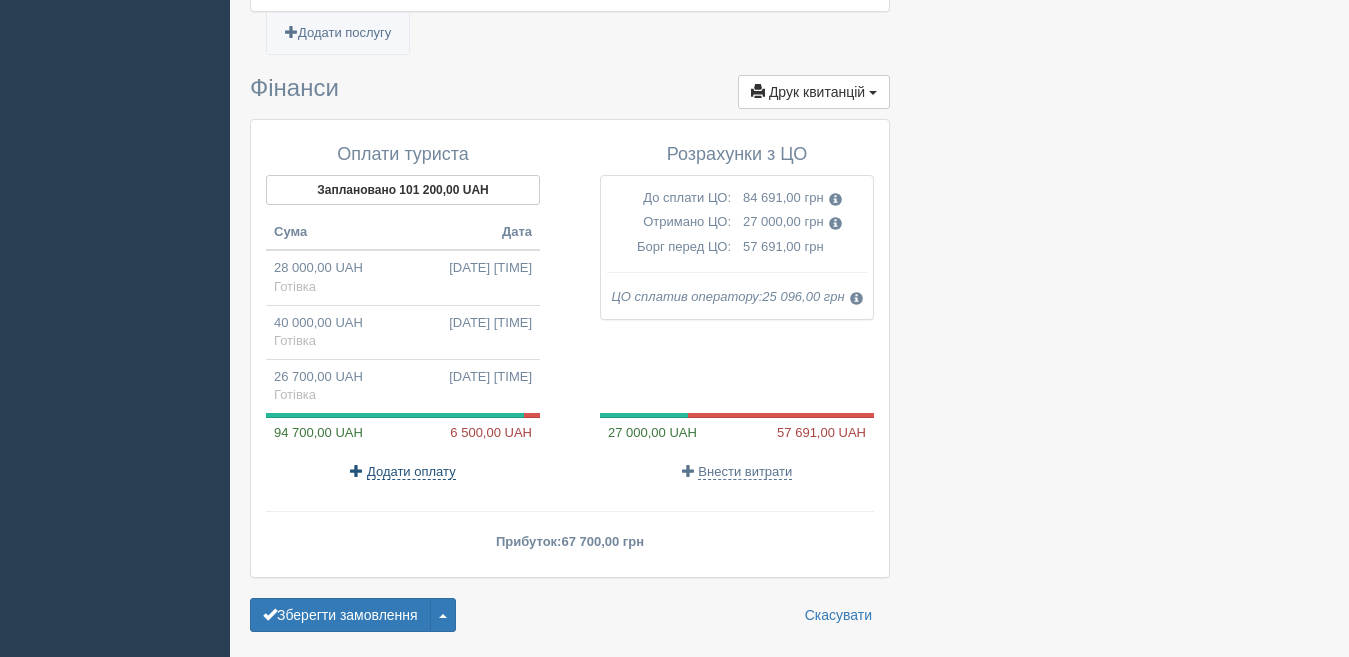 click on "Додати оплату" at bounding box center [411, 472] 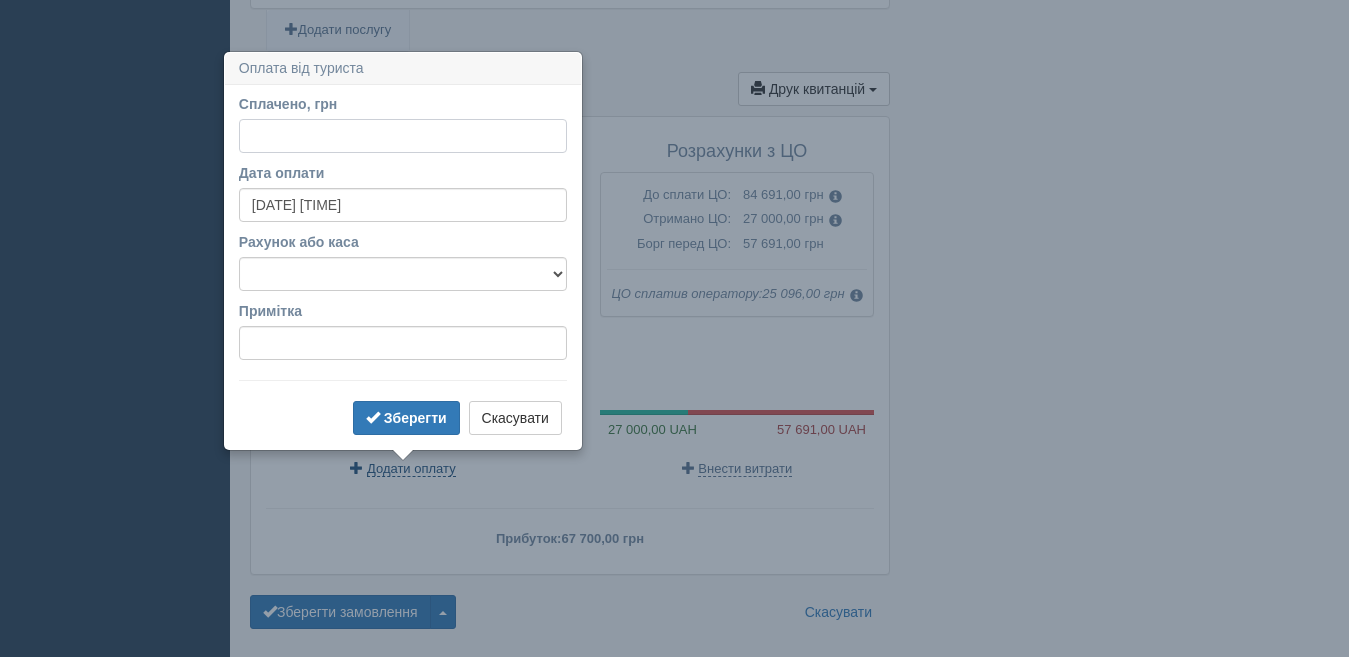 scroll, scrollTop: 1911, scrollLeft: 0, axis: vertical 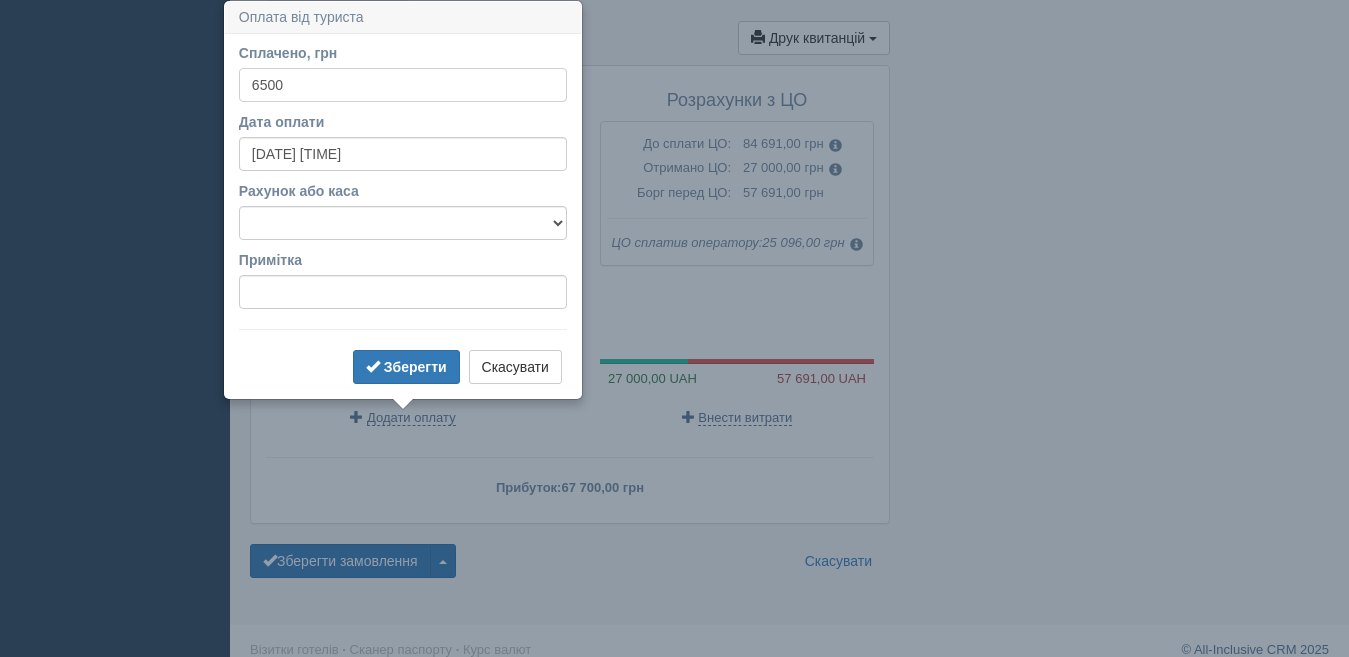 type on "6500" 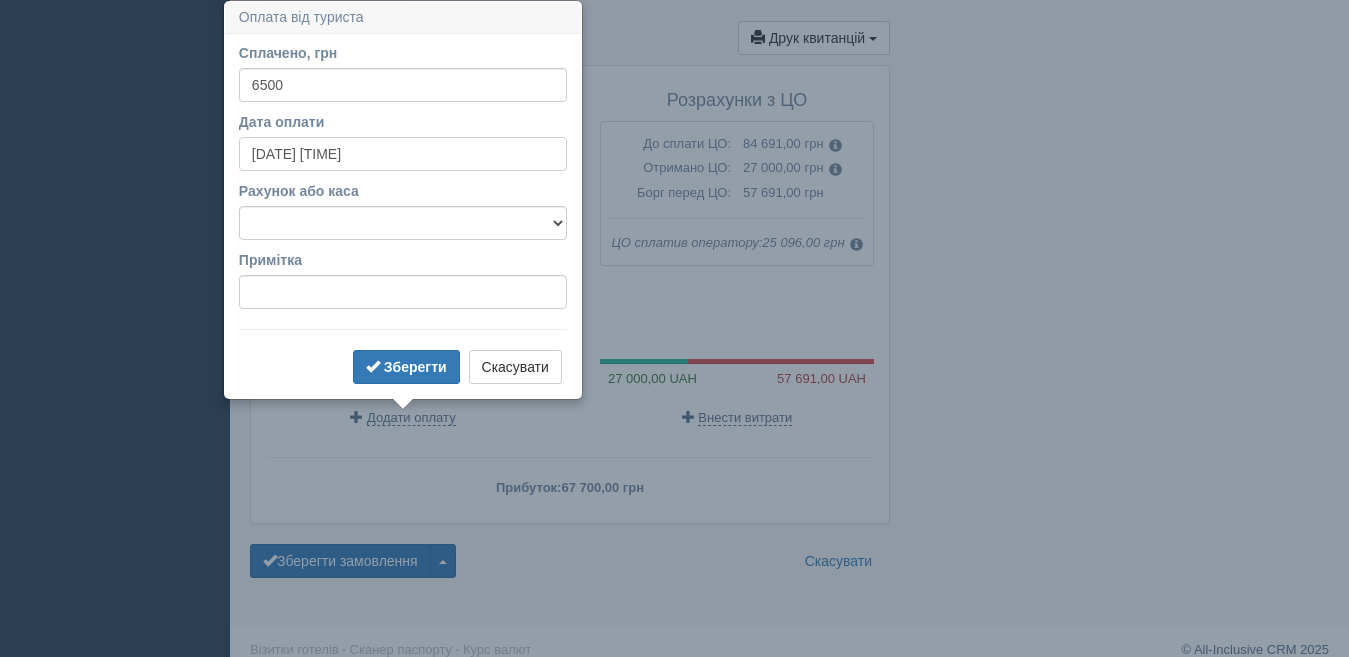 click on "[DATE] [TIME]" at bounding box center (403, 154) 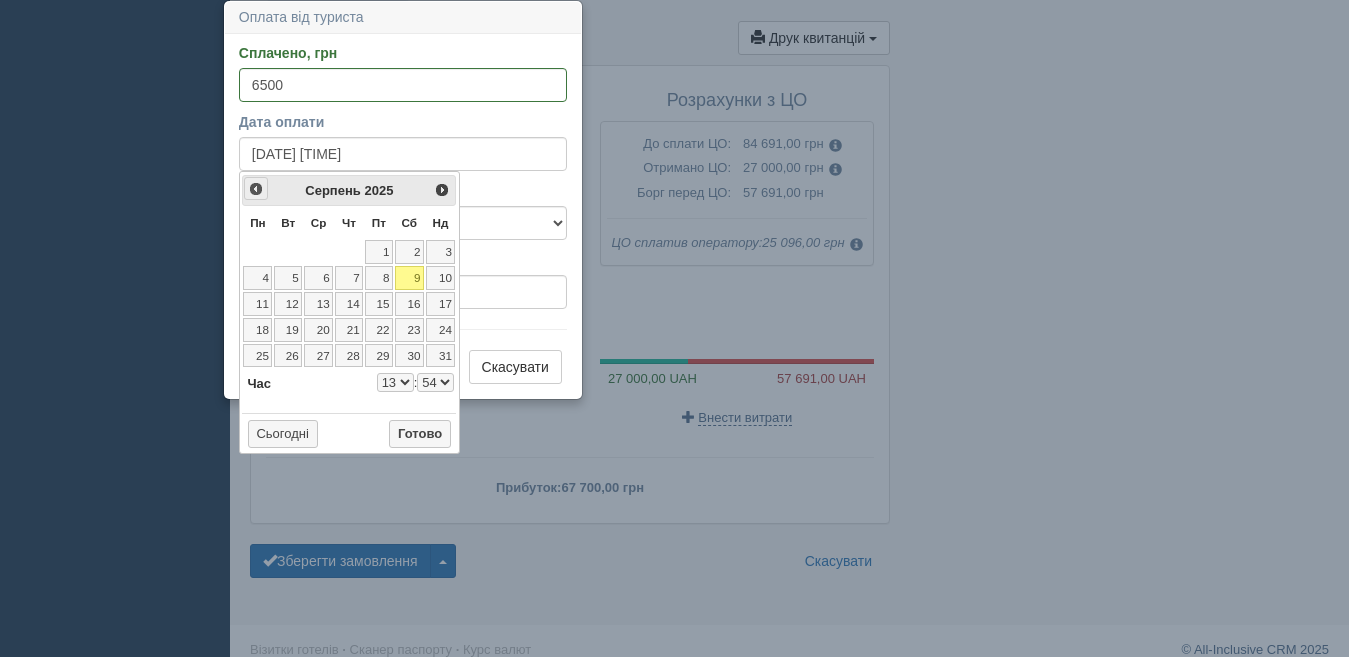 click on "<Попер" at bounding box center (256, 189) 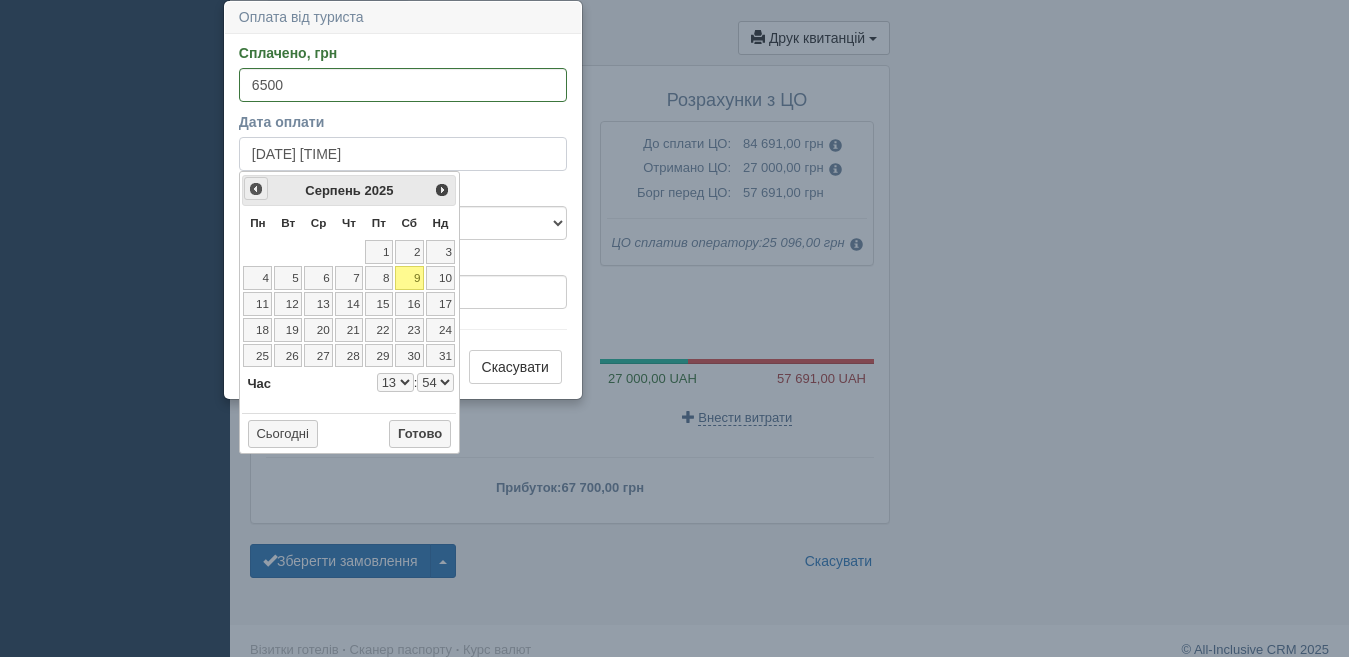 select on "13" 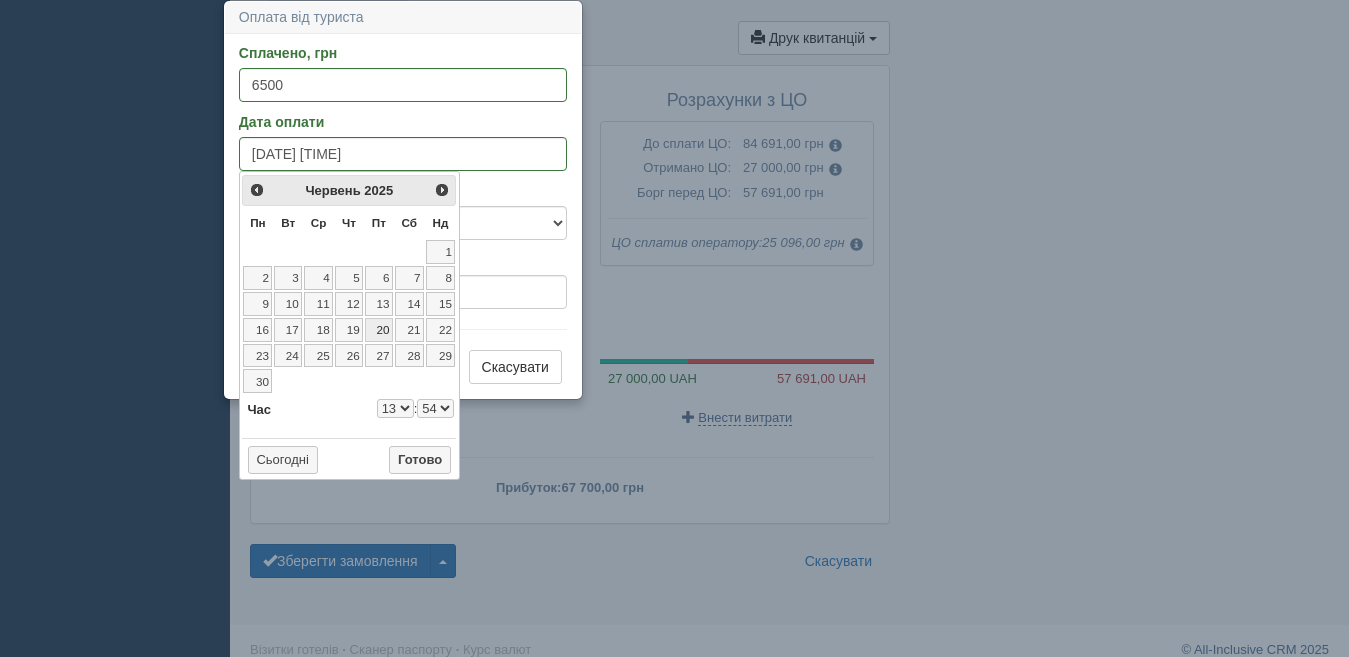 click on "20" at bounding box center (379, 330) 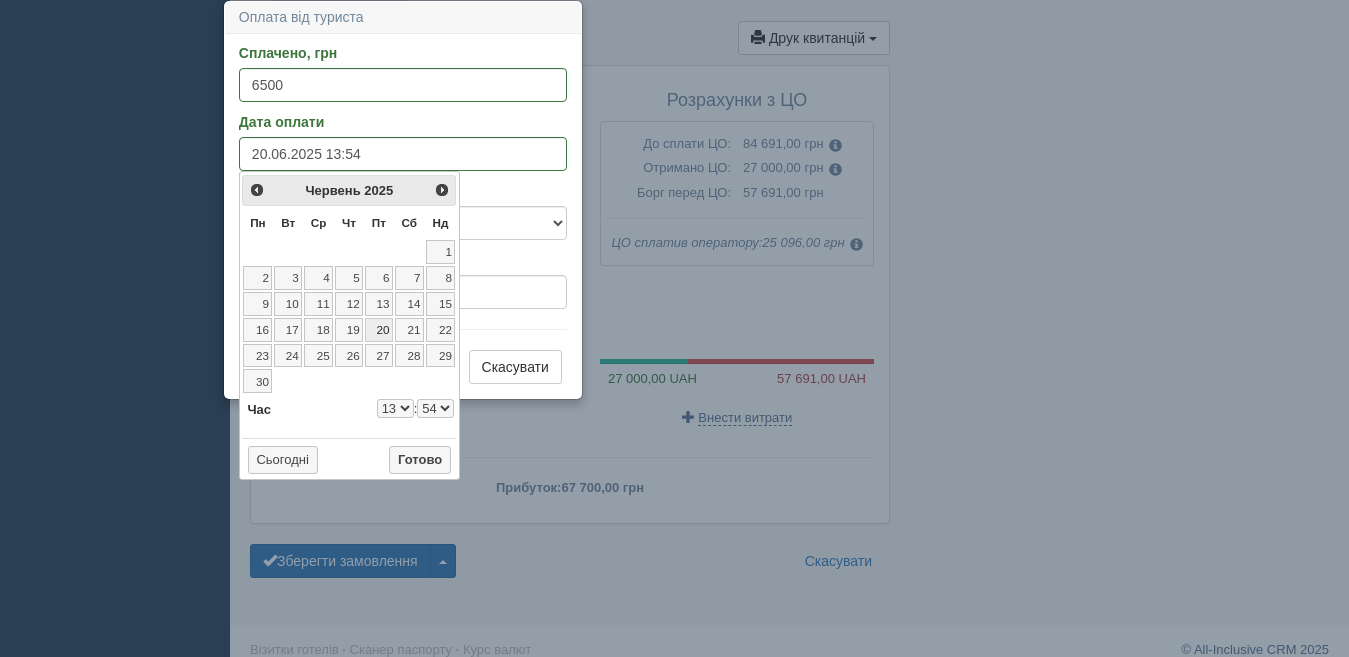 select on "13" 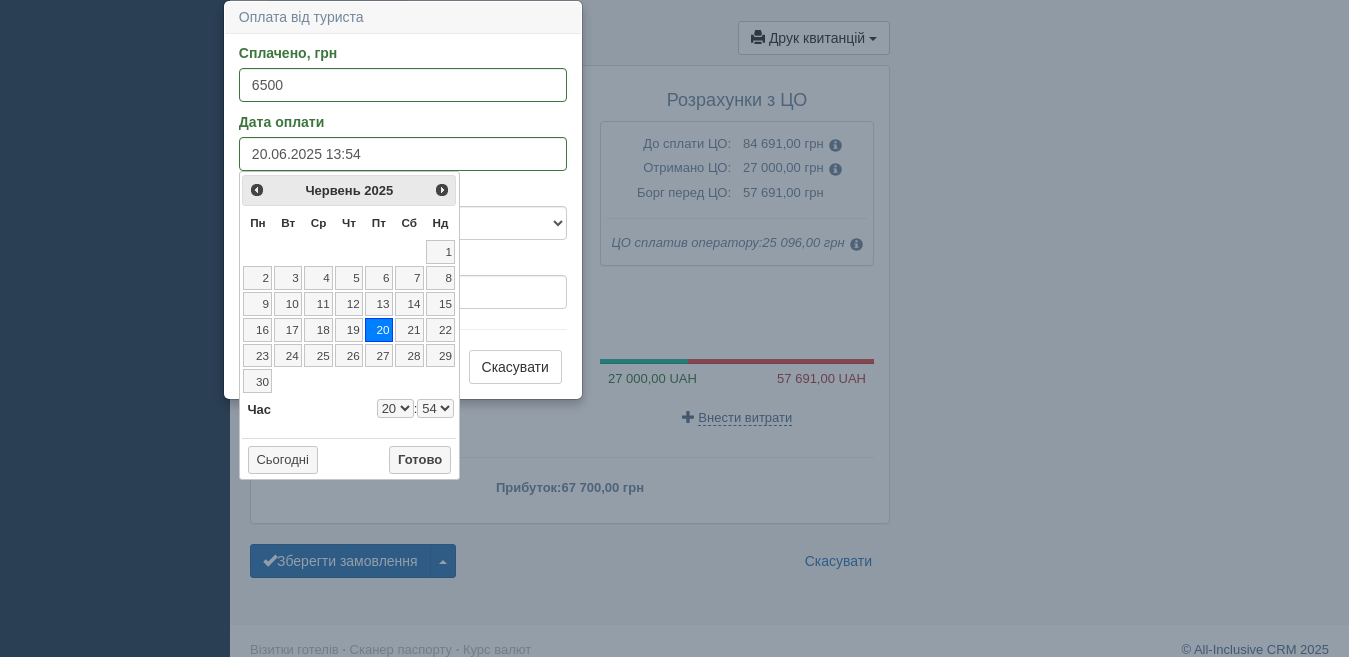 type on "[DATE] [TIME]" 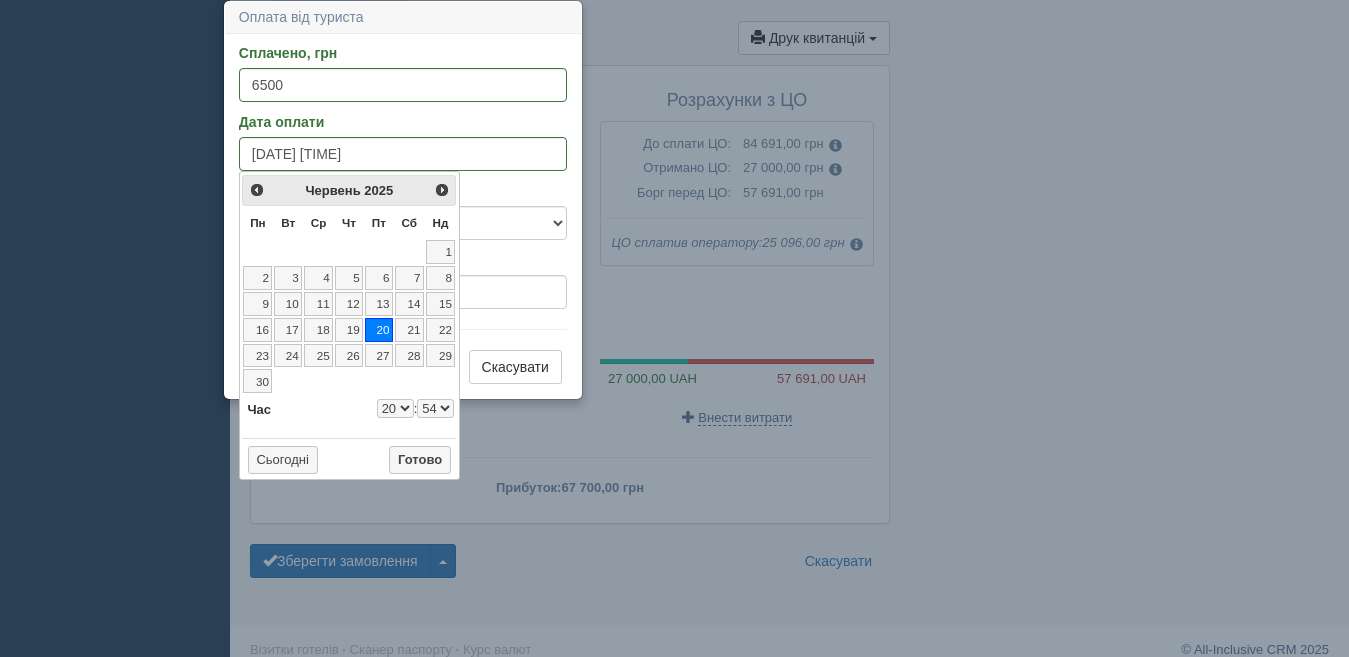 select on "20" 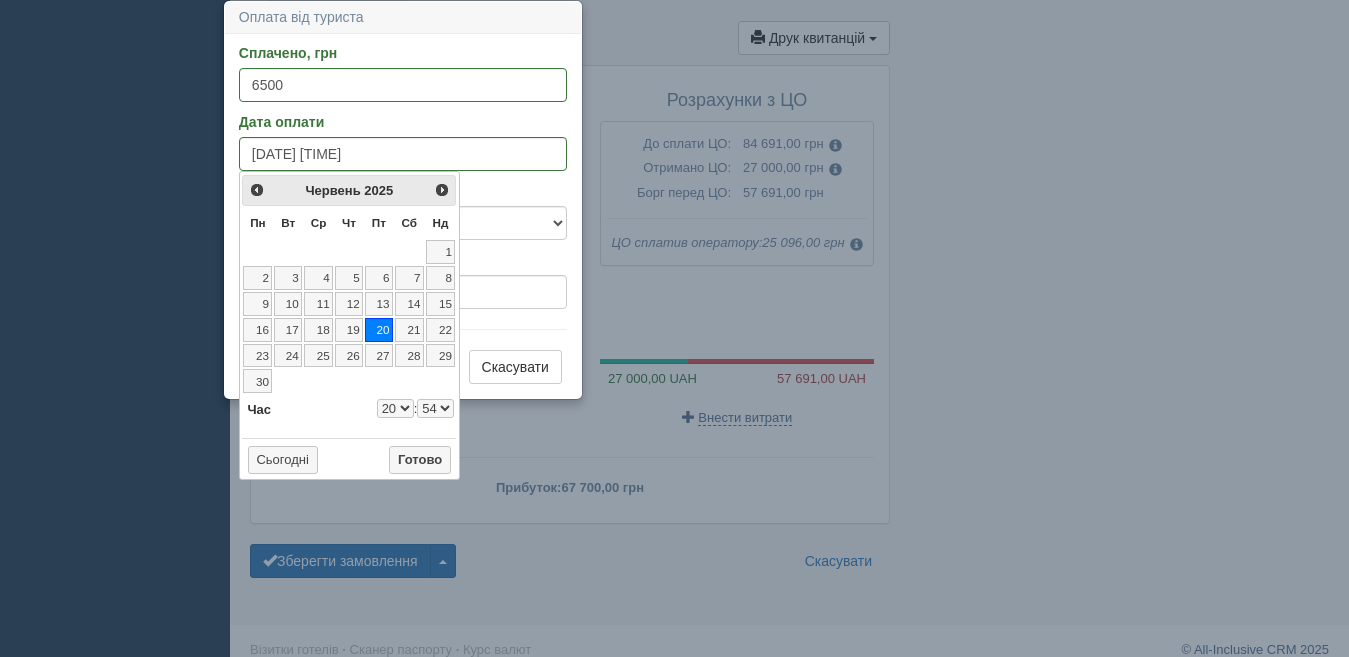 click on "00 01 02 03 04 05 06 07 08 09 10 11 12 13 14 15 16 17 18 19 20 21 22 23 24 25 26 27 28 29 30 31 32 33 34 35 36 37 38 39 40 41 42 43 44 45 46 47 48 49 50 51 52 53 54 55 56 57 58 59" at bounding box center [435, 408] 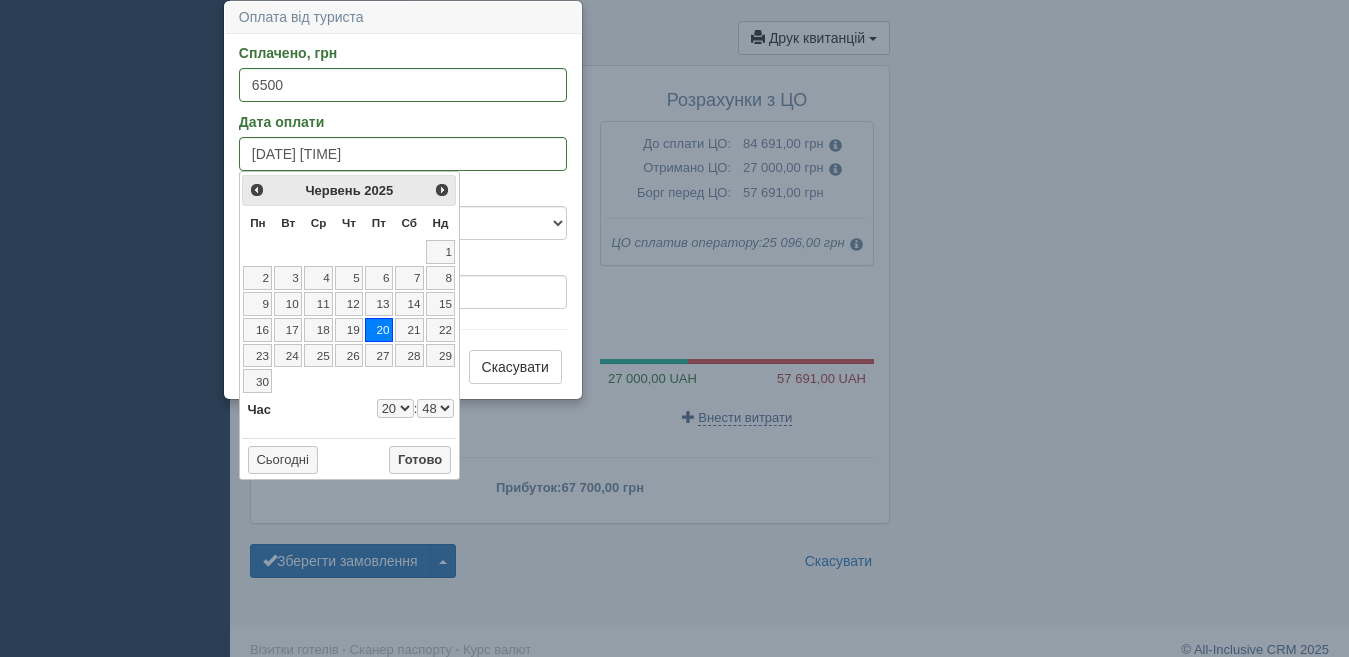 type on "[DATE] [TIME]" 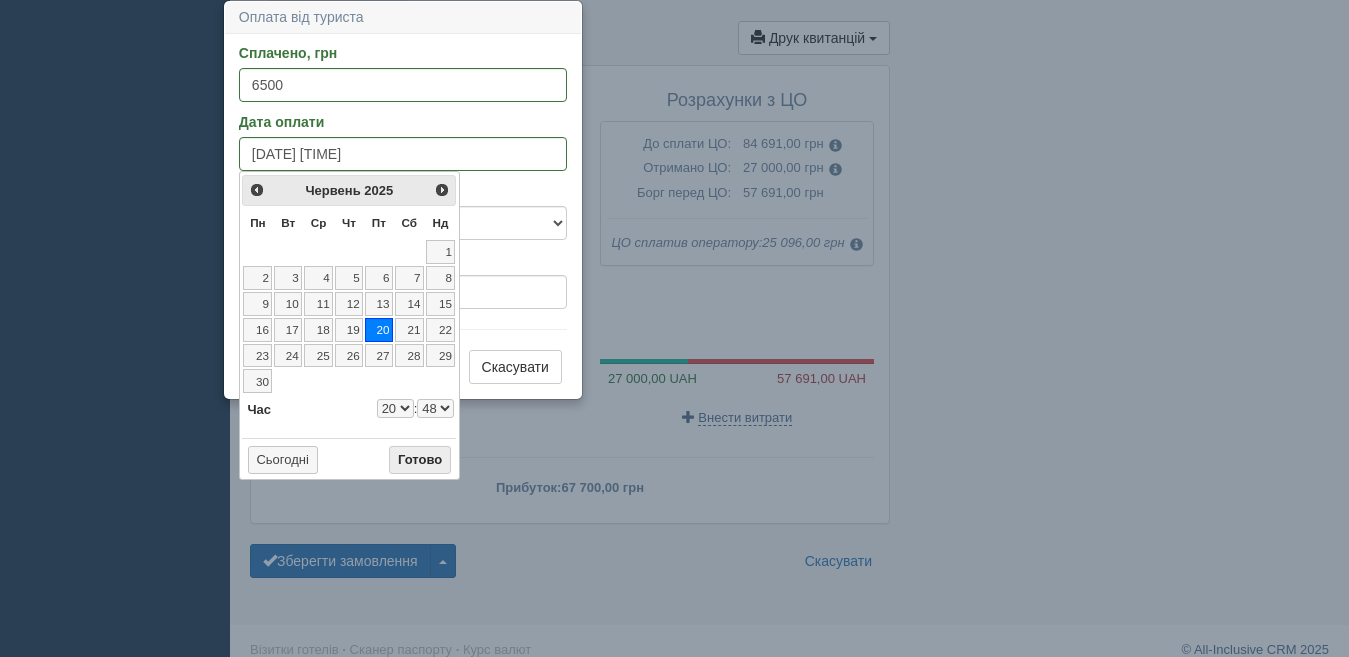 click on "Готово" at bounding box center [420, 460] 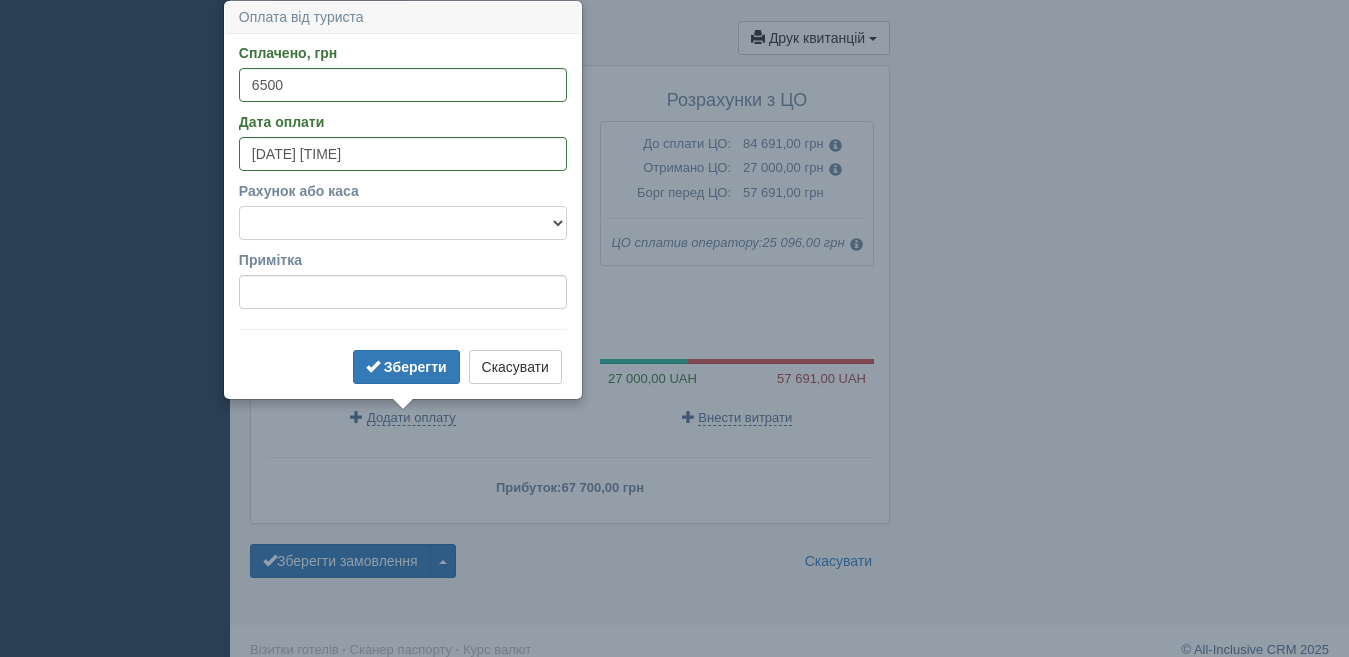 drag, startPoint x: 469, startPoint y: 216, endPoint x: 450, endPoint y: 232, distance: 24.839485 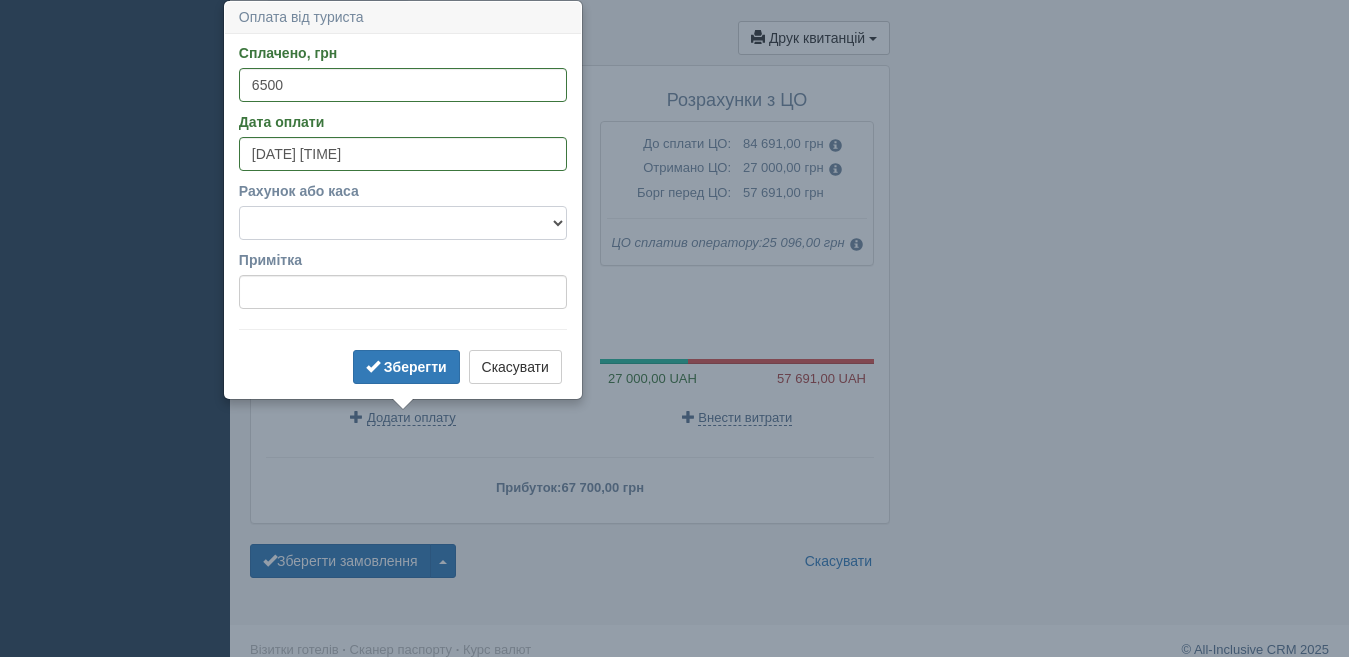select on "1165" 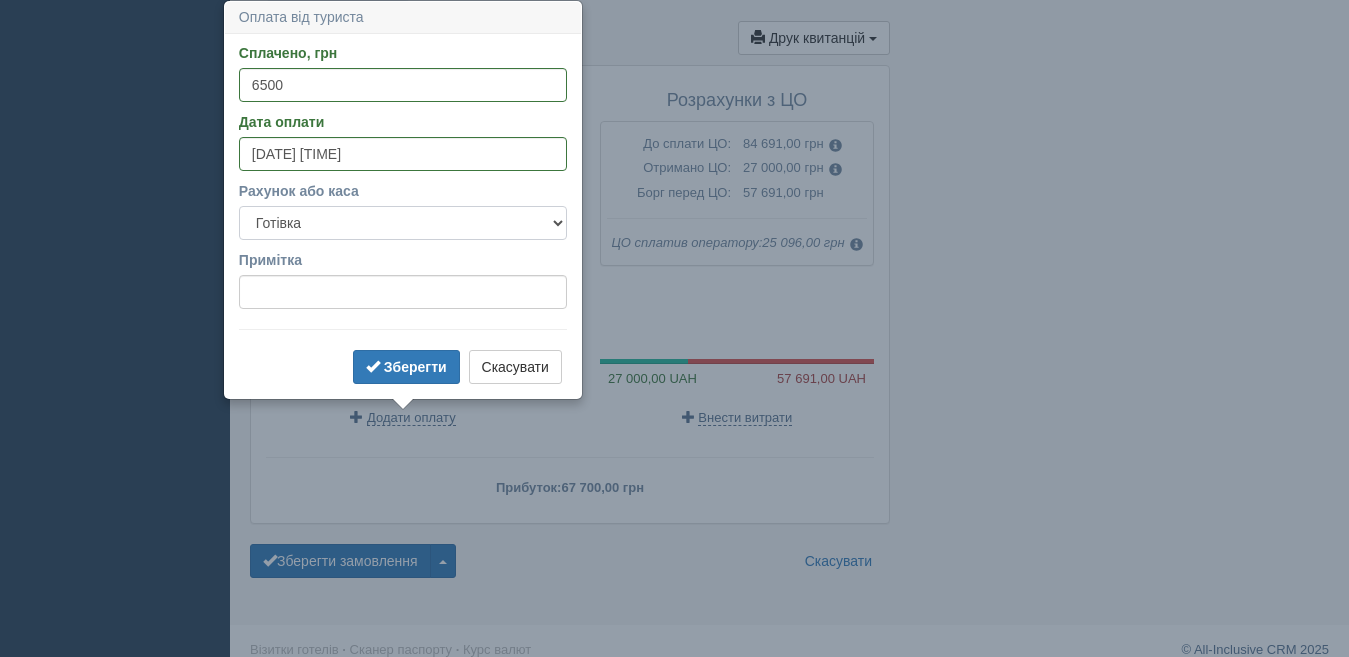 click on "Готівка
Картка
Рахунок у банку" at bounding box center (403, 223) 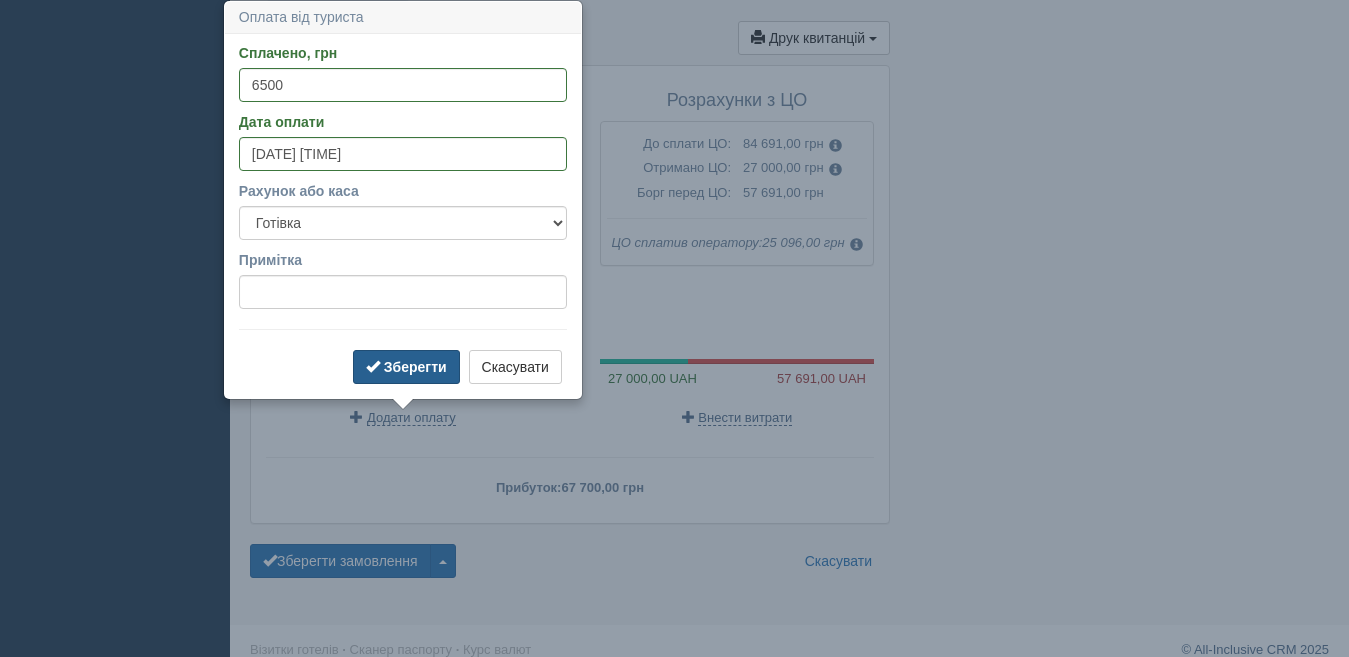 click on "Зберегти" at bounding box center (415, 367) 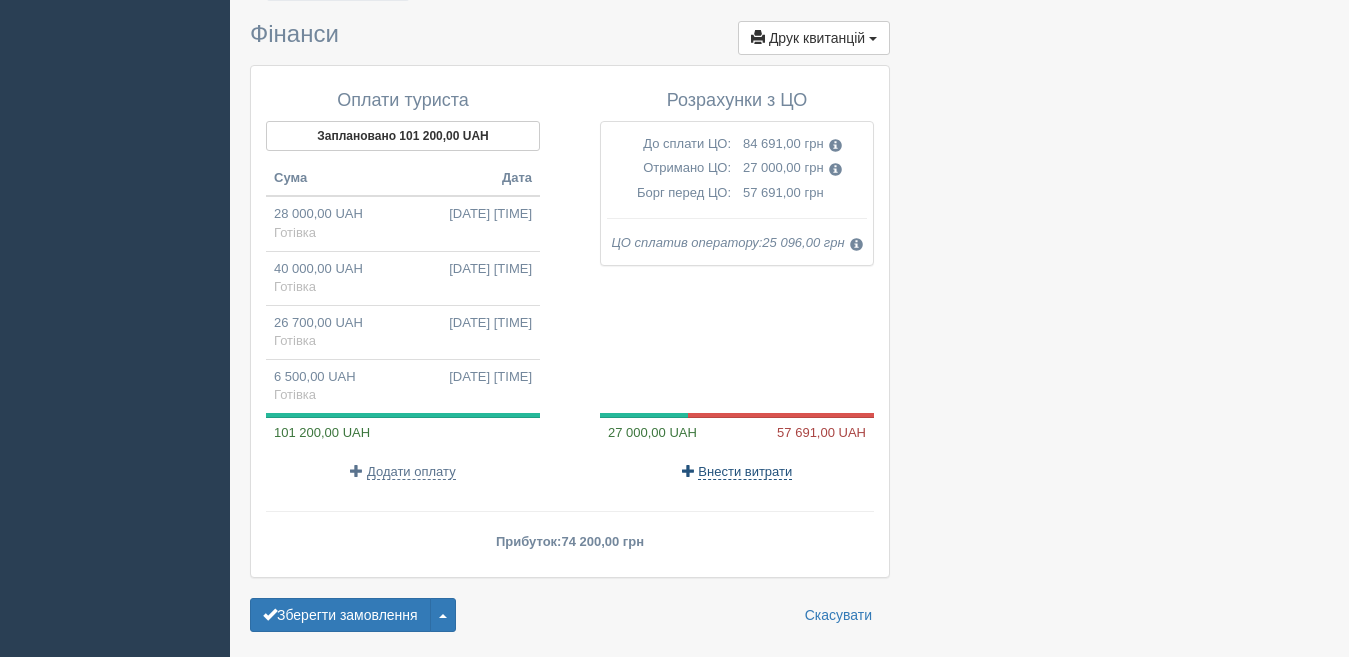 click on "Внести витрати" at bounding box center (745, 472) 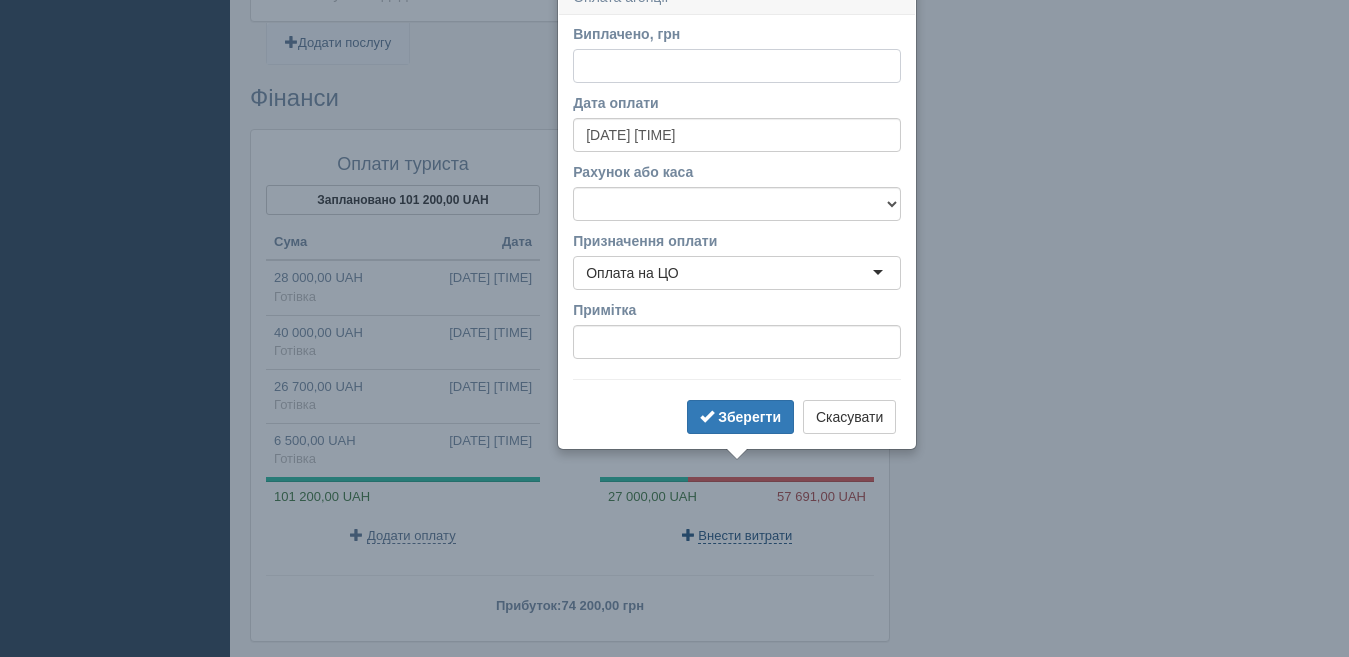 scroll, scrollTop: 1827, scrollLeft: 0, axis: vertical 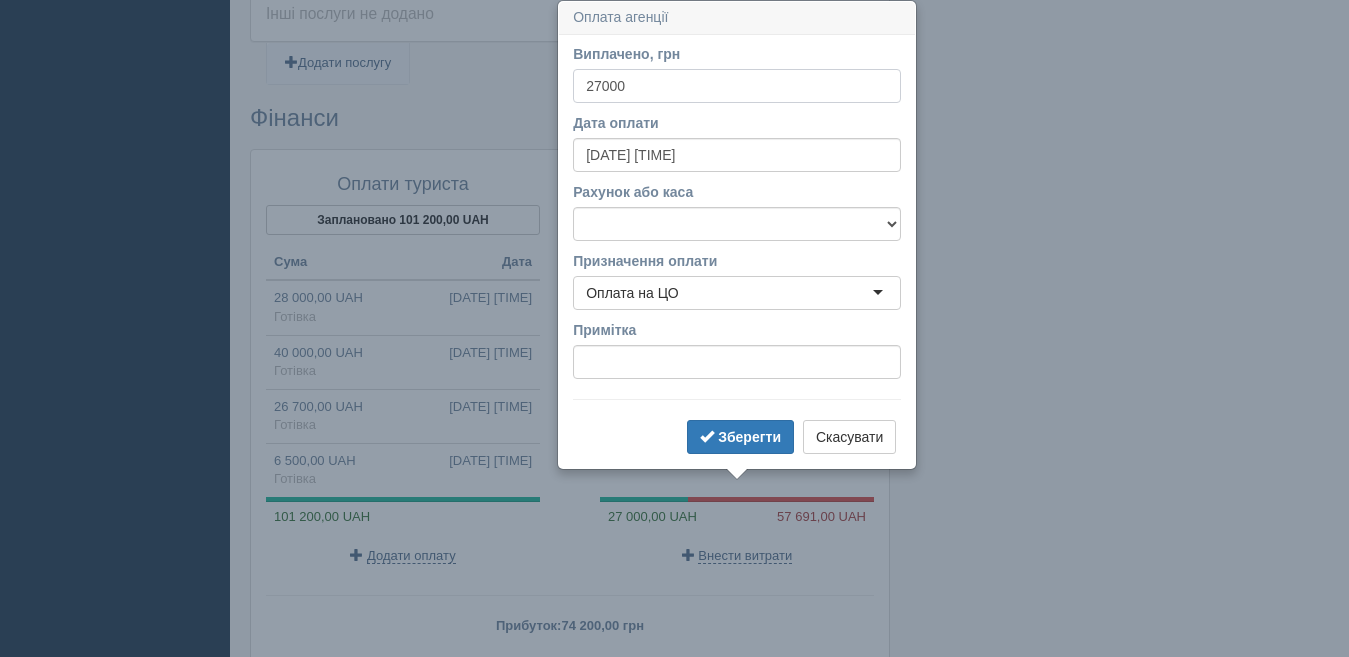 type on "27000" 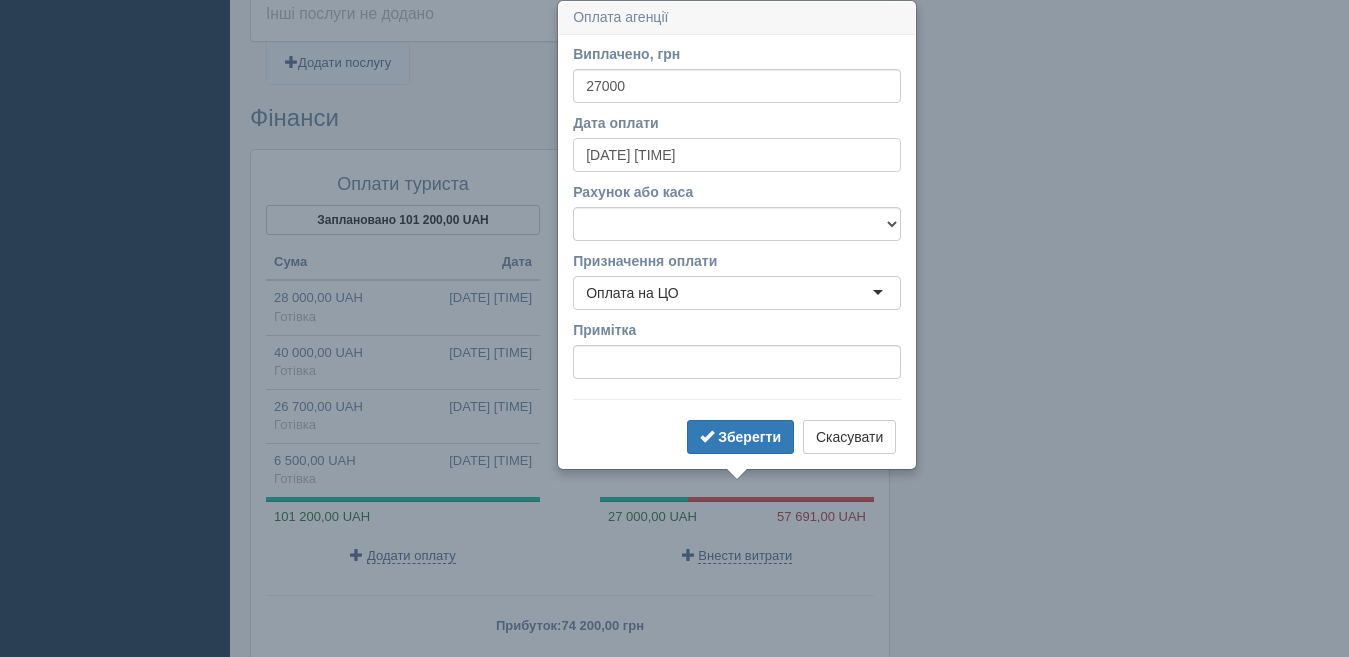 click on "[DATE] [TIME]" at bounding box center [737, 155] 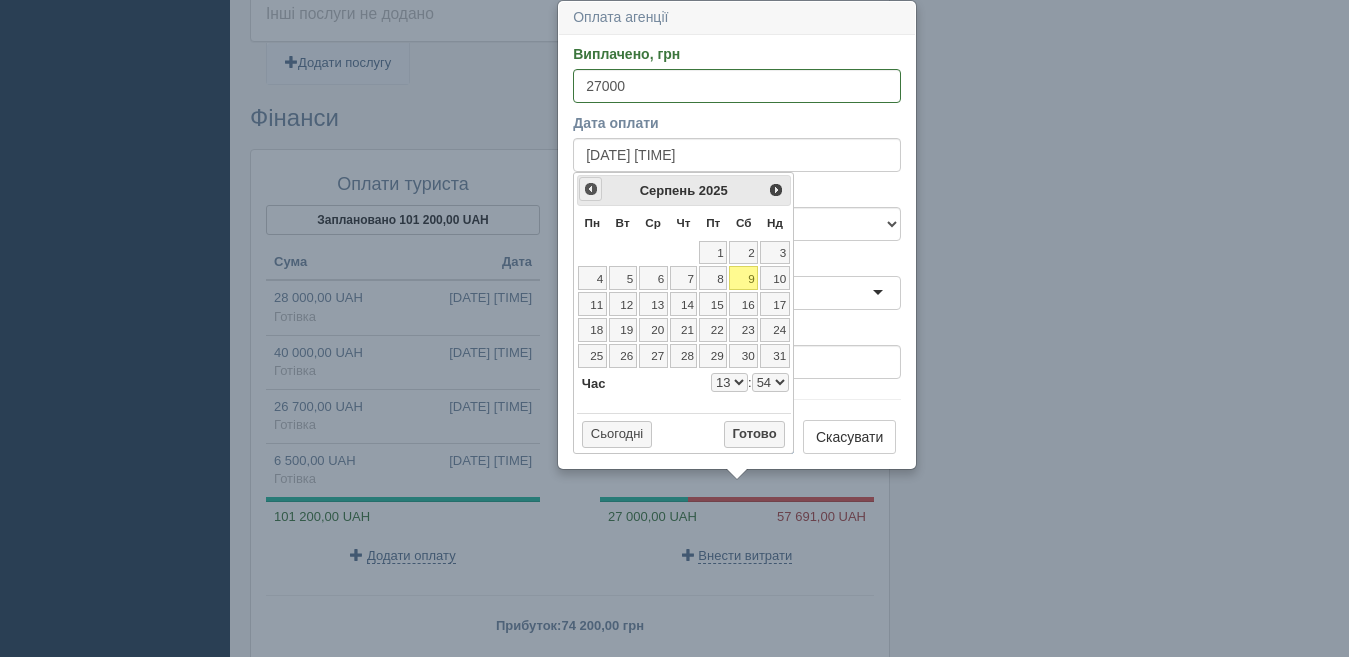 click on "<Попер" at bounding box center (591, 189) 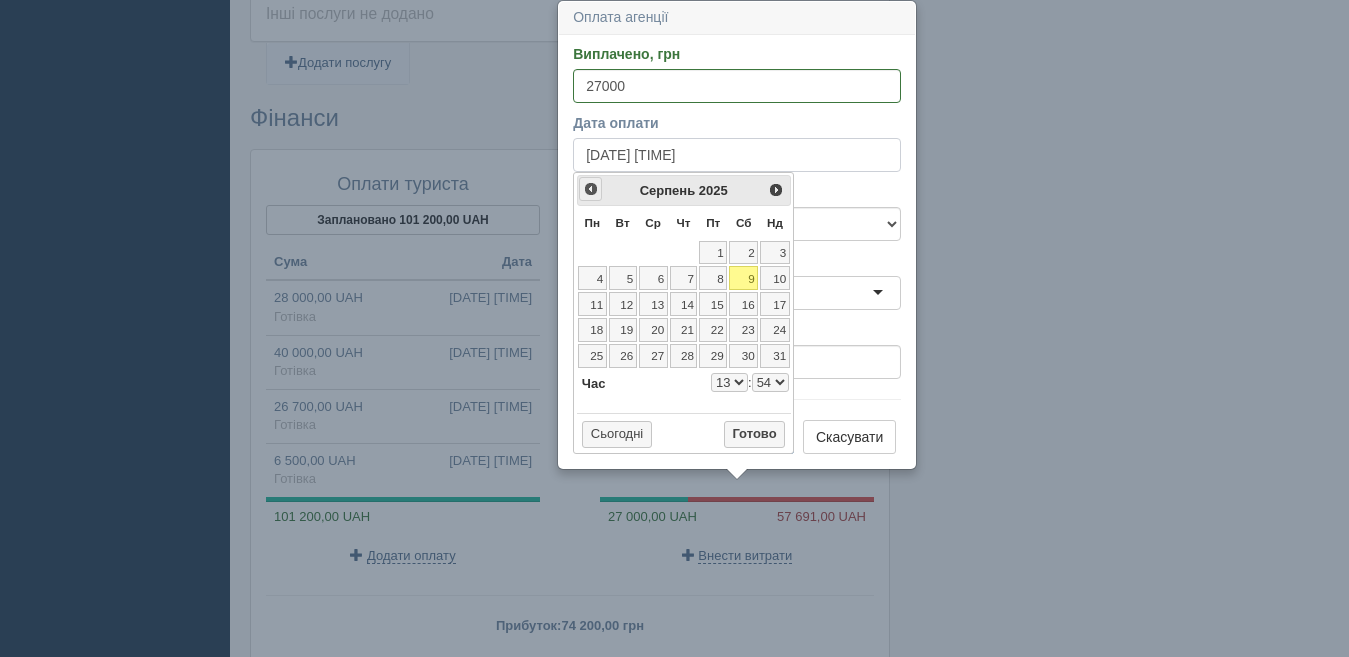 select on "13" 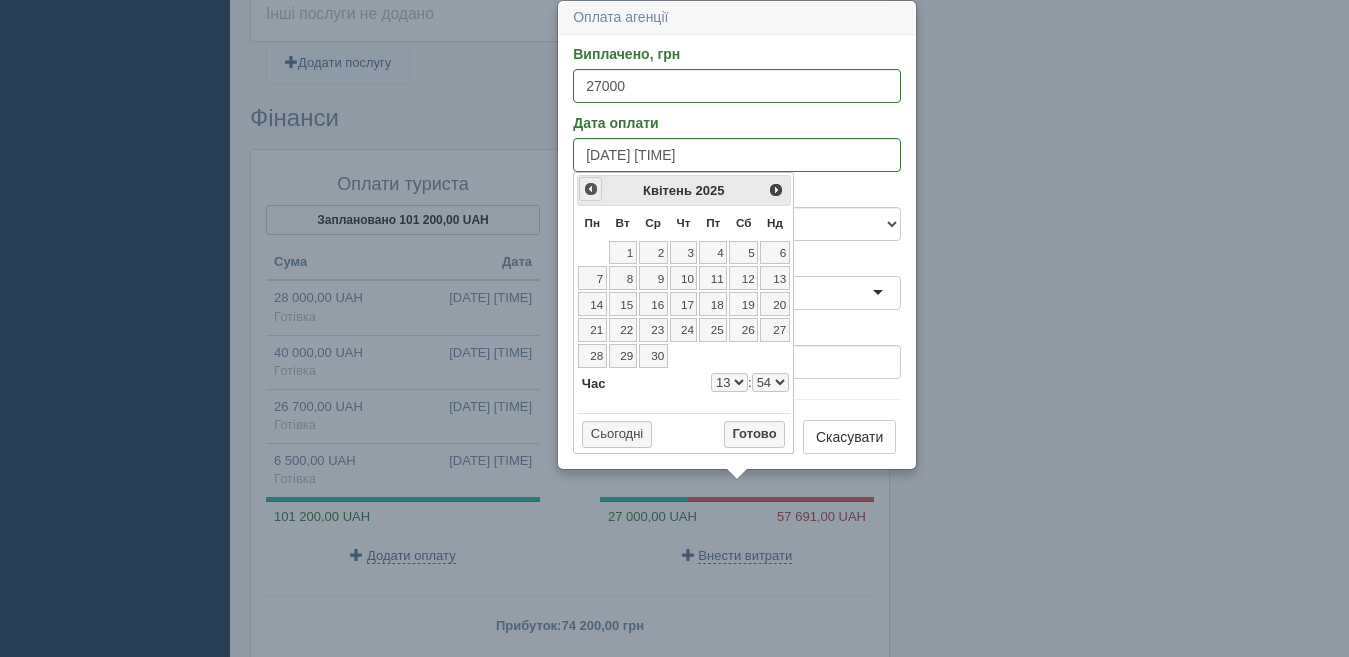 click on "<Попер" at bounding box center [591, 189] 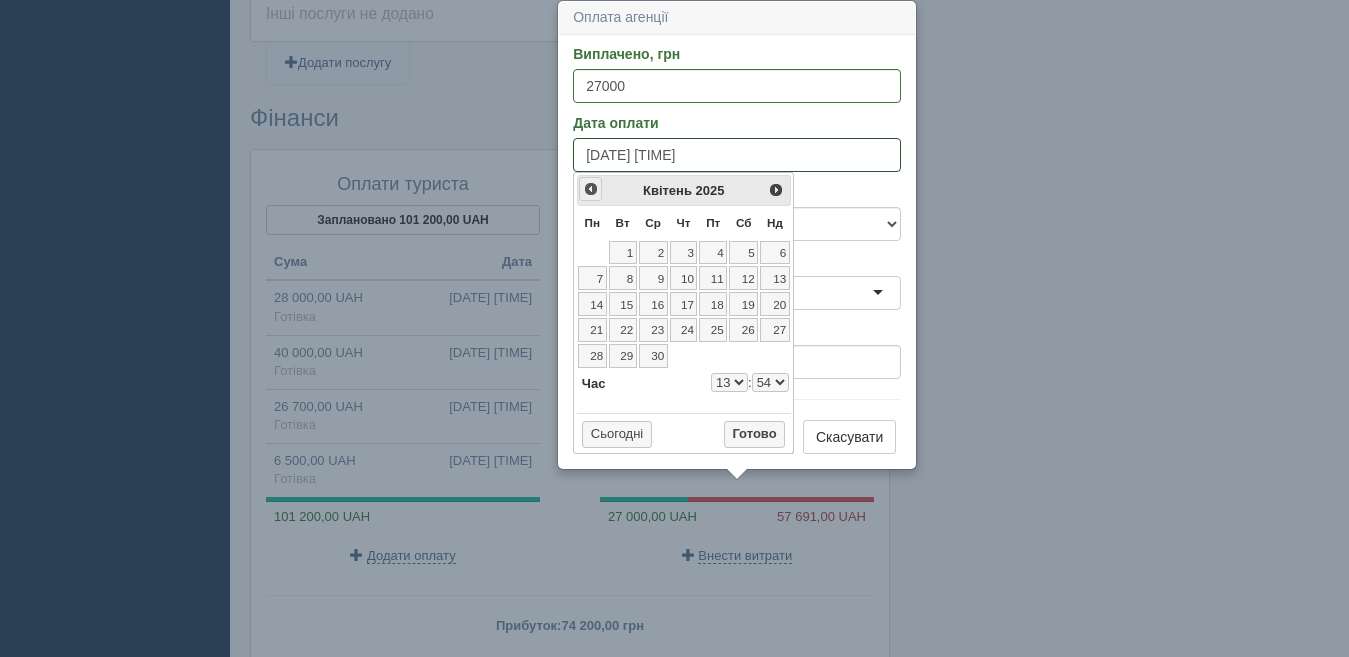 select on "13" 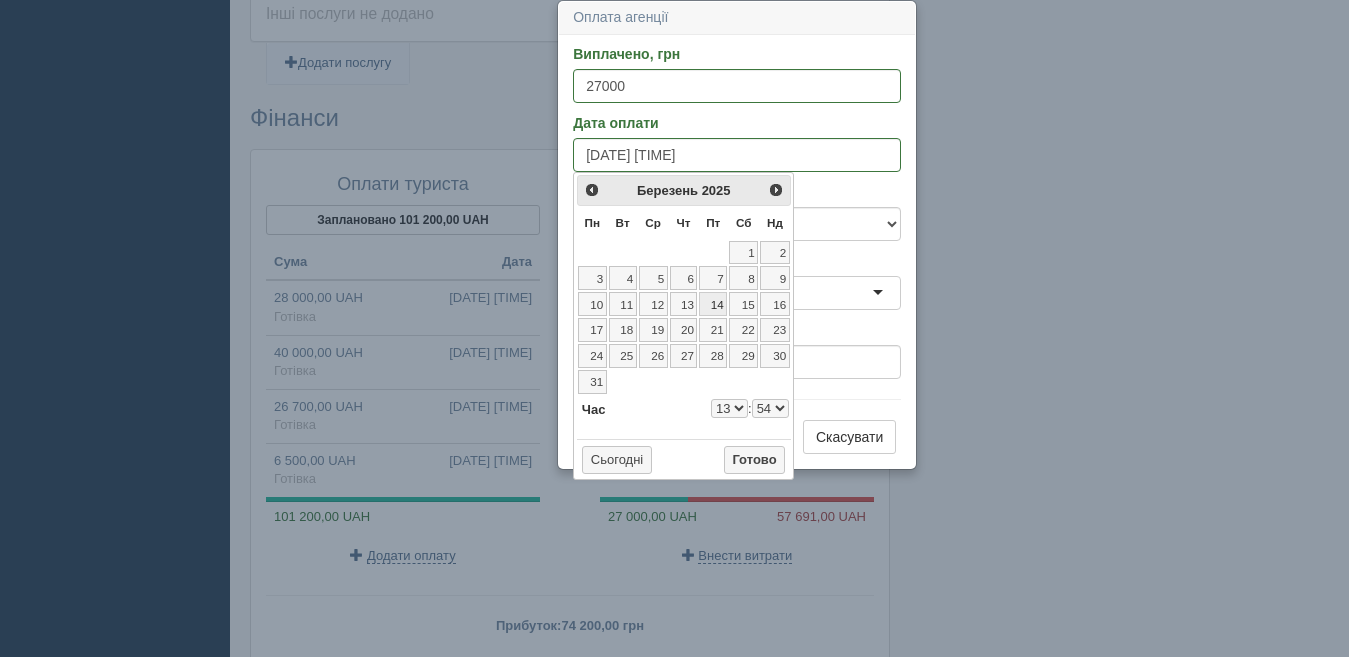click on "14" at bounding box center [713, 304] 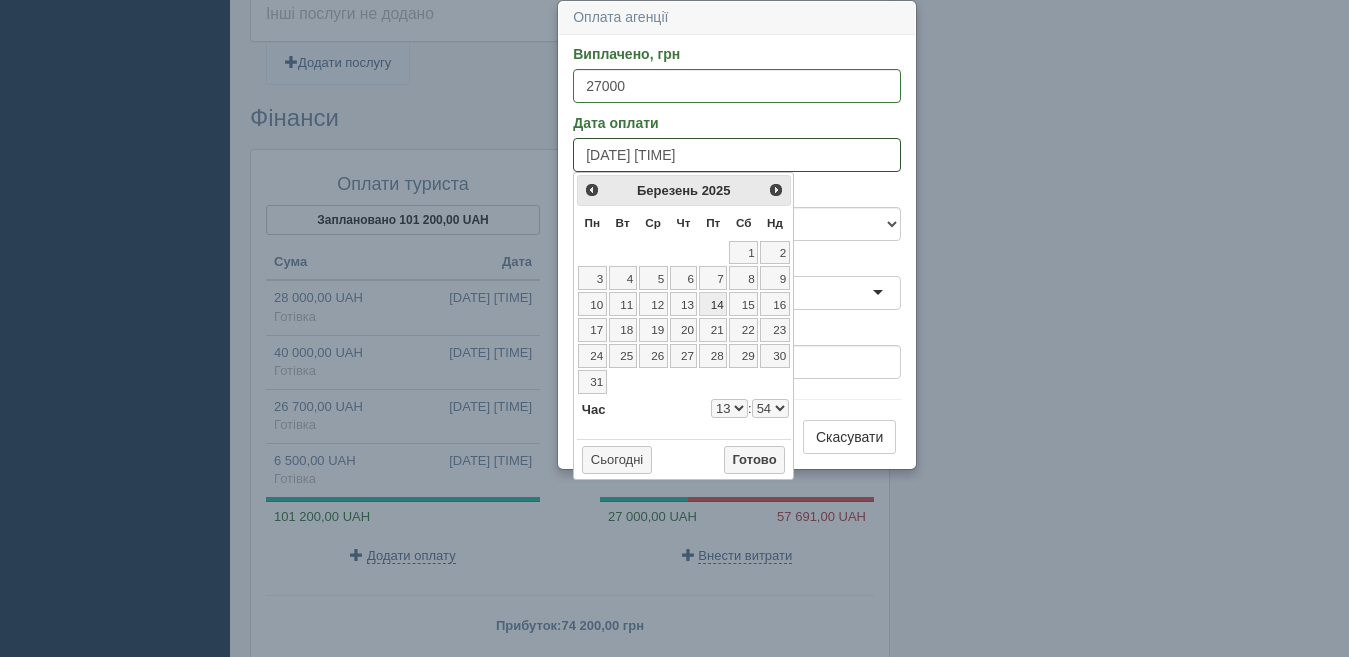 type on "[DATE] [TIME]" 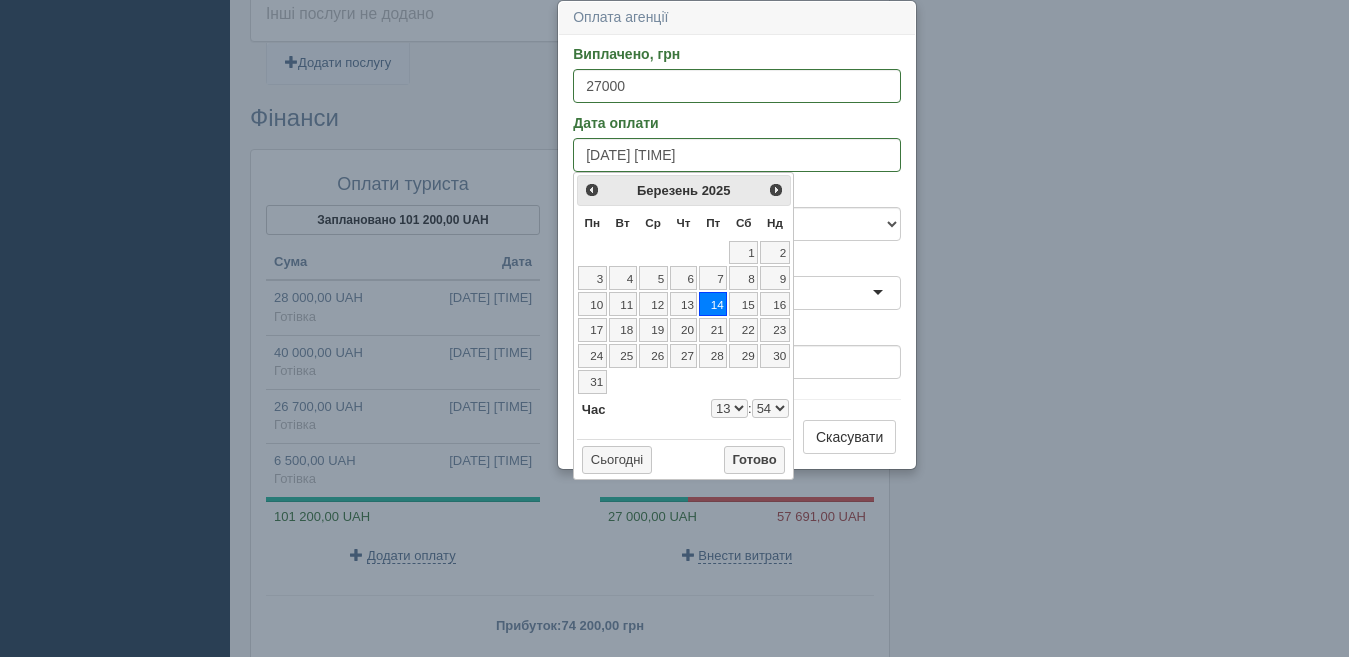 click on "0 1 2 3 4 5 6 7 8 9 10 11 12 13 14 15 16 17 18 19 20 21 22 23" at bounding box center (729, 408) 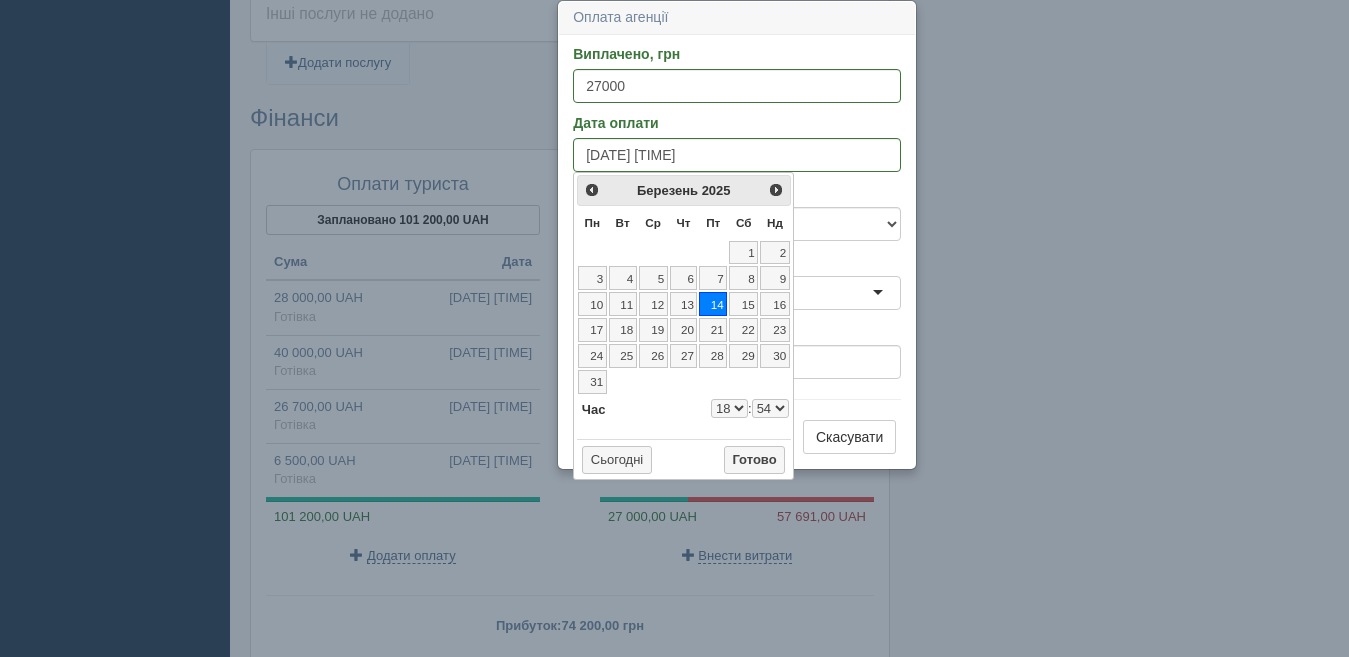 select on "18" 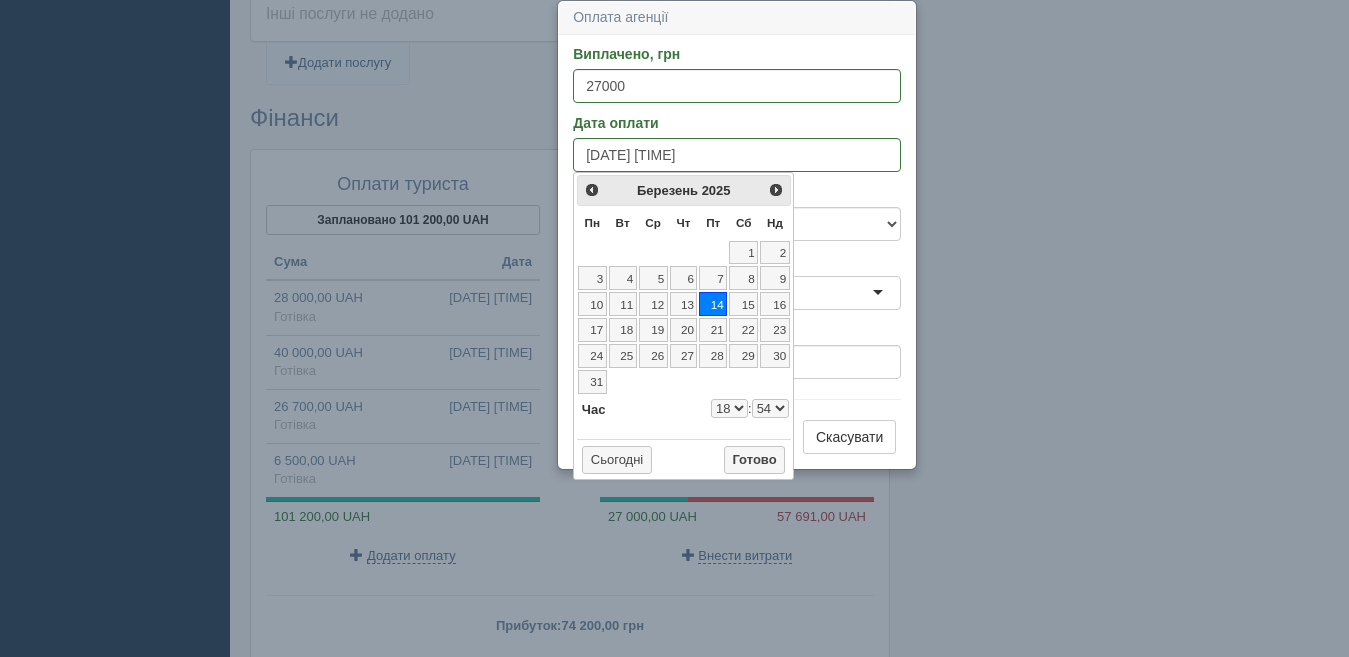 click on "00 01 02 03 04 05 06 07 08 09 10 11 12 13 14 15 16 17 18 19 20 21 22 23 24 25 26 27 28 29 30 31 32 33 34 35 36 37 38 39 40 41 42 43 44 45 46 47 48 49 50 51 52 53 54 55 56 57 58 59" at bounding box center (770, 408) 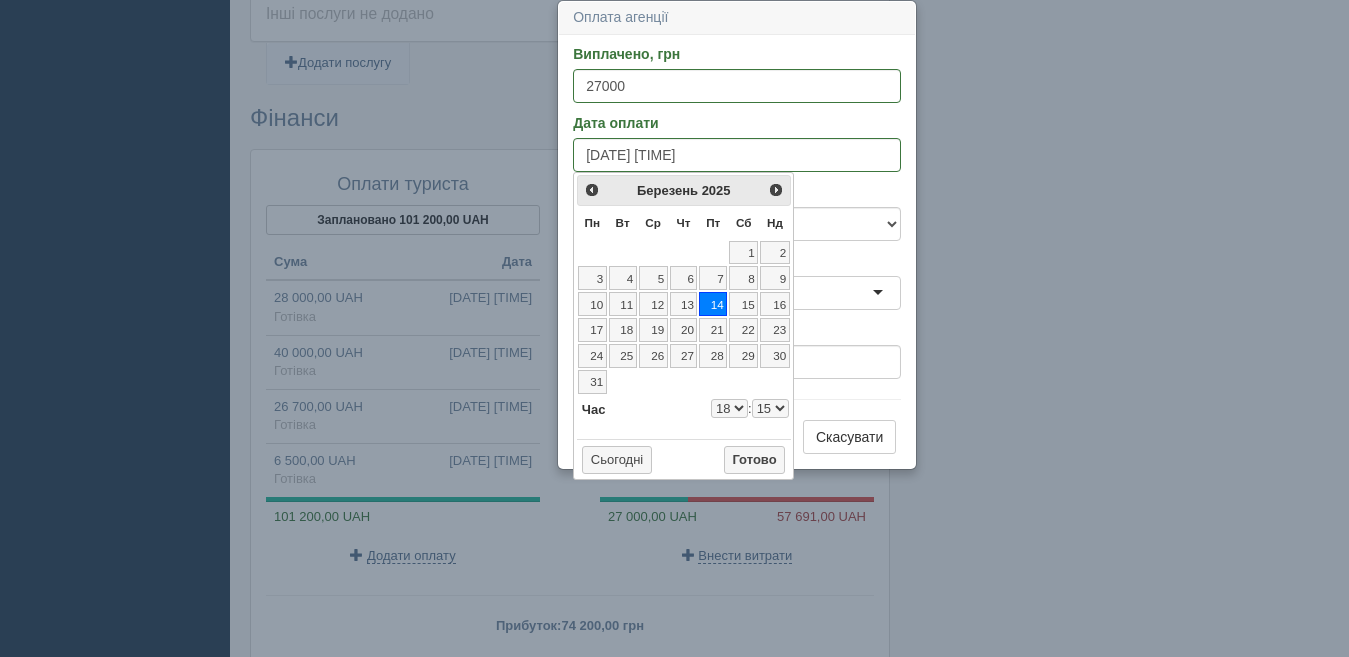 type on "[DATE] [TIME]" 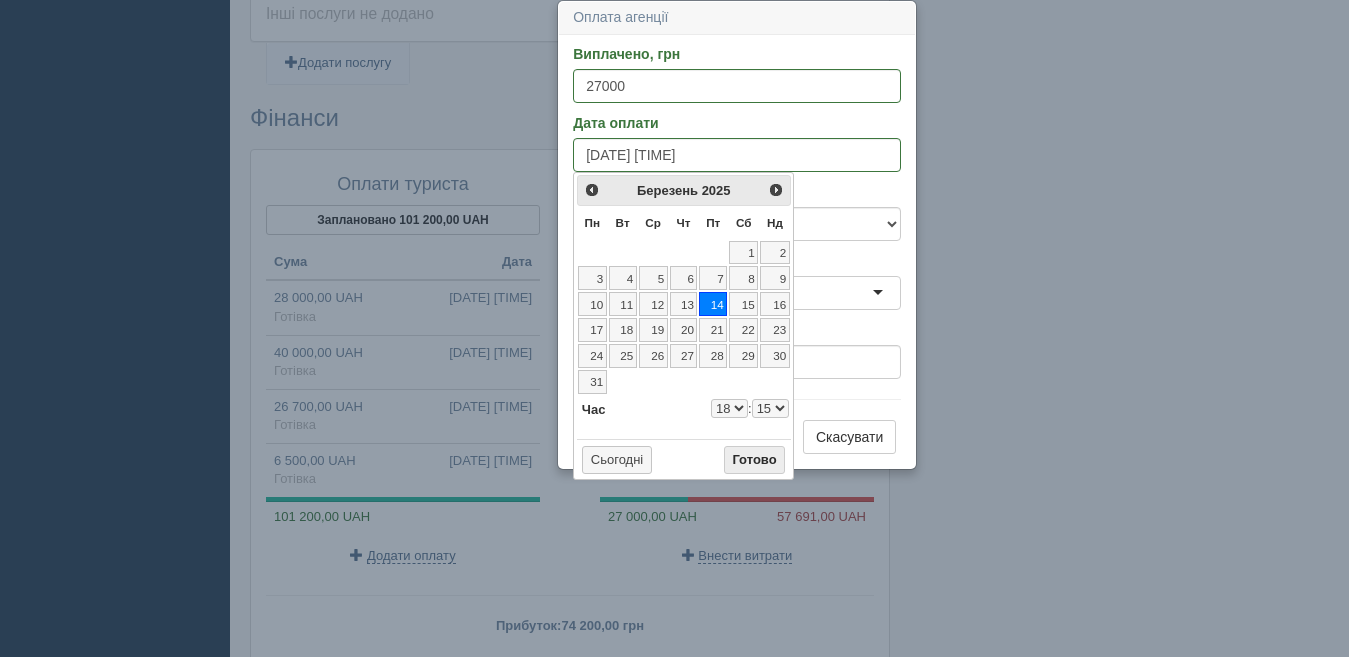 click on "Готово" at bounding box center (755, 460) 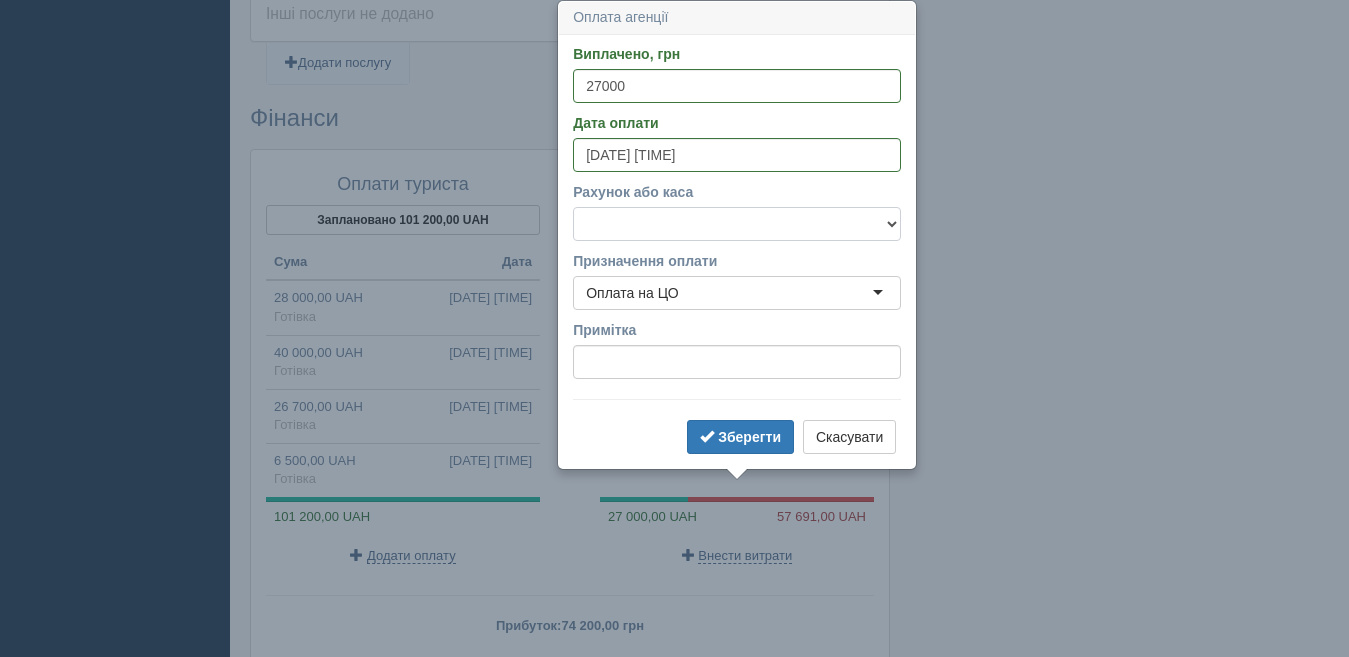 click on "Готівка
Картка
Рахунок у банку" at bounding box center [737, 224] 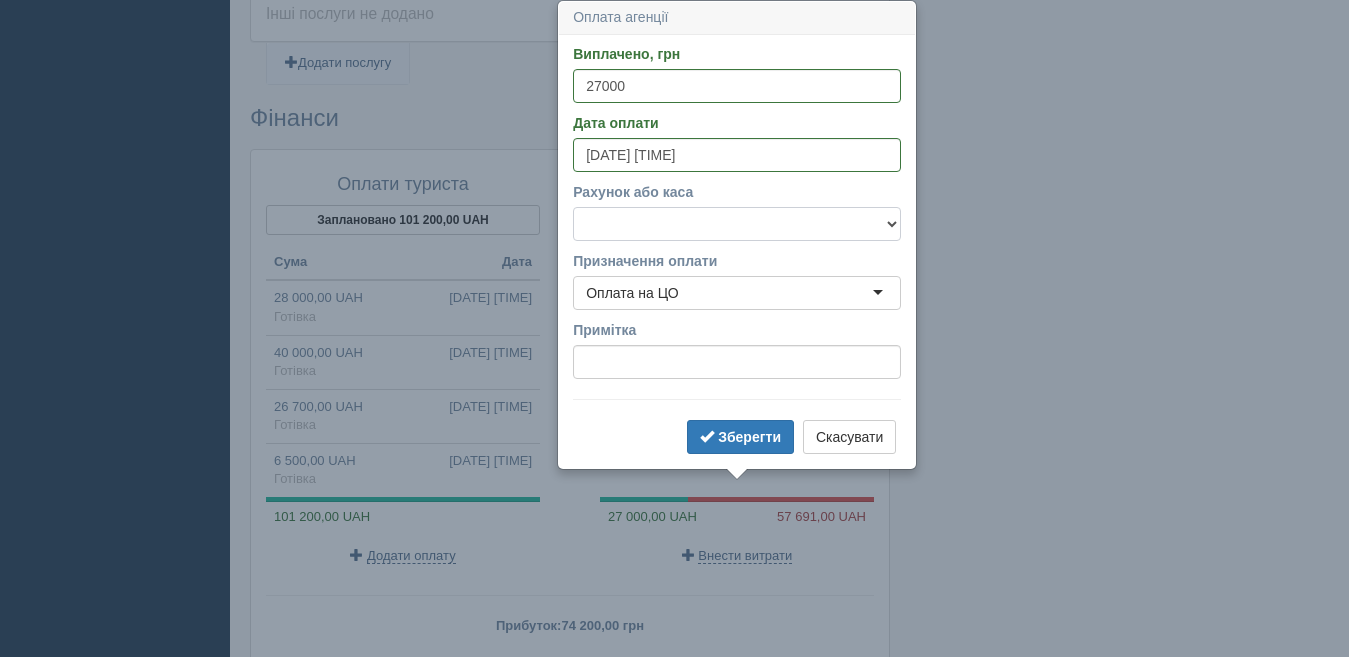 select on "1166" 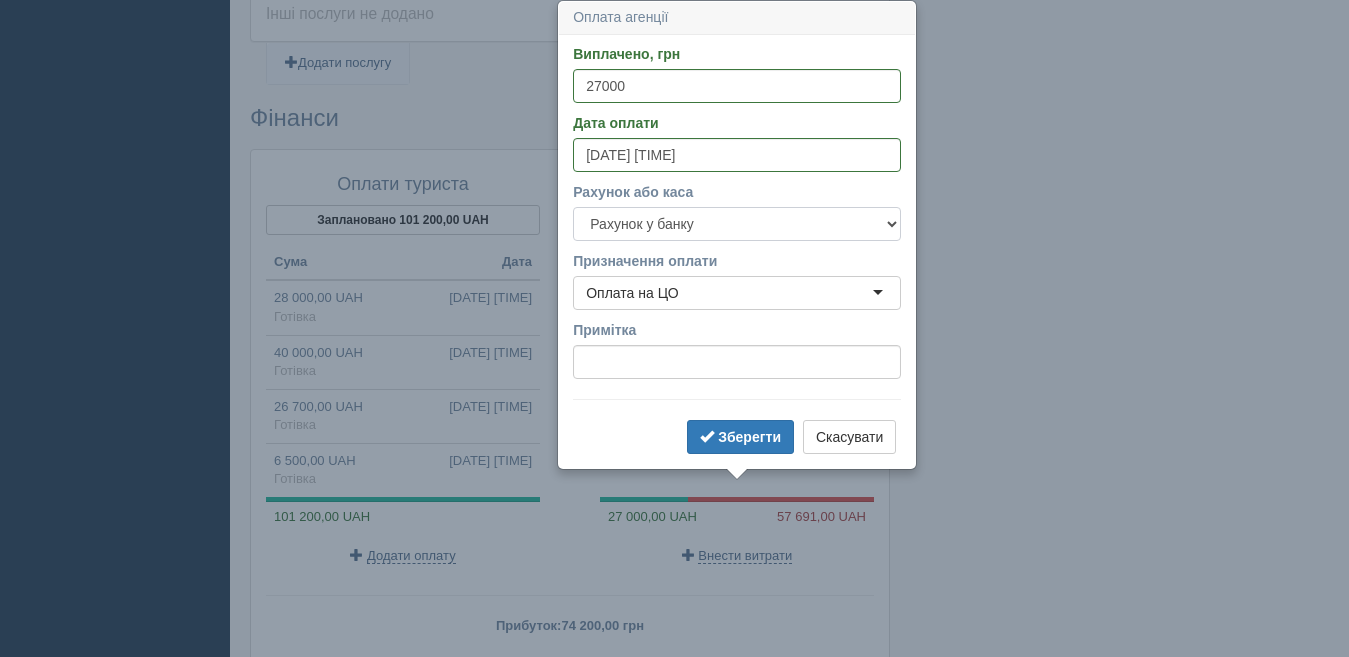 click on "Готівка
Картка
Рахунок у банку" at bounding box center (737, 224) 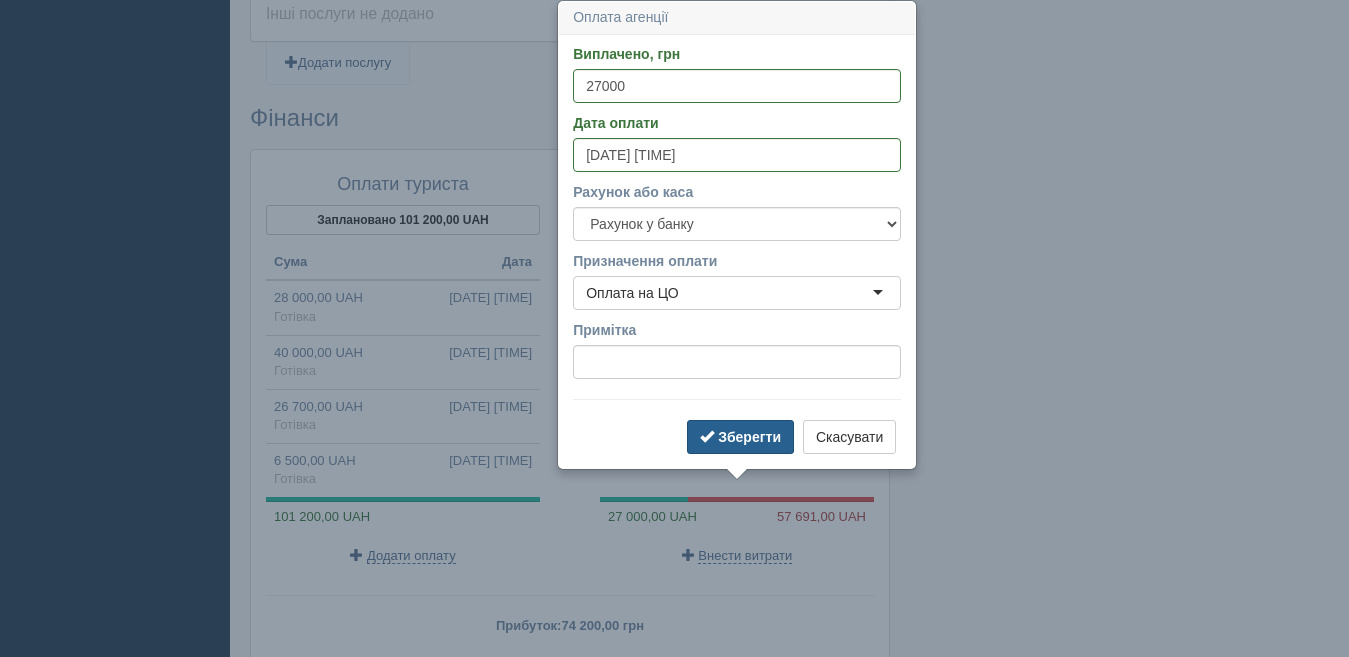 click on "Зберегти" at bounding box center [749, 437] 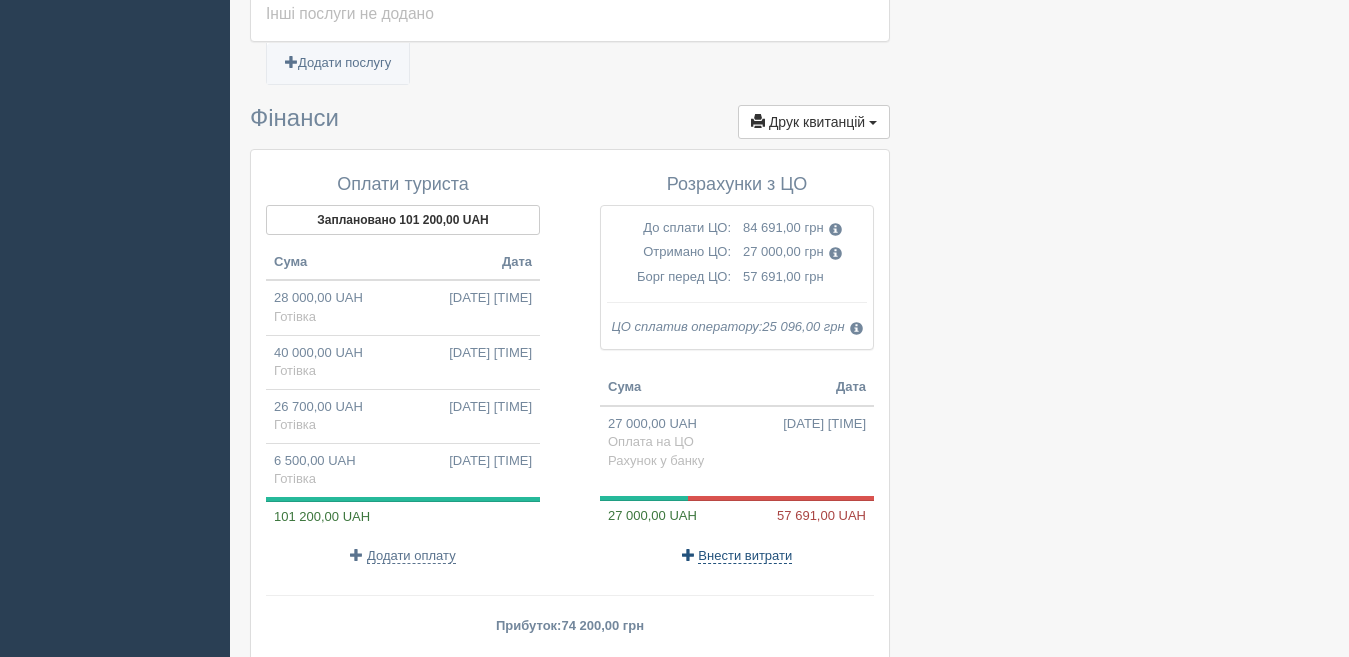 click on "Внести витрати" at bounding box center (745, 556) 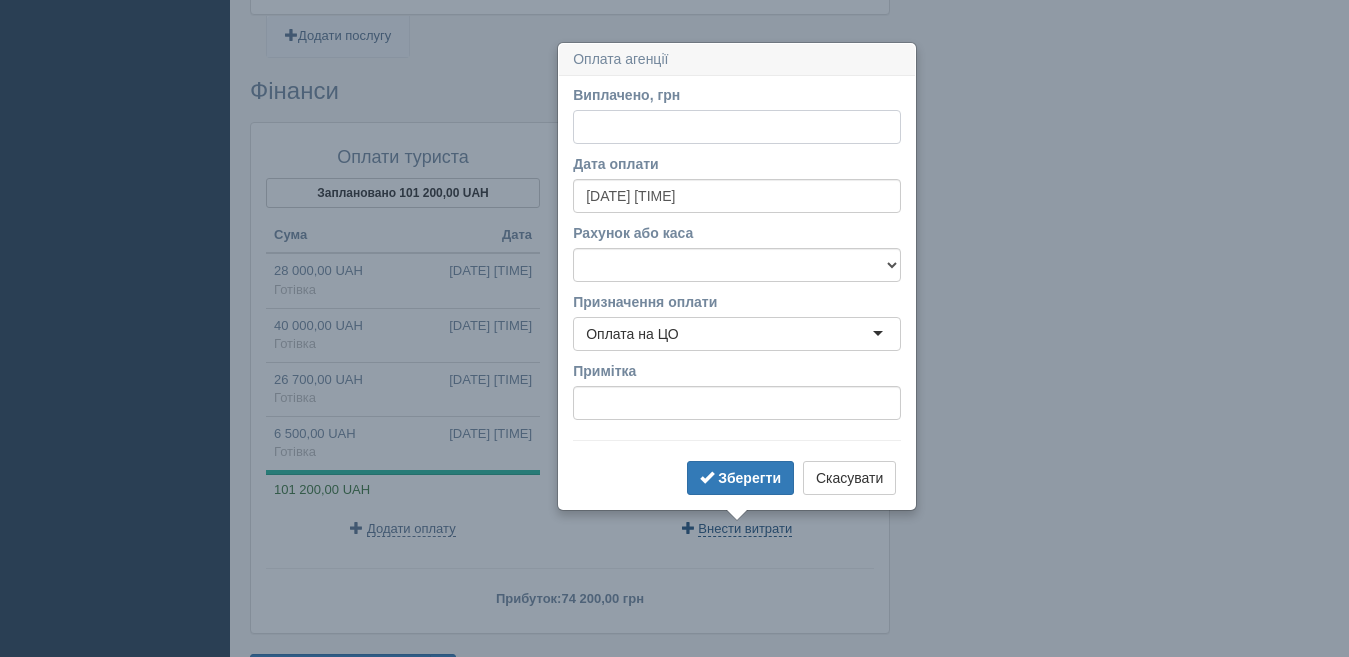 scroll, scrollTop: 1896, scrollLeft: 0, axis: vertical 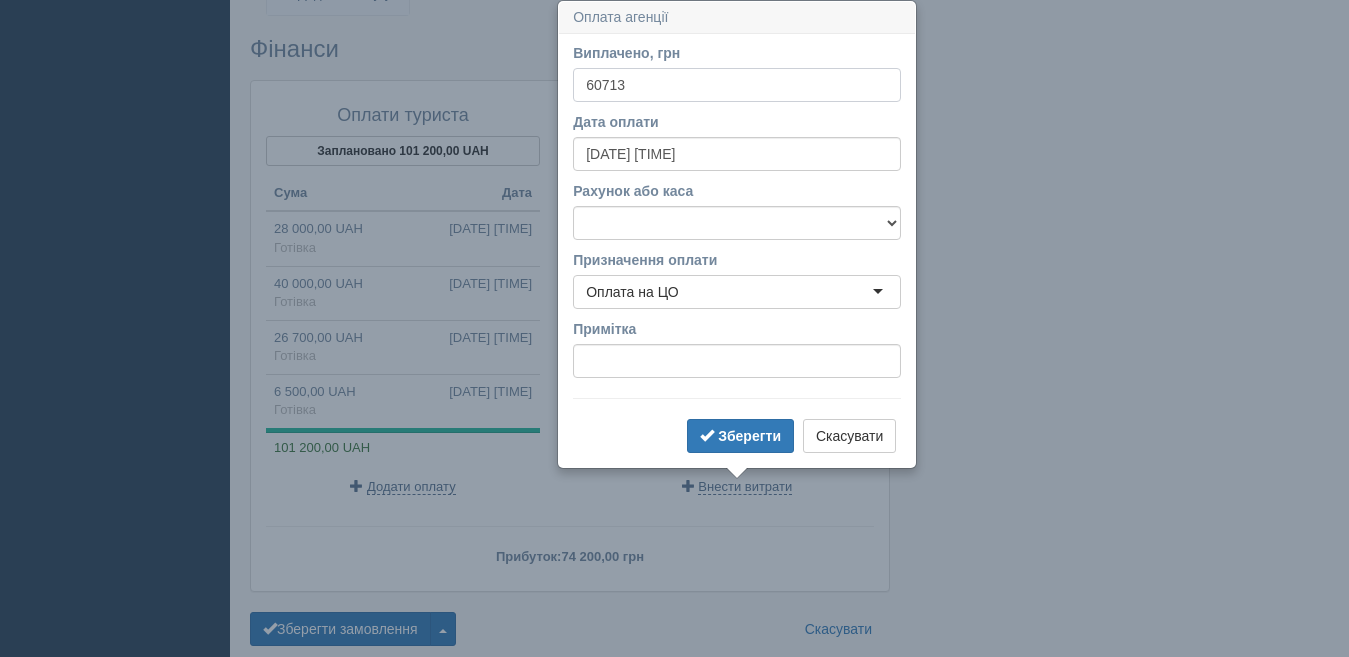 type on "60713" 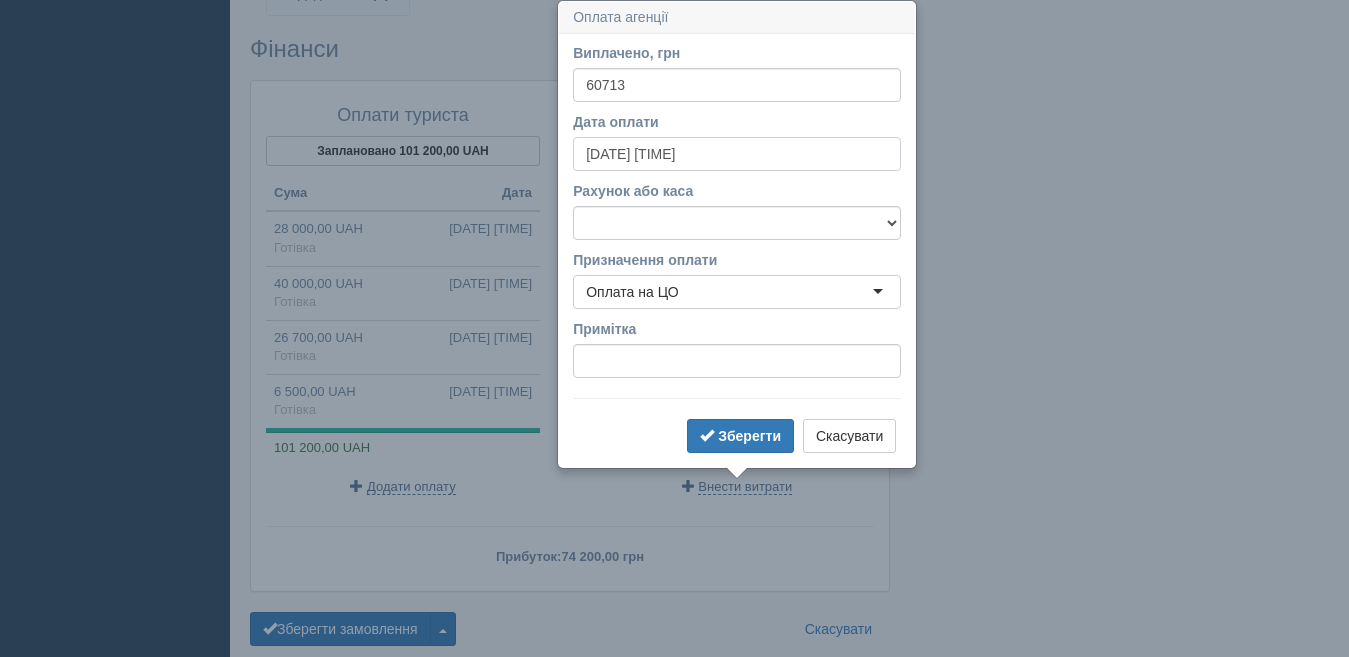 click on "[DATE] [TIME]" at bounding box center (737, 154) 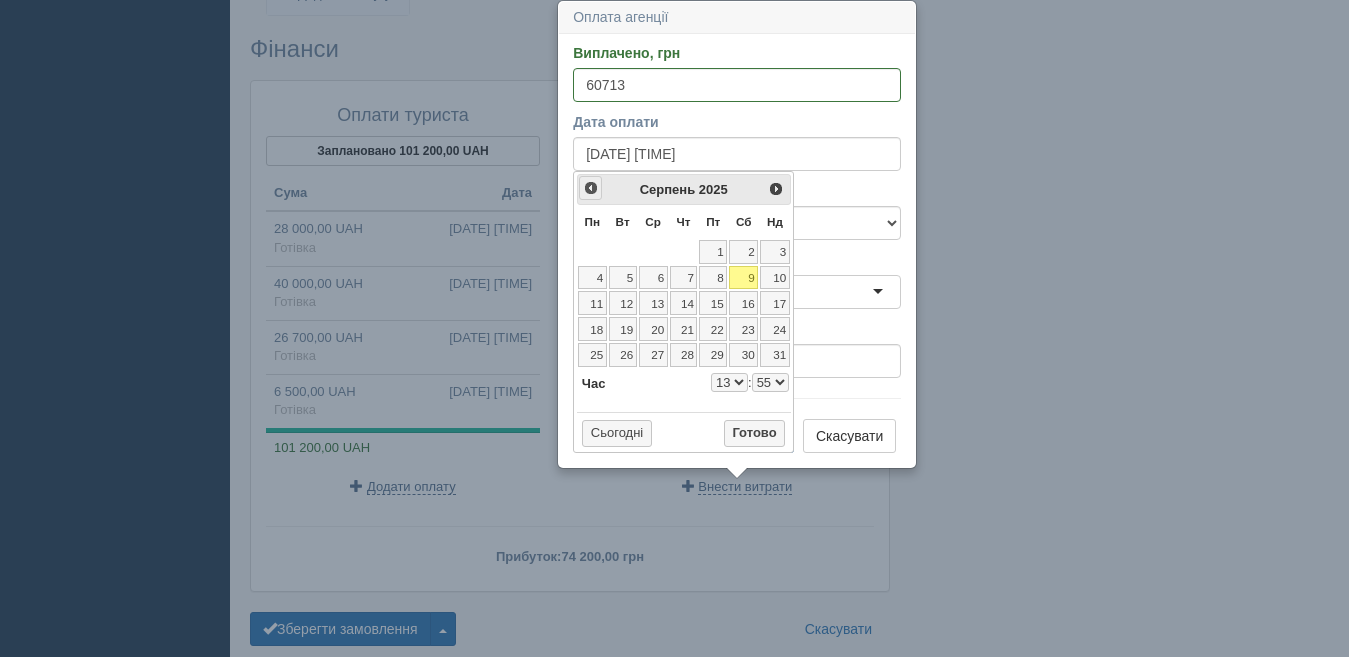 click on "<Попер" at bounding box center (591, 188) 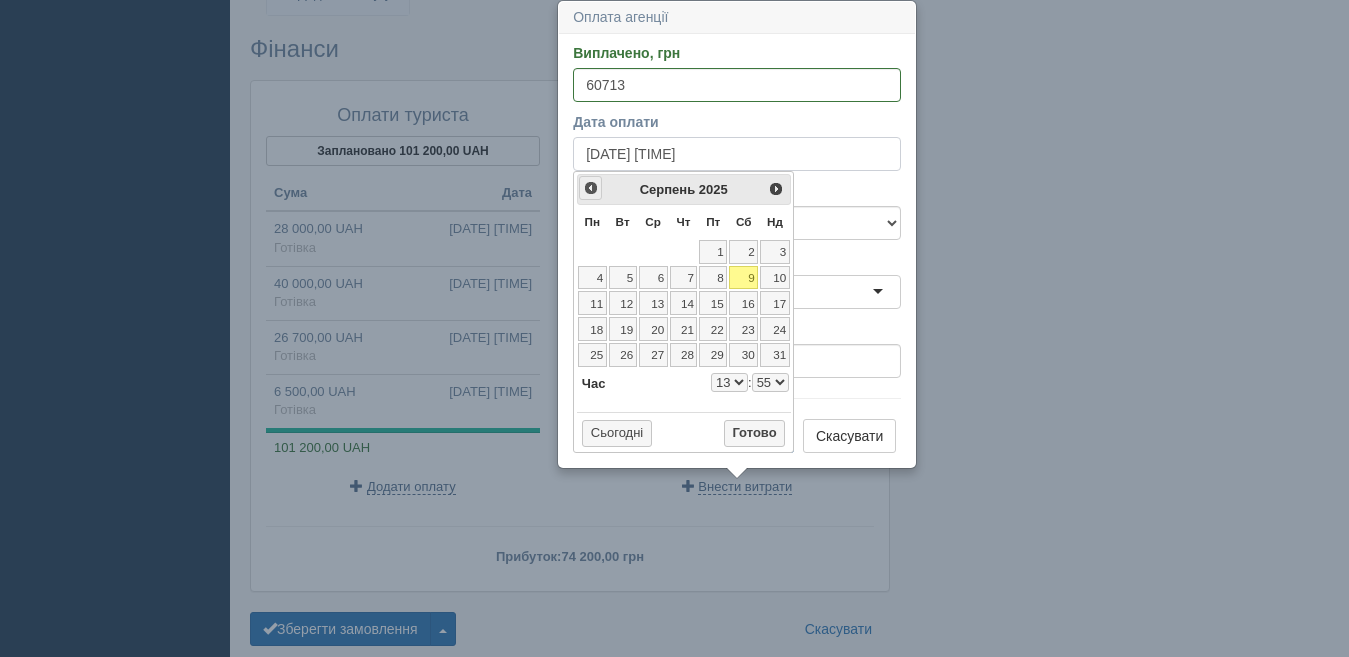select on "13" 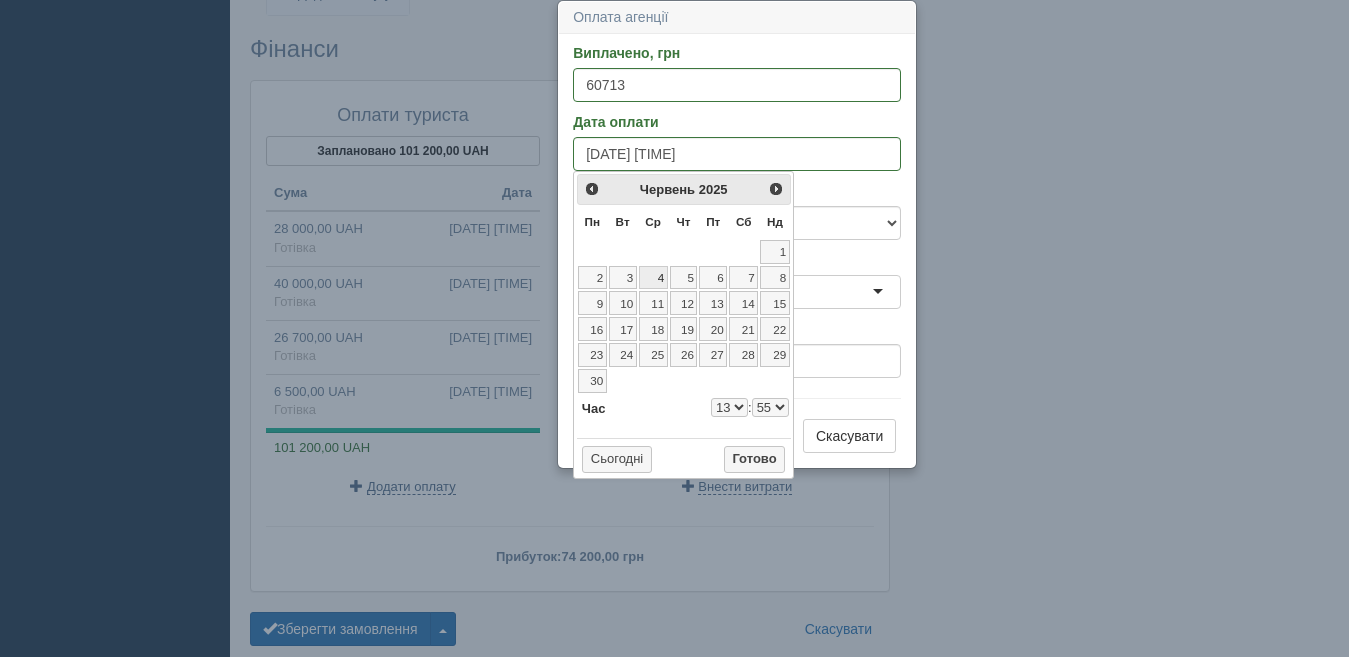 click on "4" at bounding box center [653, 278] 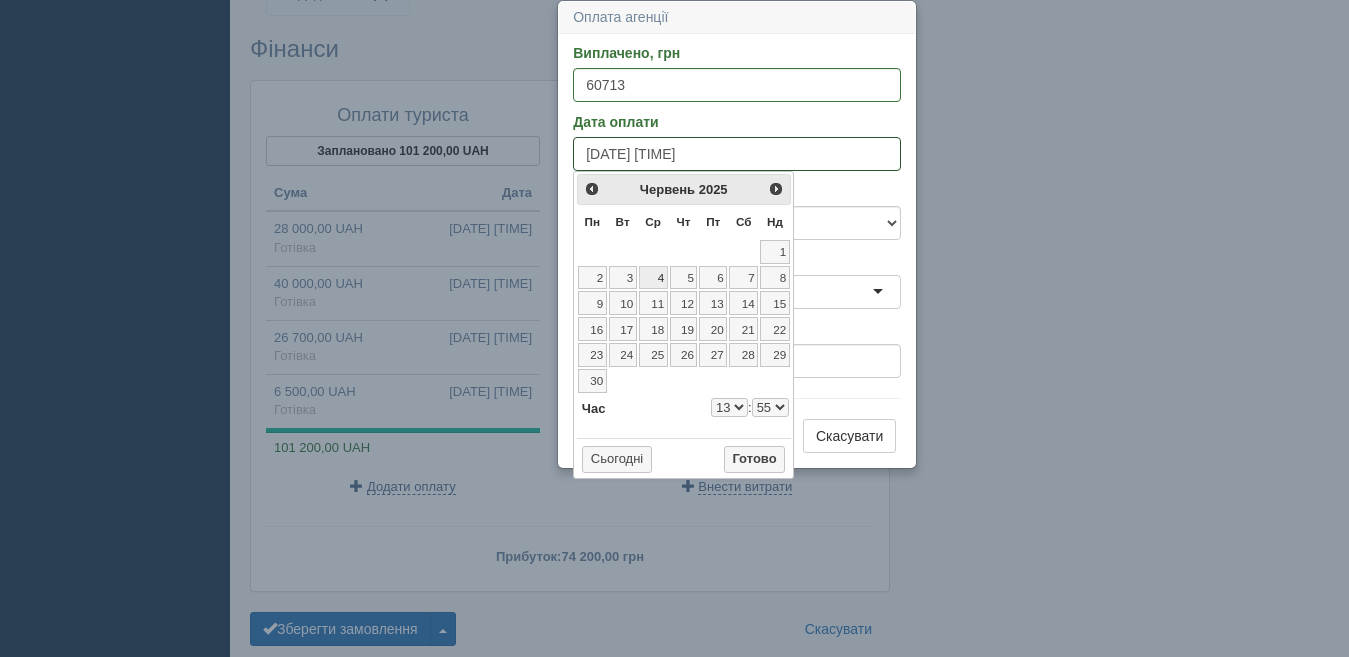 type on "[DATE] [TIME]" 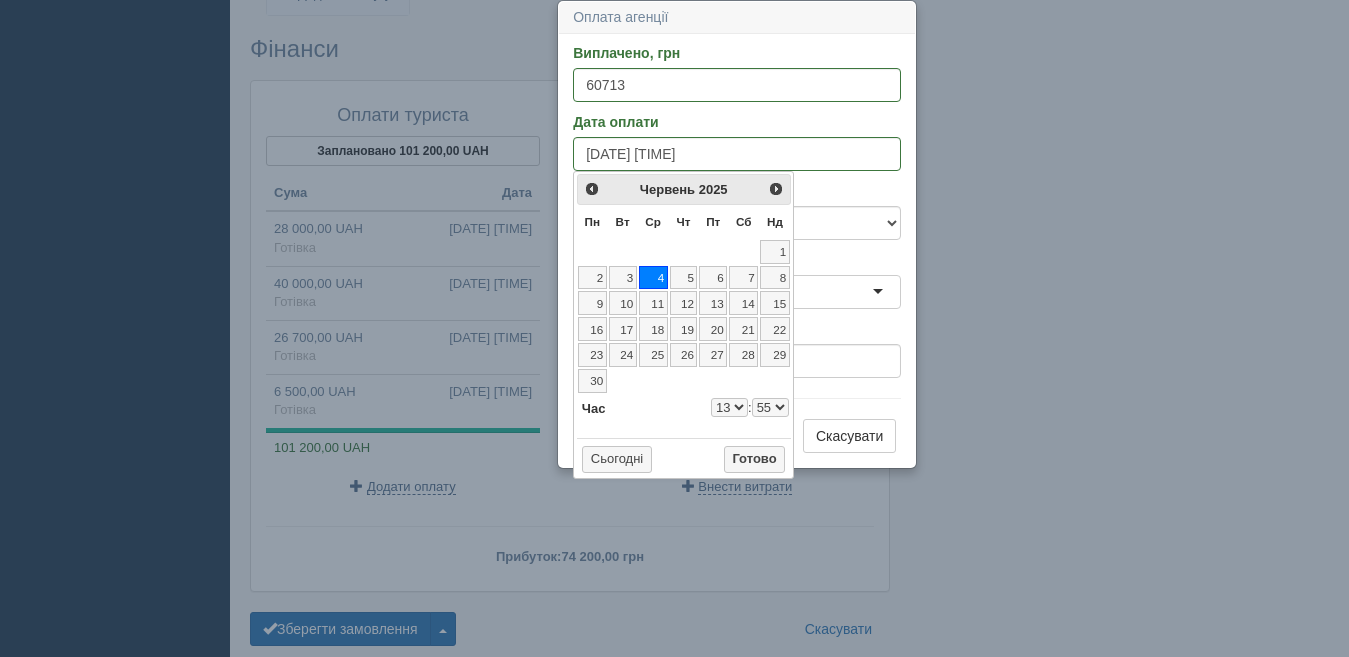 click on "0 1 2 3 4 5 6 7 8 9 10 11 12 13 14 15 16 17 18 19 20 21 22 23" at bounding box center (729, 407) 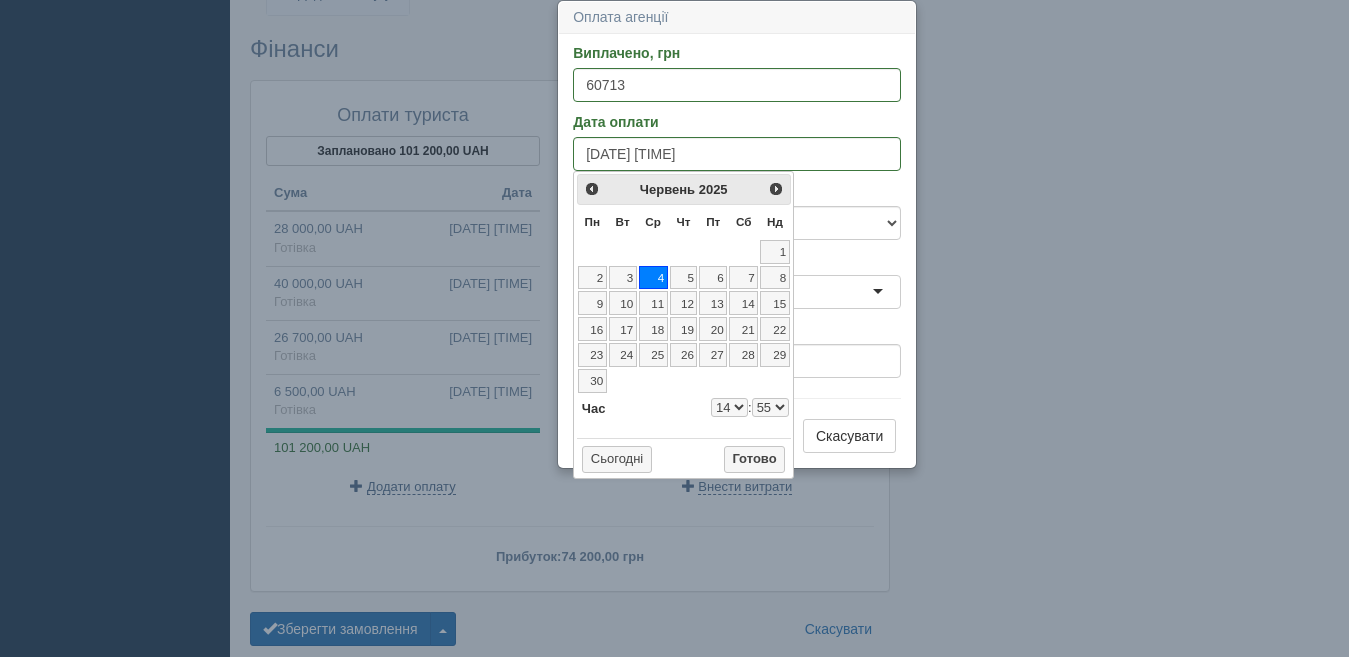 type on "[DATE] [TIME]" 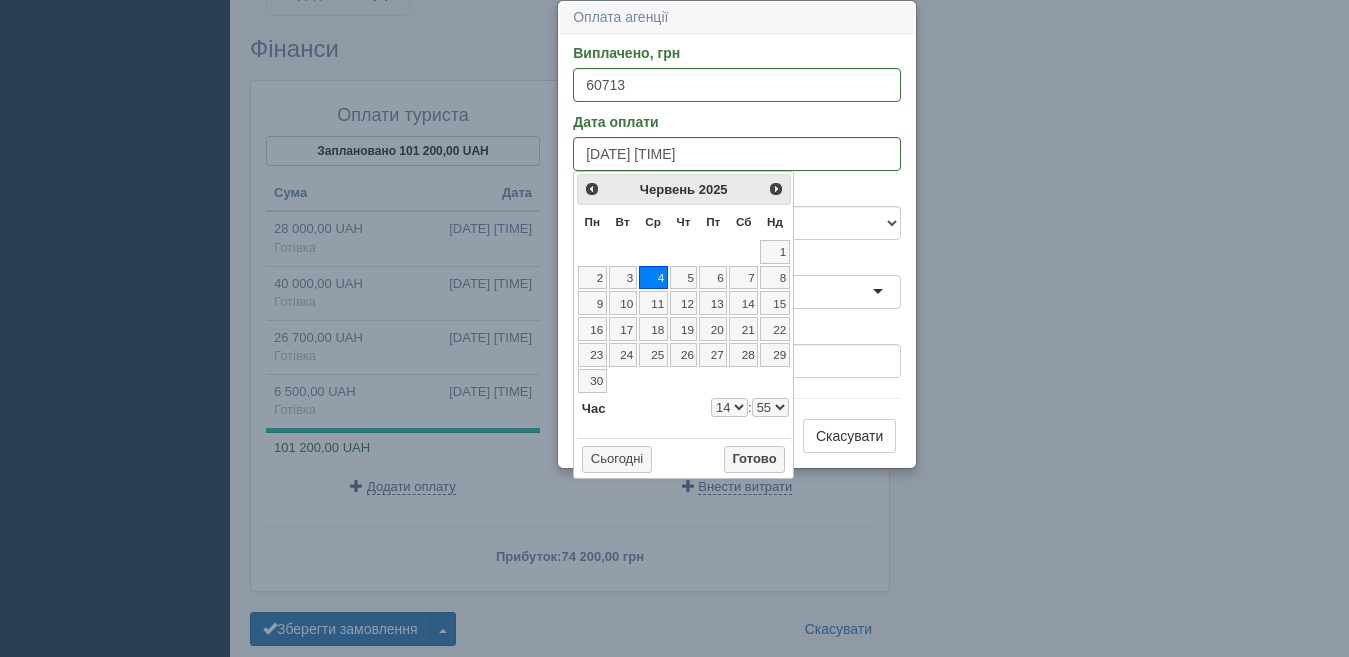 click on "0 1 2 3 4 5 6 7 8 9 10 11 12 13 14 15 16 17 18 19 20 21 22 23" at bounding box center (729, 407) 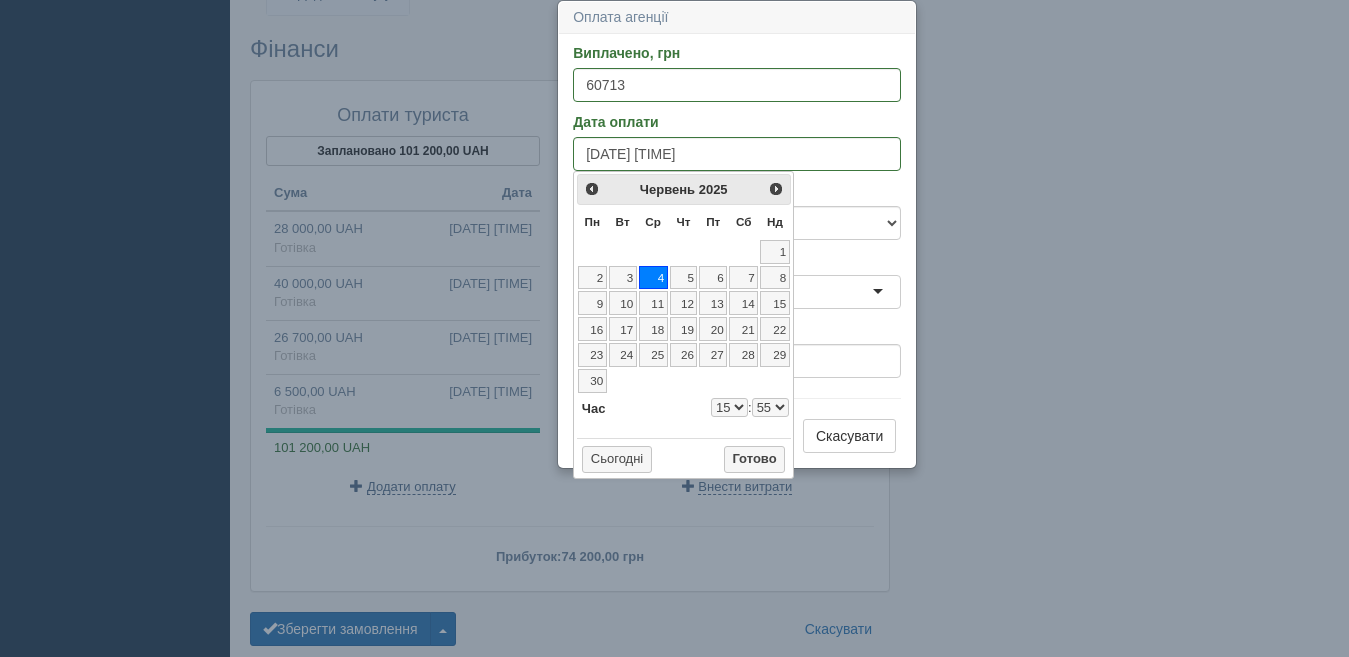 type on "[DATE] [TIME]" 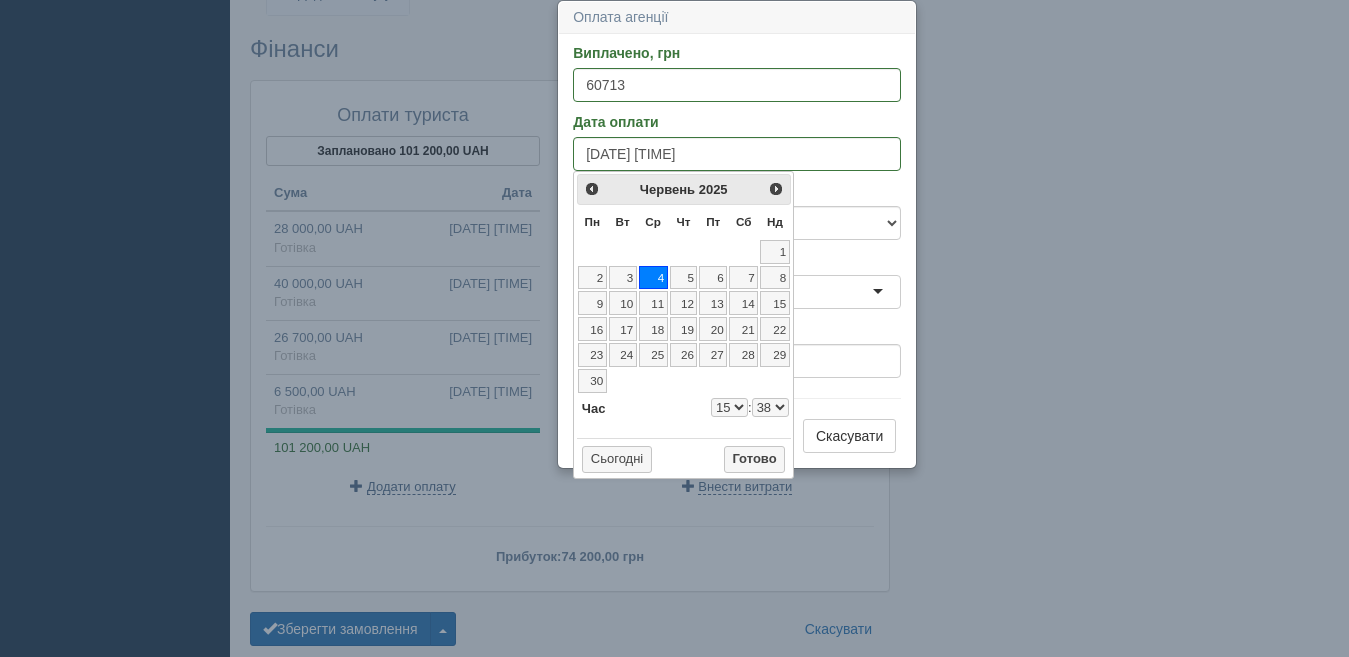 type on "[DATE] [TIME]" 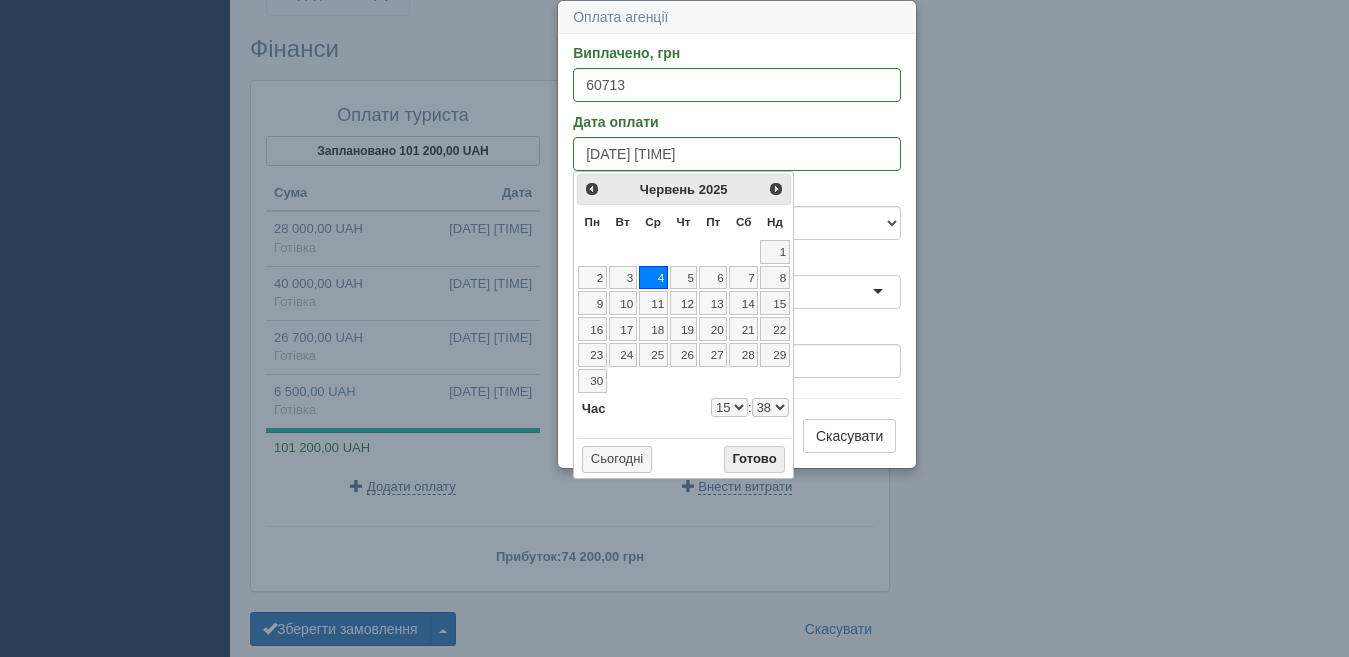 click on "Готово" at bounding box center [755, 460] 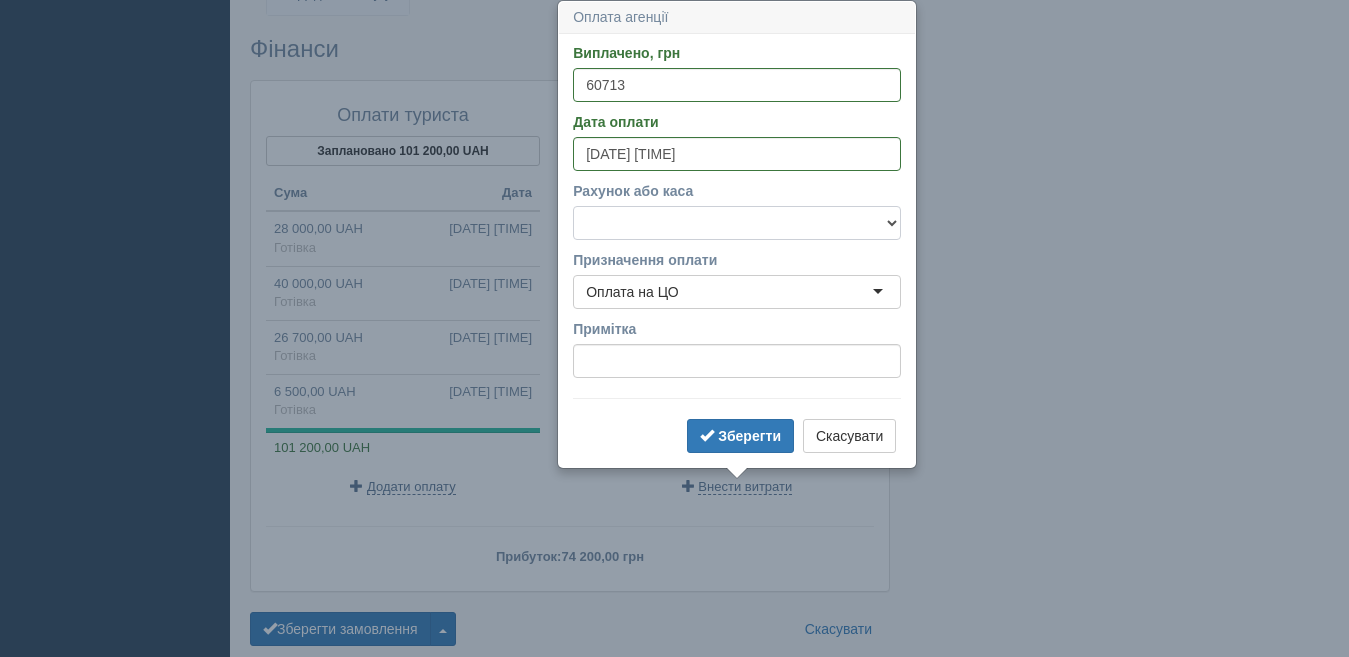 click on "Готівка
Картка
Рахунок у банку" at bounding box center [737, 223] 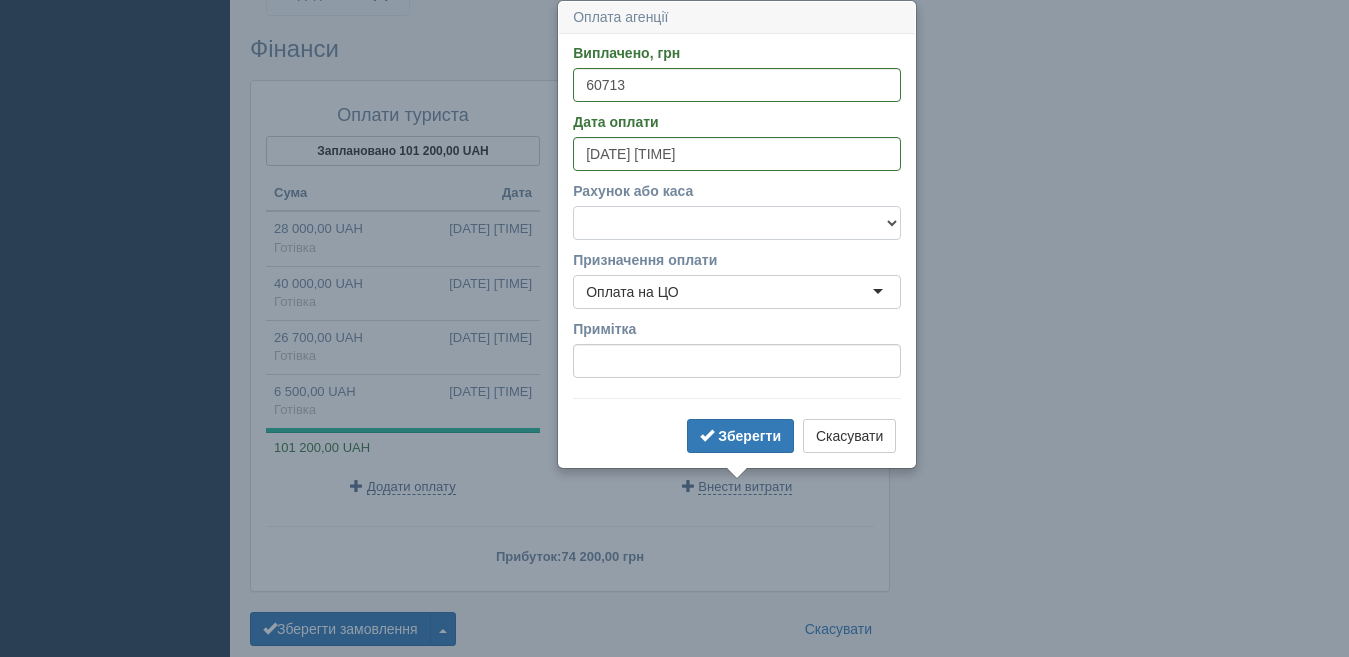 select on "1166" 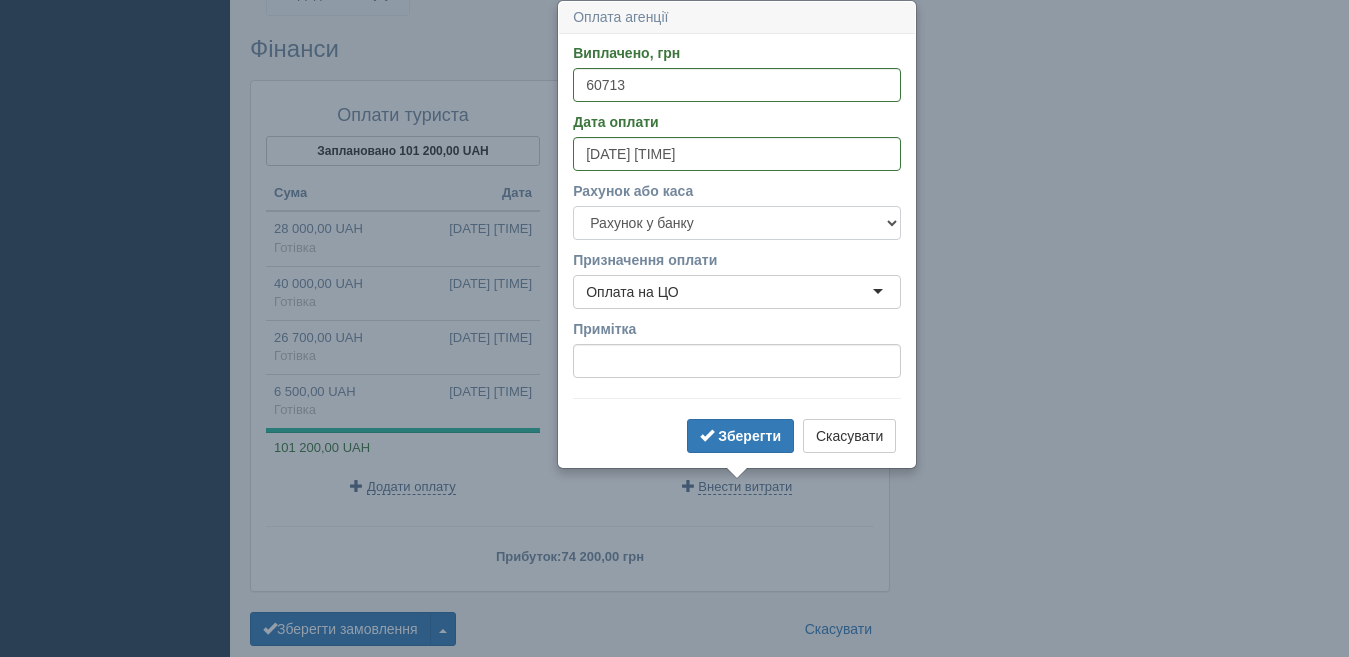 click on "Готівка
Картка
Рахунок у банку" at bounding box center (737, 223) 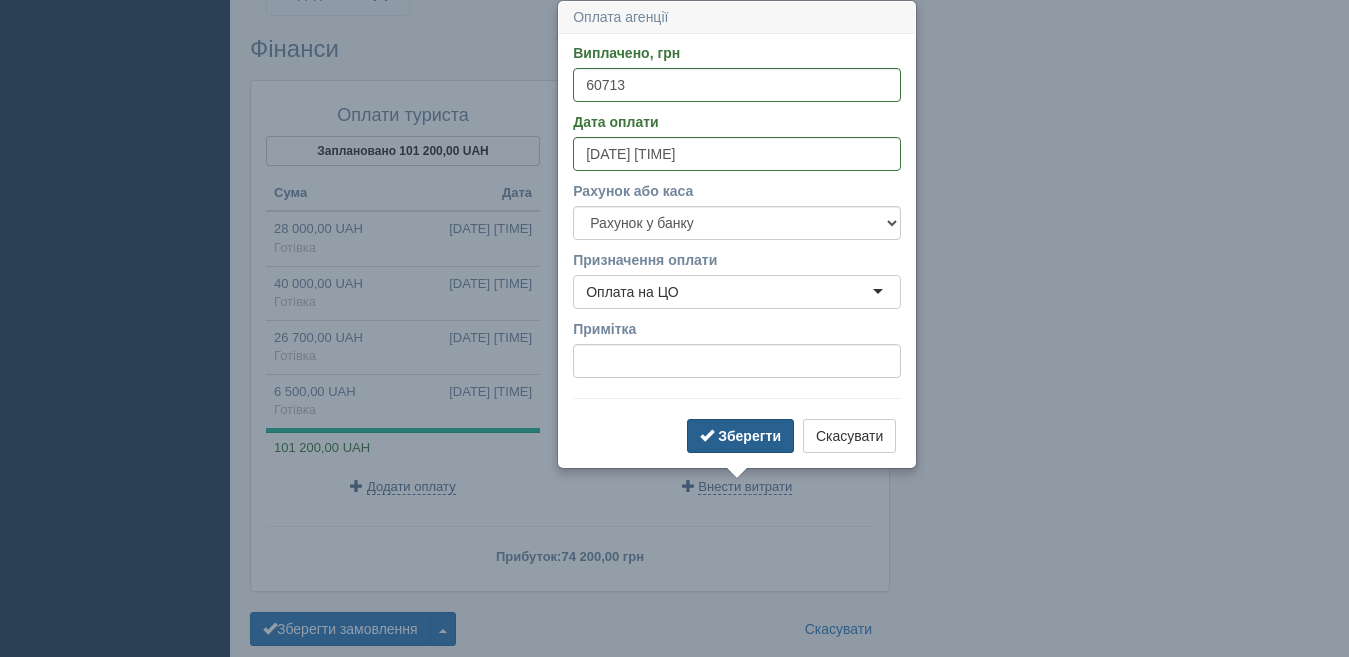 click on "Зберегти" at bounding box center [749, 436] 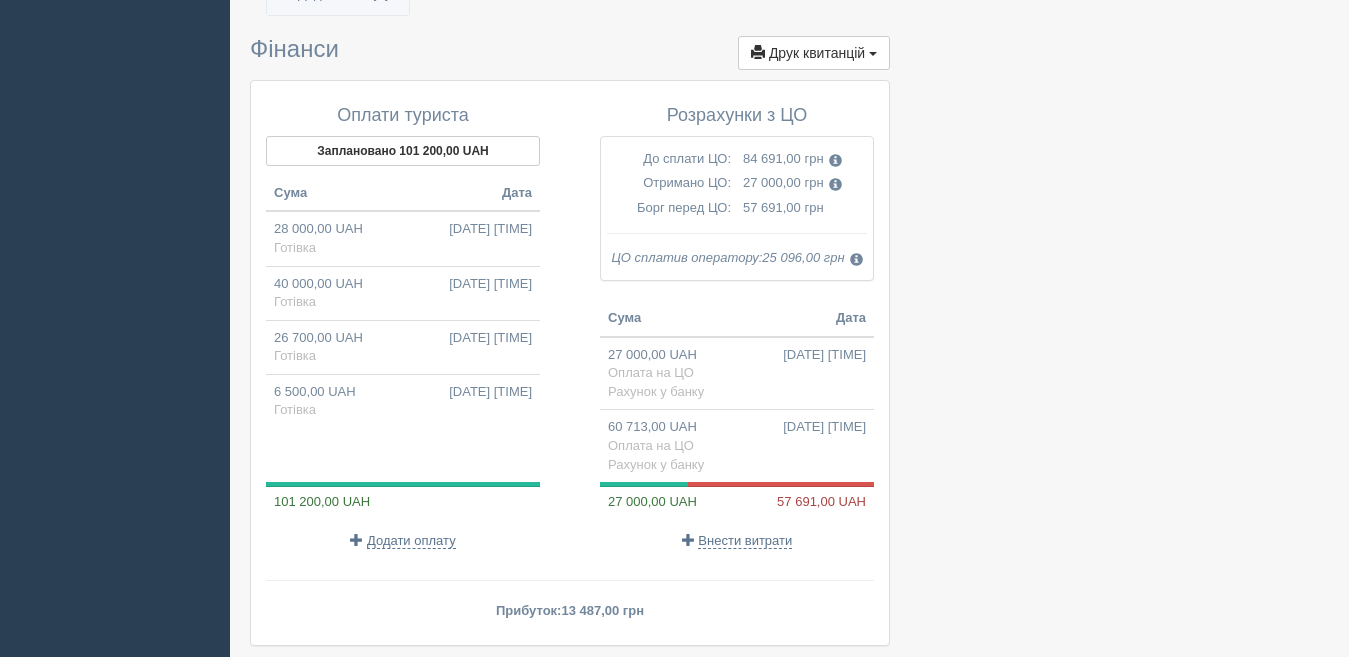 click at bounding box center [835, 184] 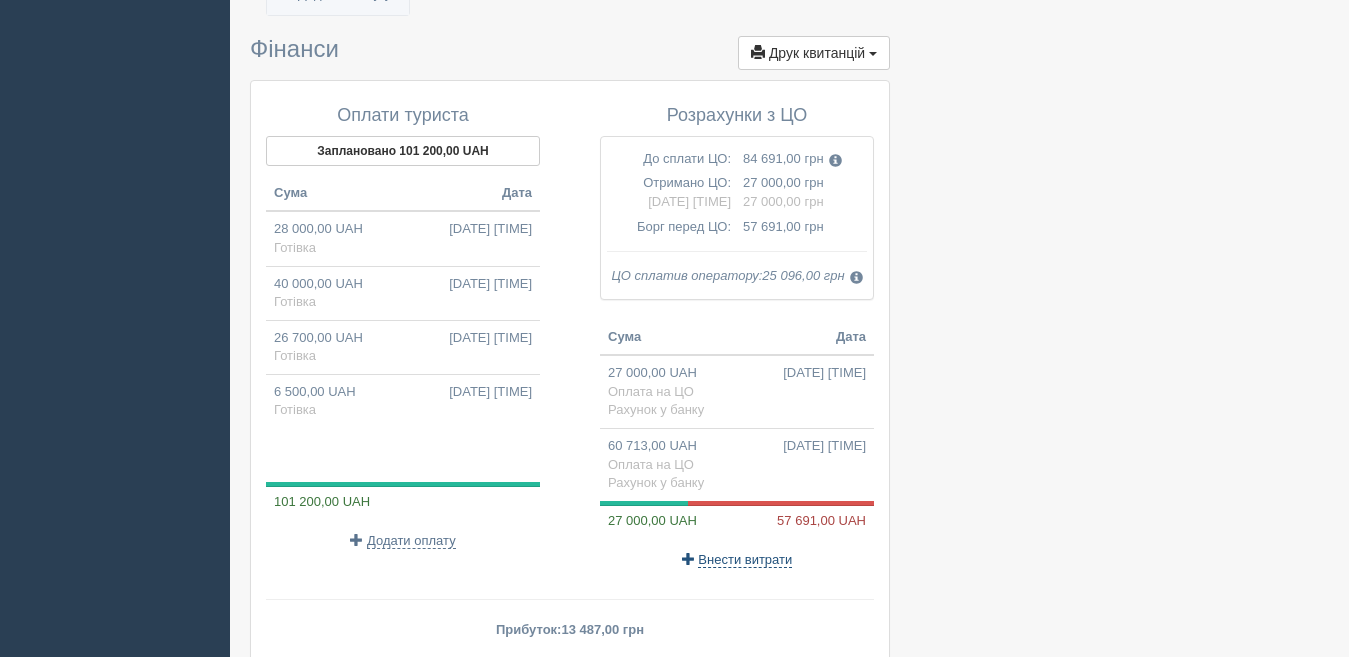 click on "Внести витрати" at bounding box center [745, 560] 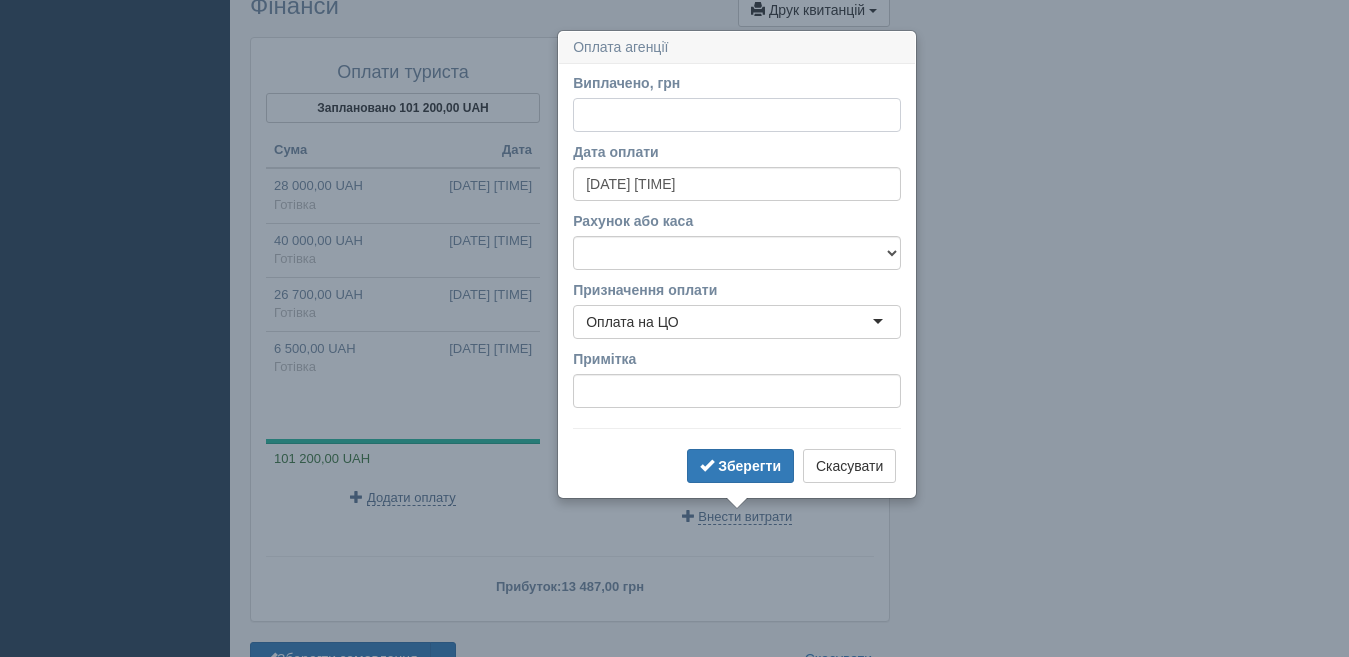 scroll, scrollTop: 1969, scrollLeft: 0, axis: vertical 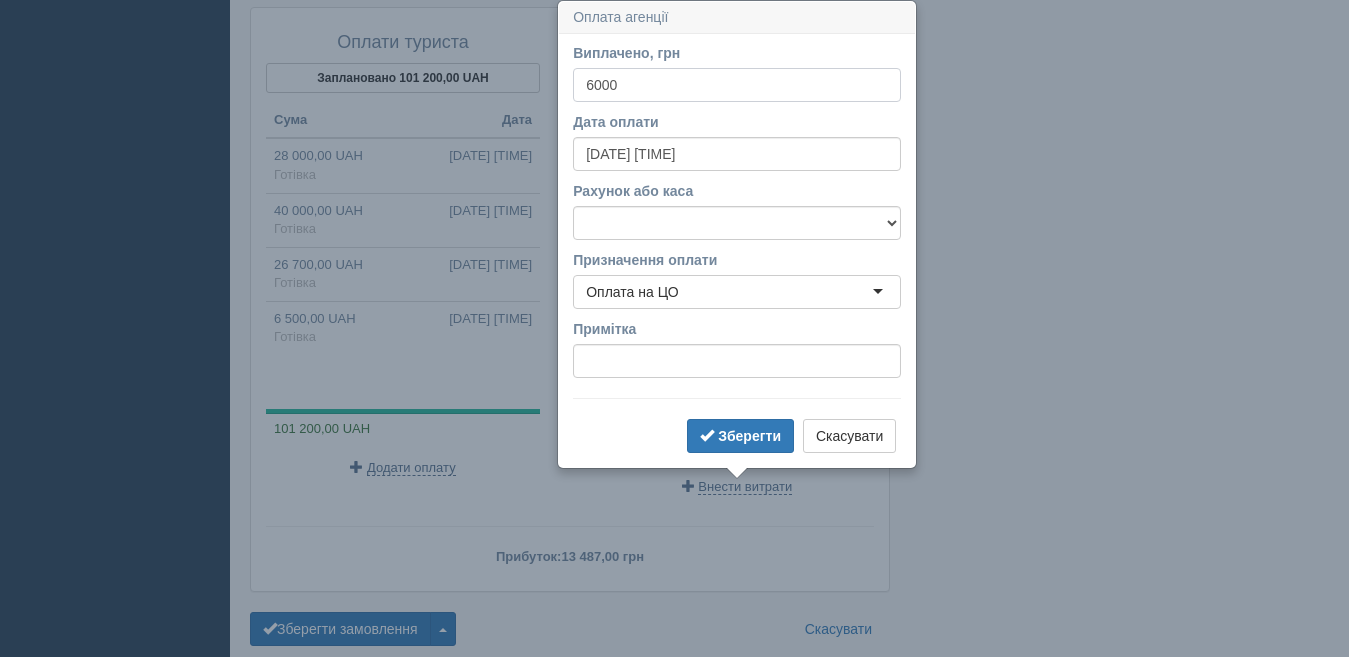 type on "6000" 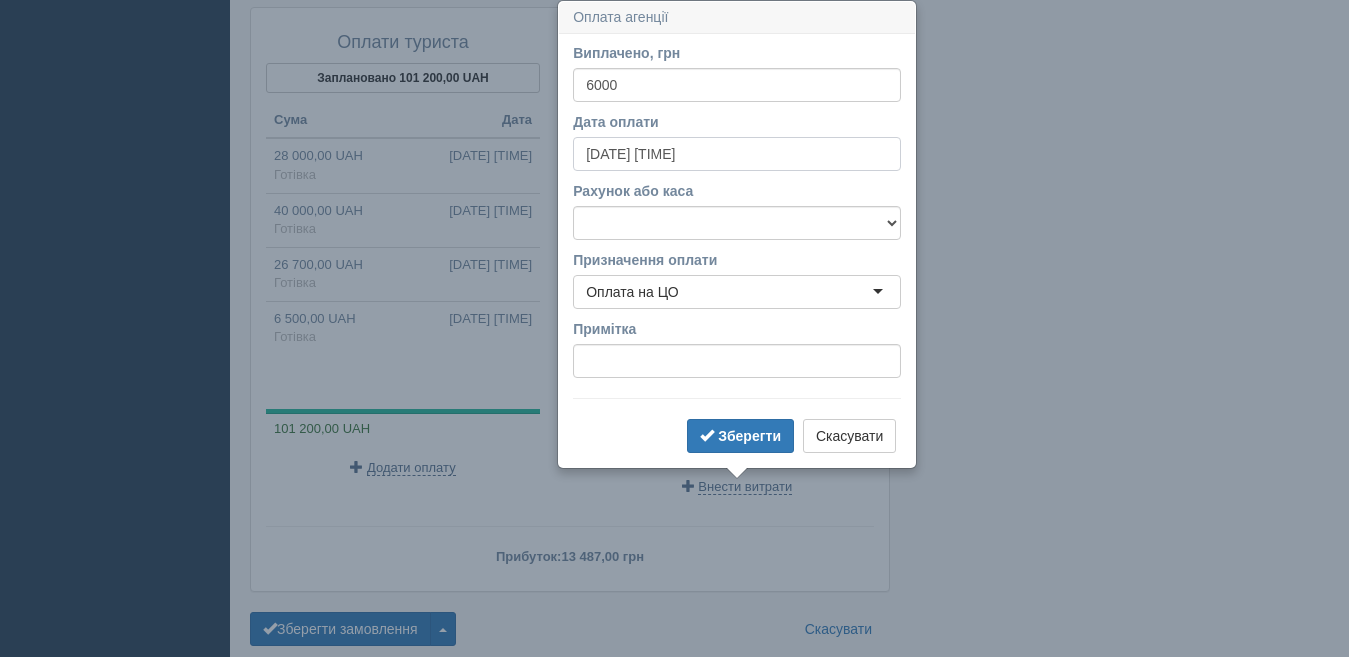 click on "[DATE] [TIME]" at bounding box center (737, 154) 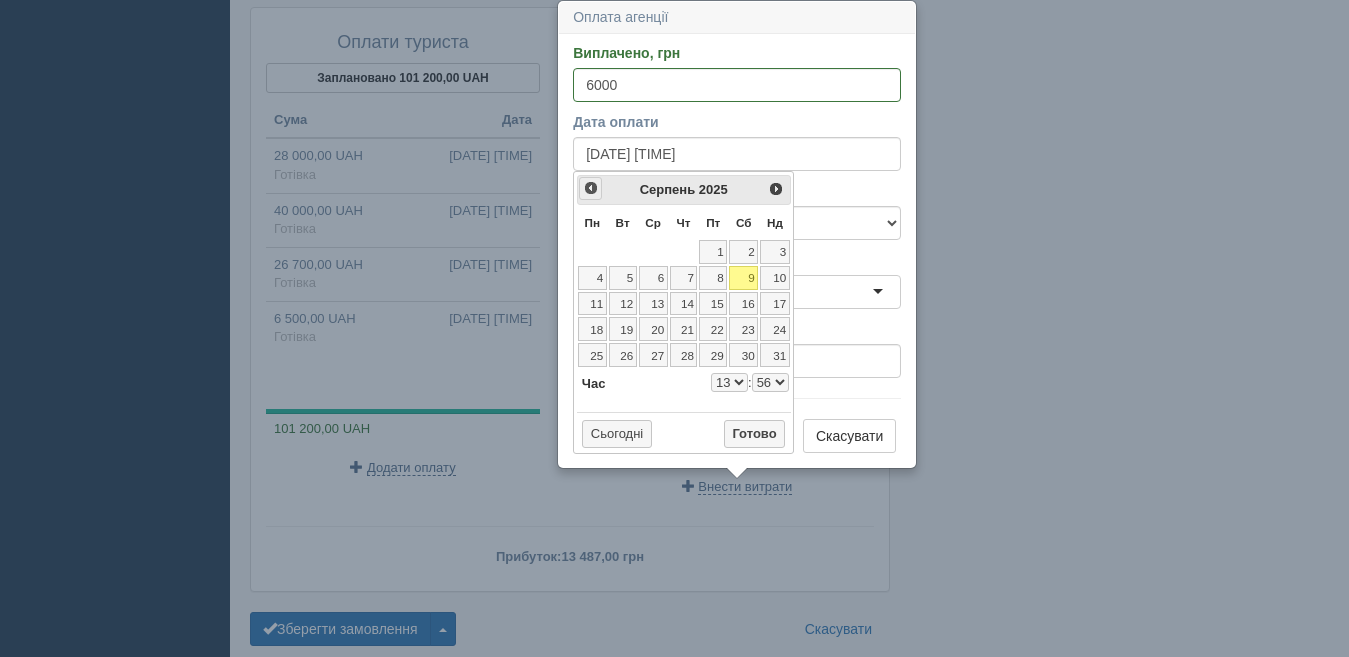 click on "<Попер" at bounding box center (591, 188) 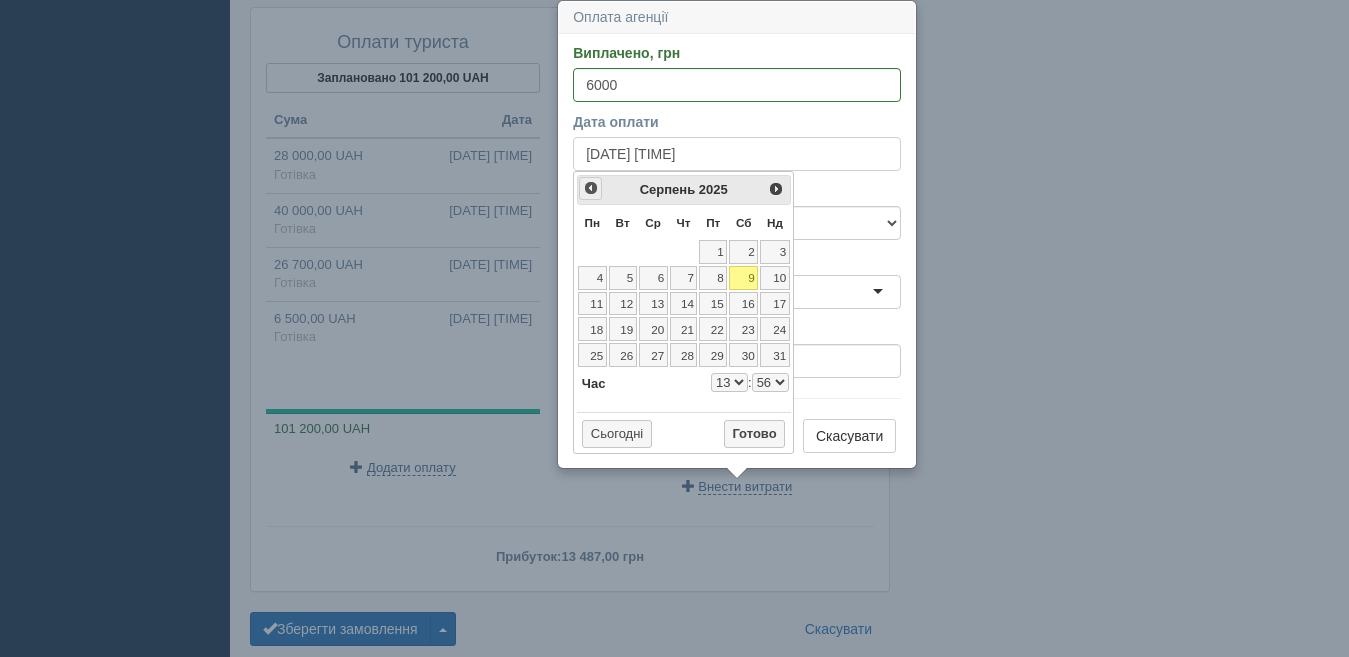 select on "13" 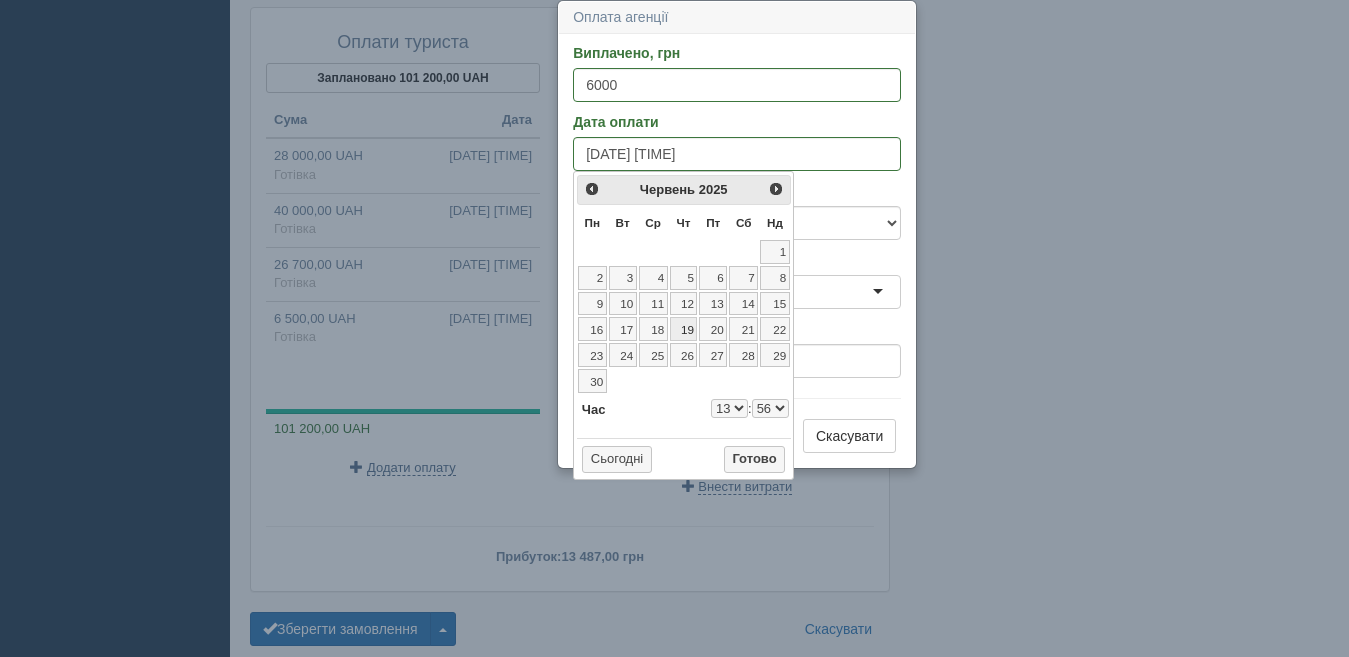 click on "19" at bounding box center [684, 329] 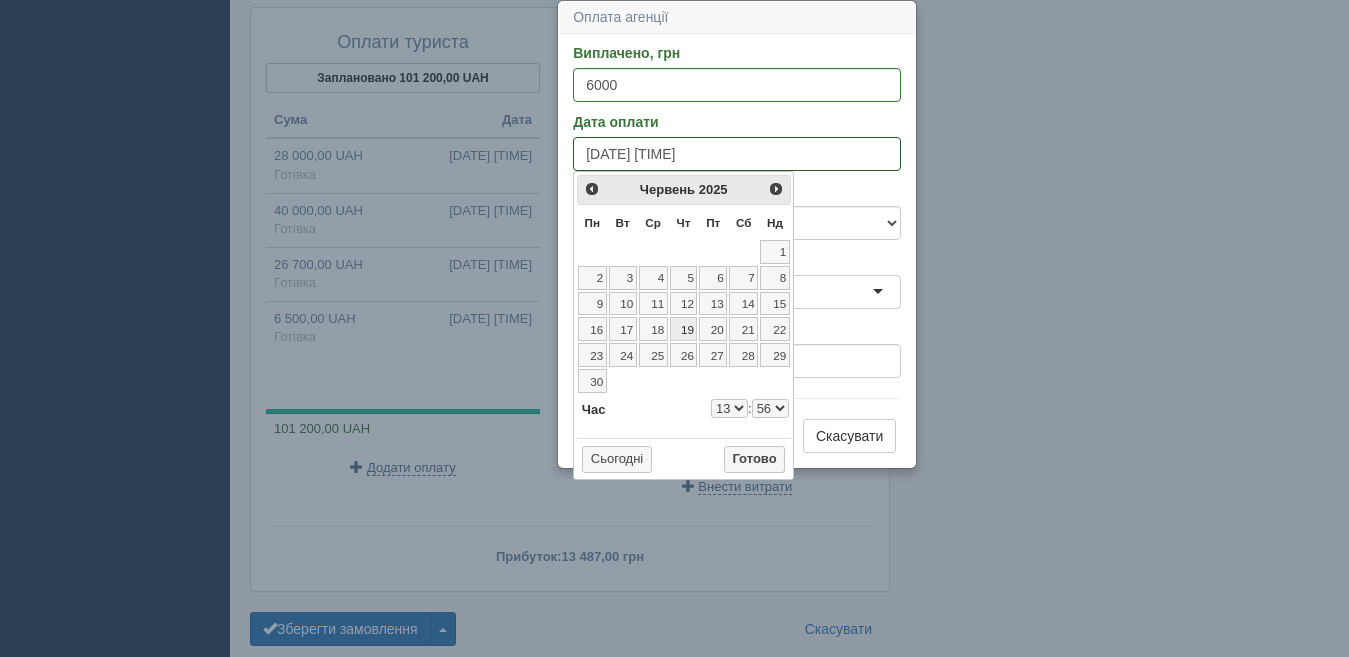 type on "[DATE] [TIME]" 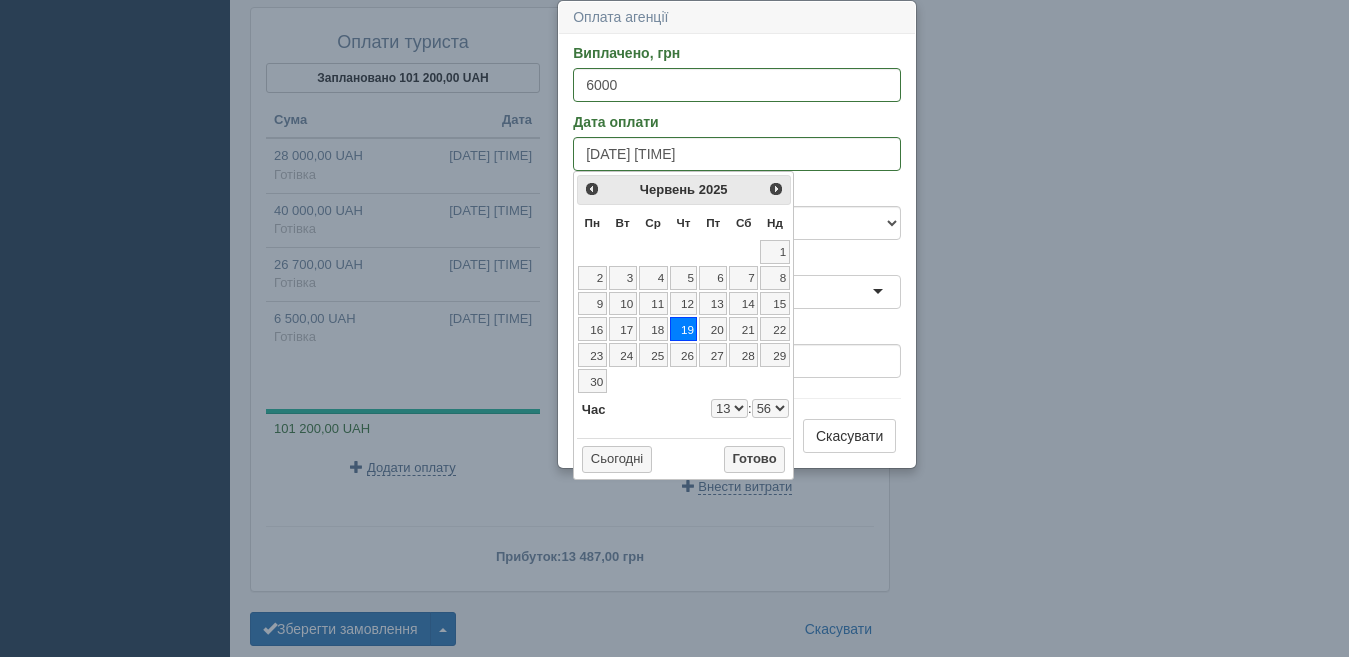 click on "0 1 2 3 4 5 6 7 8 9 10 11 12 13 14 15 16 17 18 19 20 21 22 23" at bounding box center (729, 408) 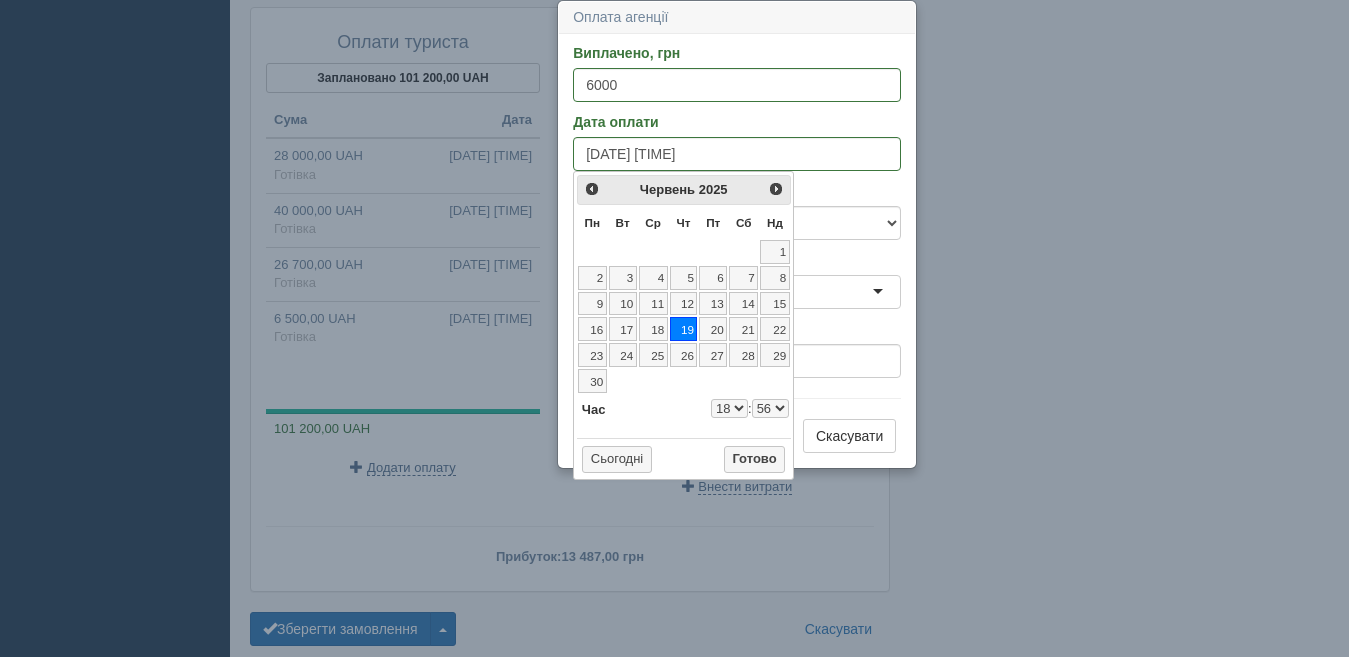 type on "[DATE] [TIME]" 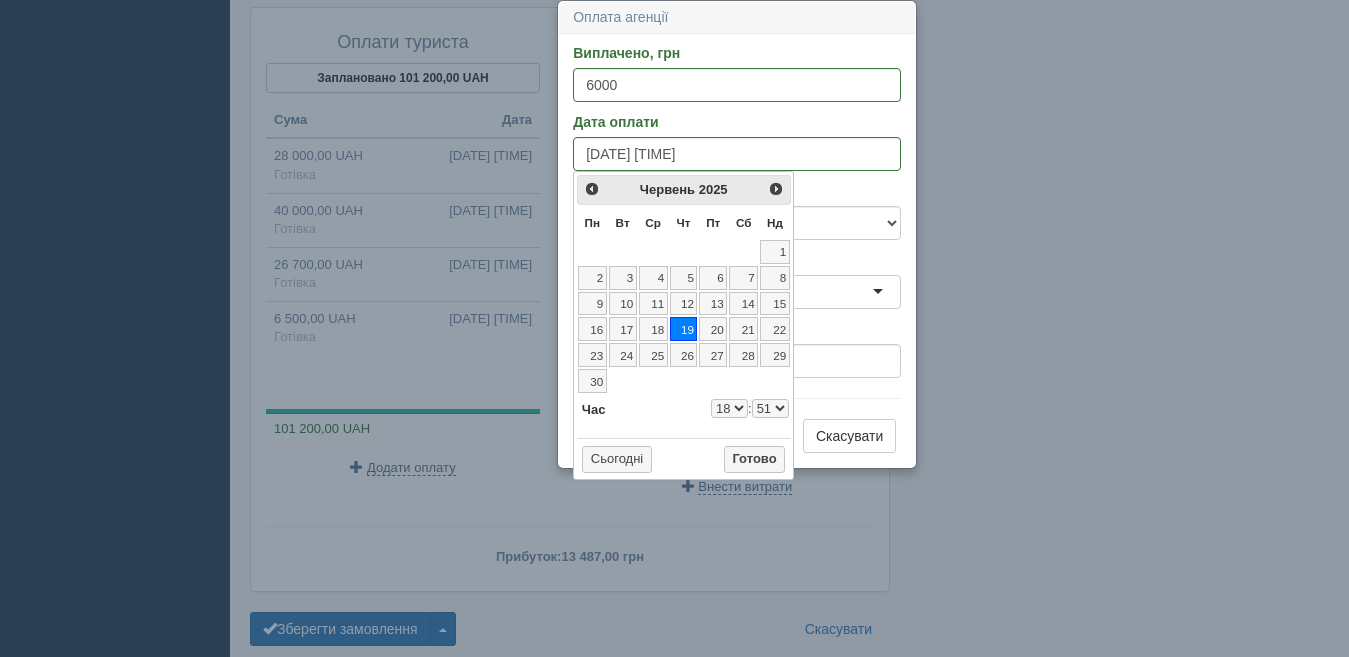 type on "[DATE] [TIME]" 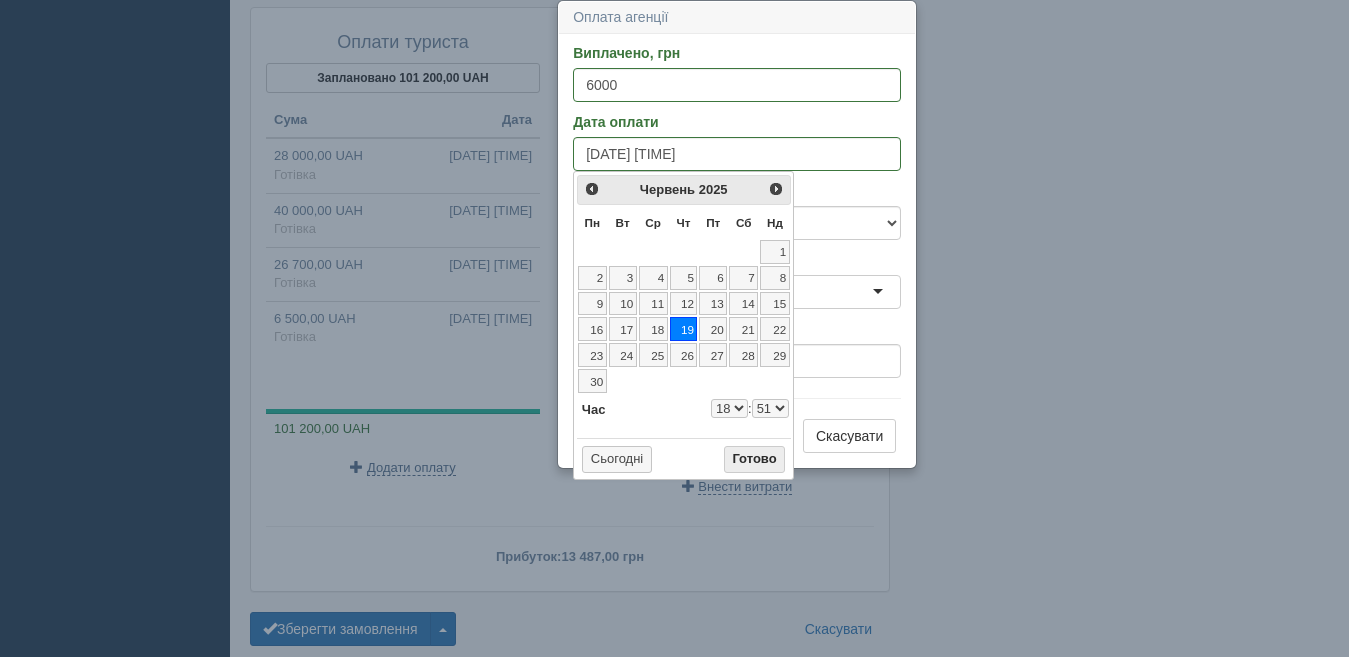 click on "Готово" at bounding box center [755, 460] 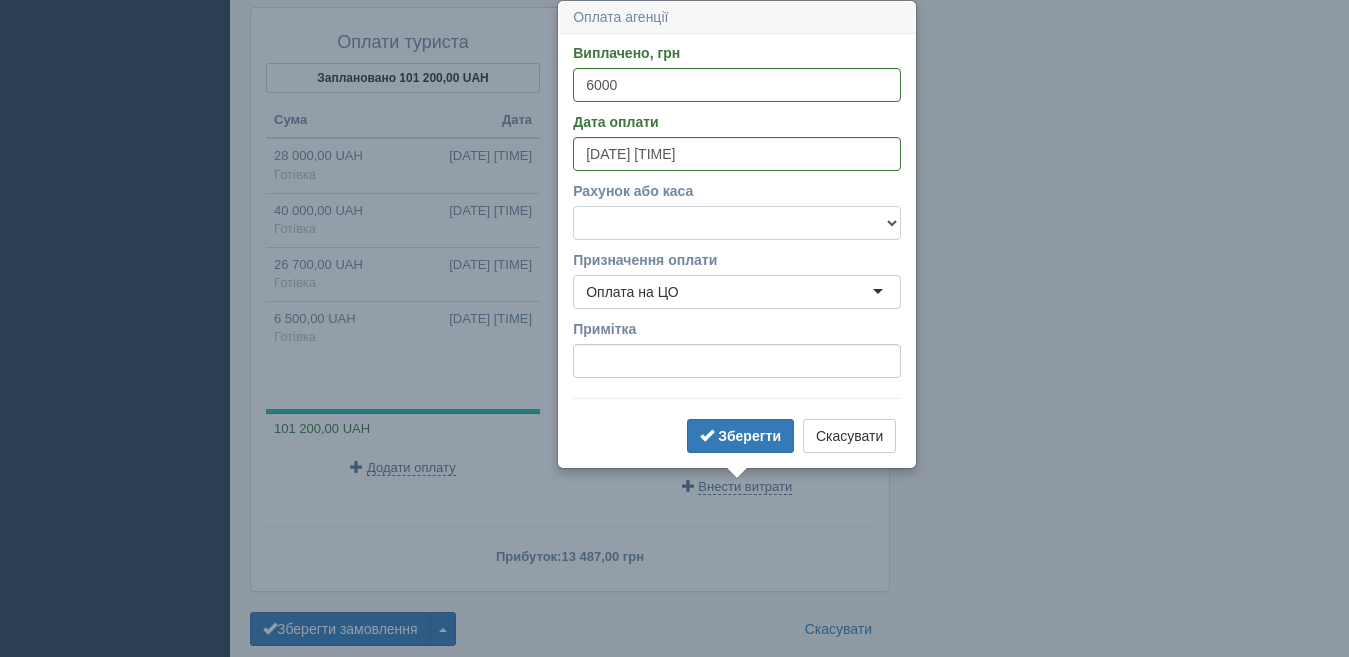 click on "Готівка
Картка
Рахунок у банку" at bounding box center [737, 223] 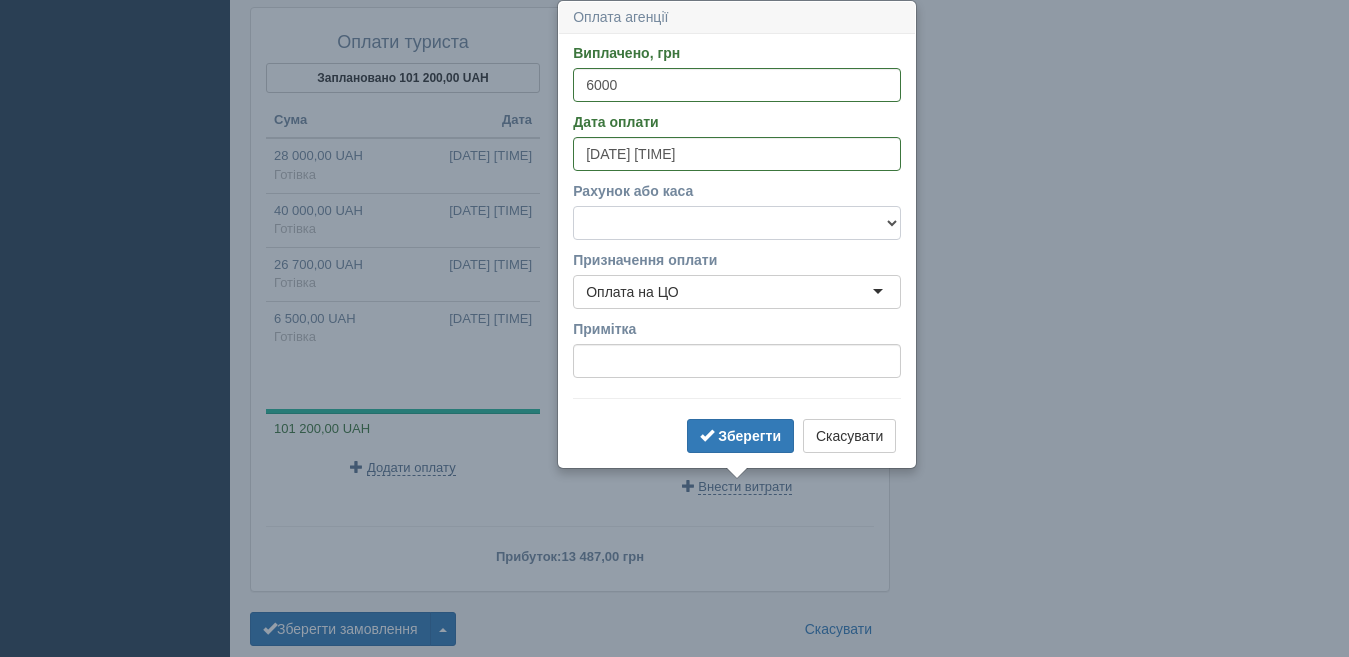 select on "1166" 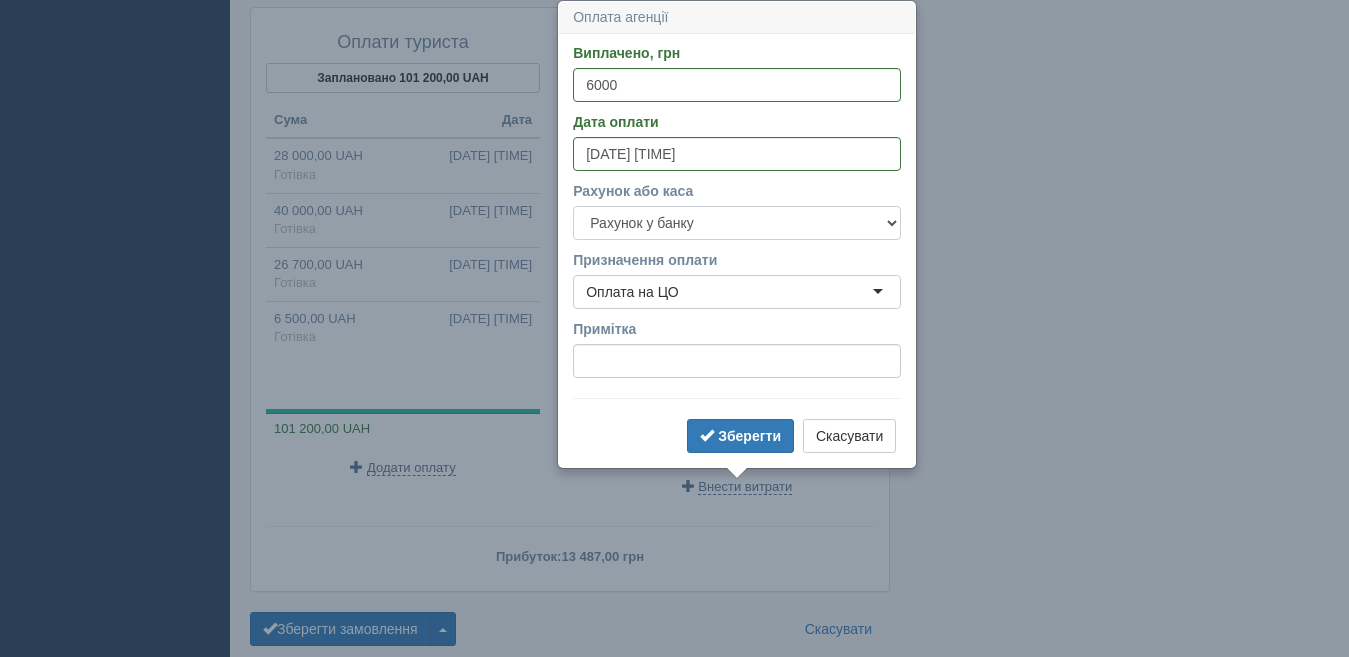 click on "Готівка
Картка
Рахунок у банку" at bounding box center [737, 223] 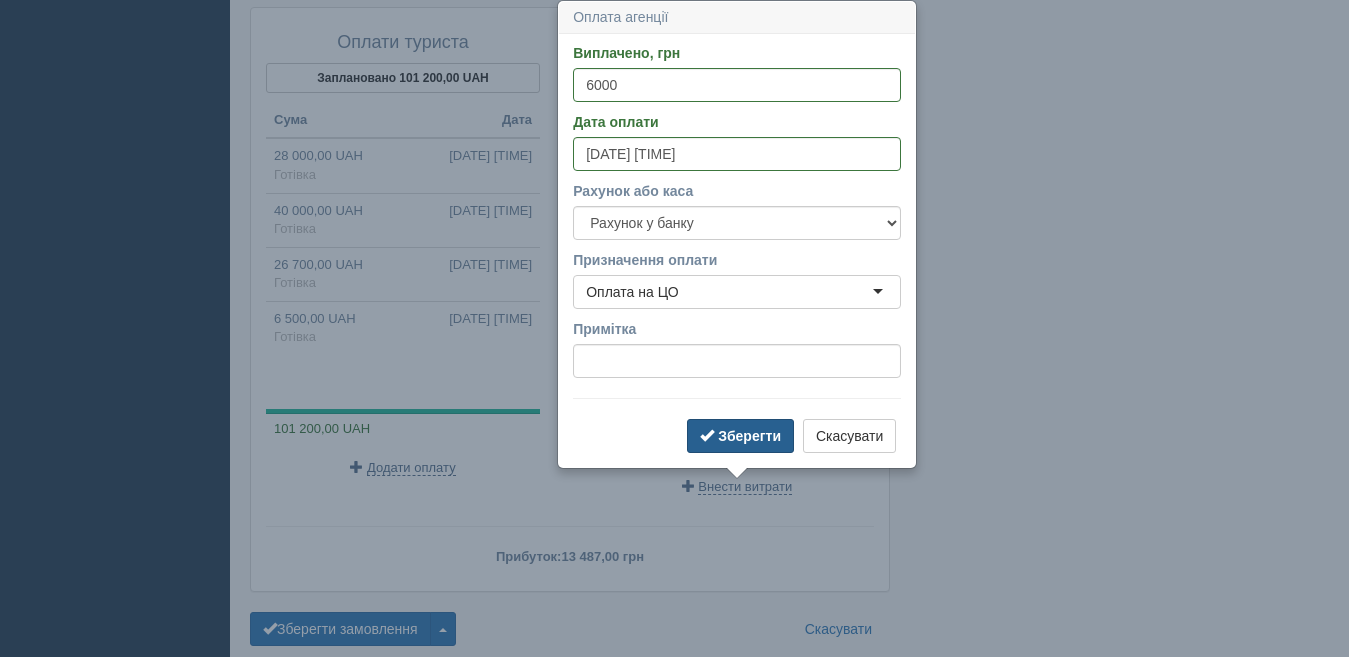 click on "Зберегти" at bounding box center (749, 436) 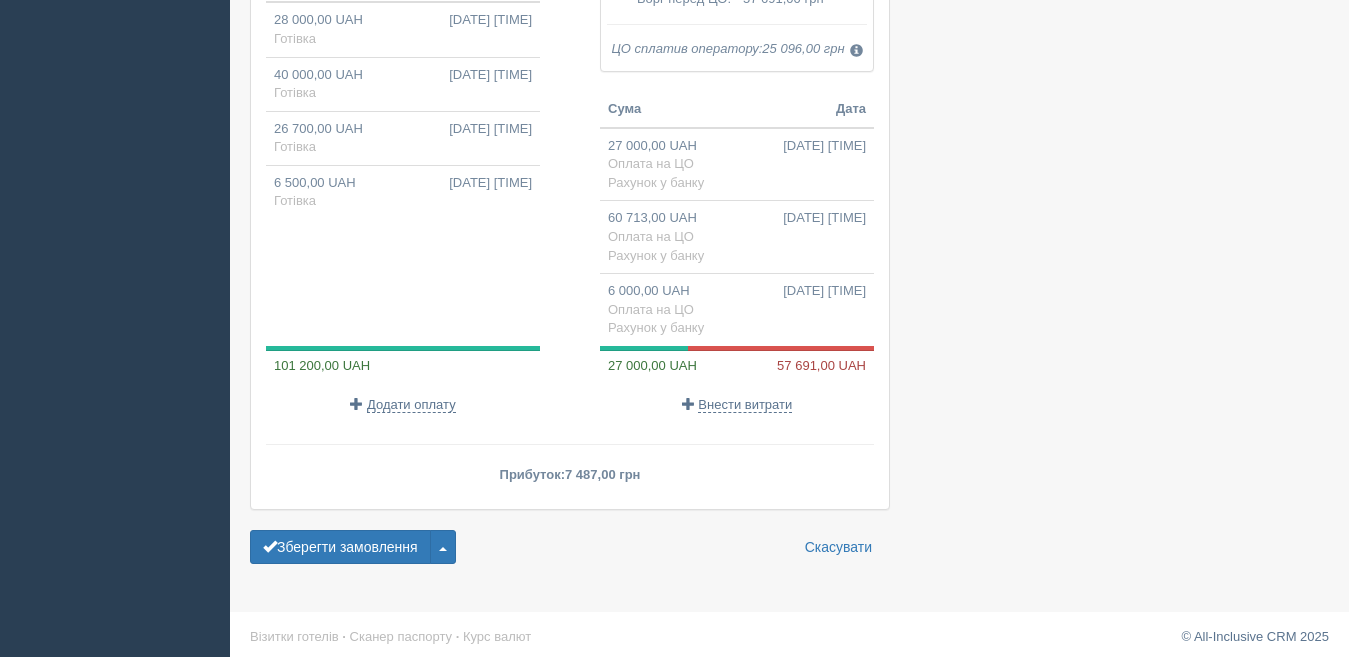 scroll, scrollTop: 2113, scrollLeft: 0, axis: vertical 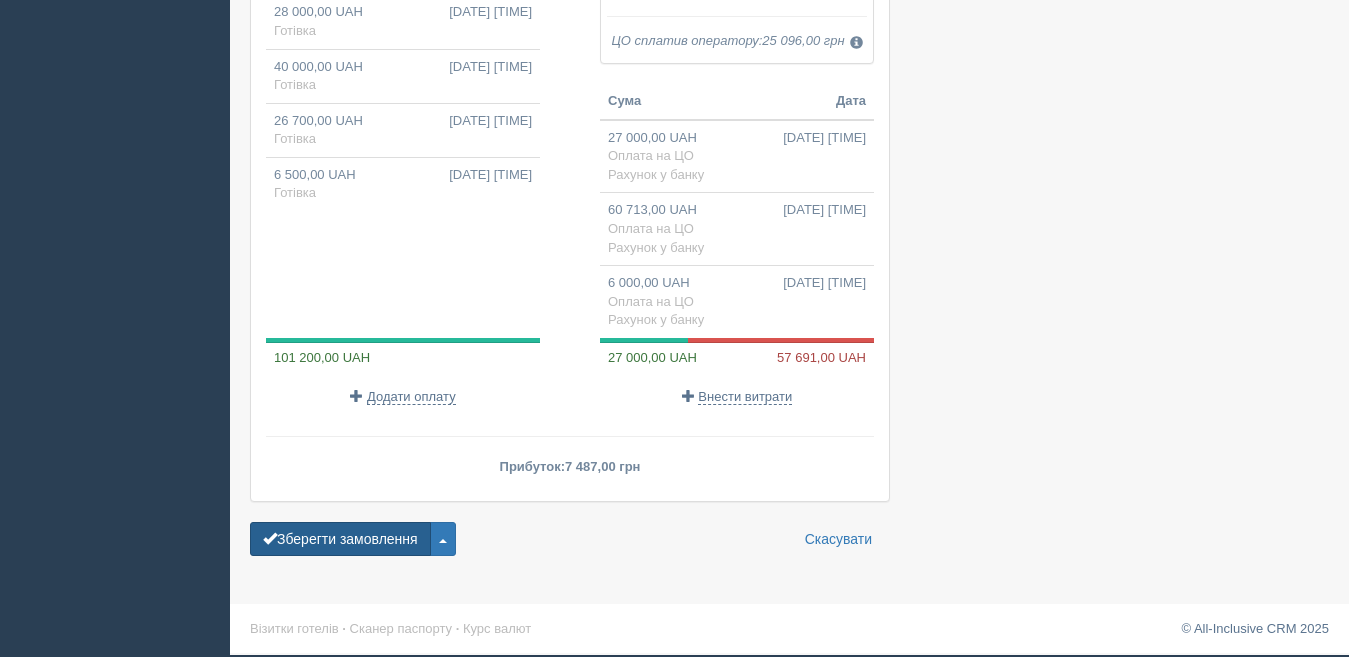 click on "Зберегти замовлення" at bounding box center (340, 539) 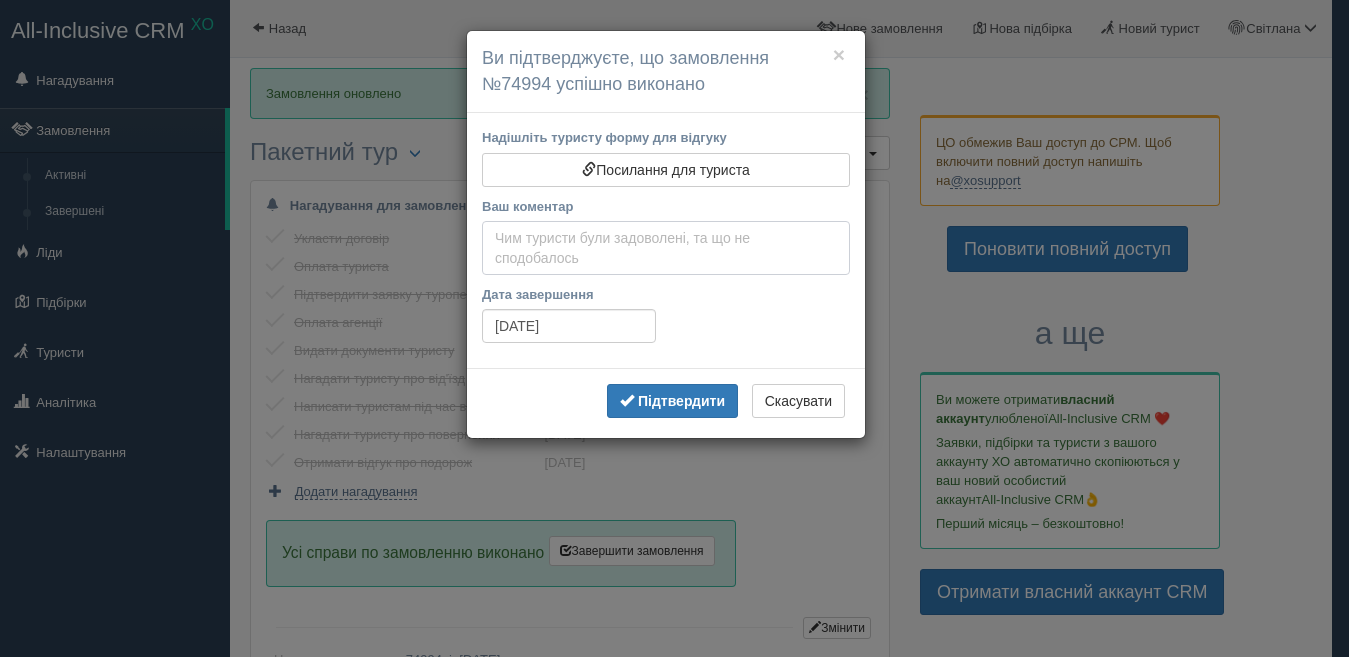 click on "Ваш коментар" at bounding box center [666, 248] 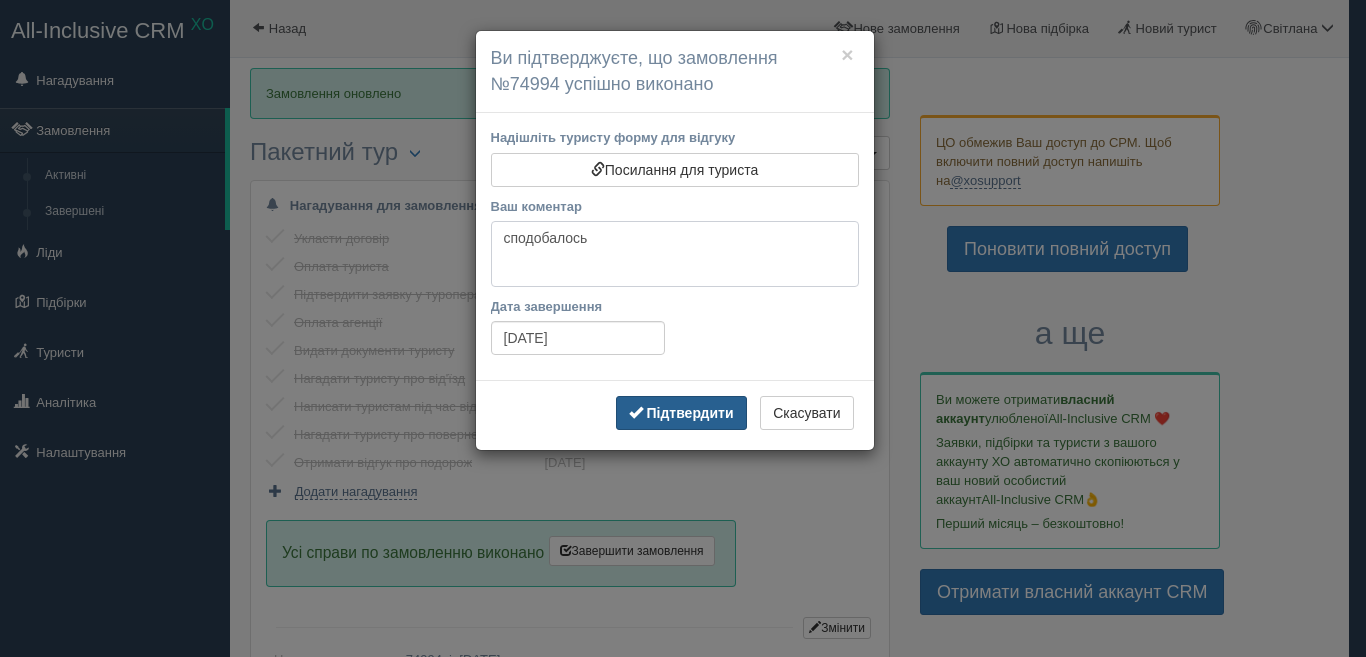 type on "сподобалось" 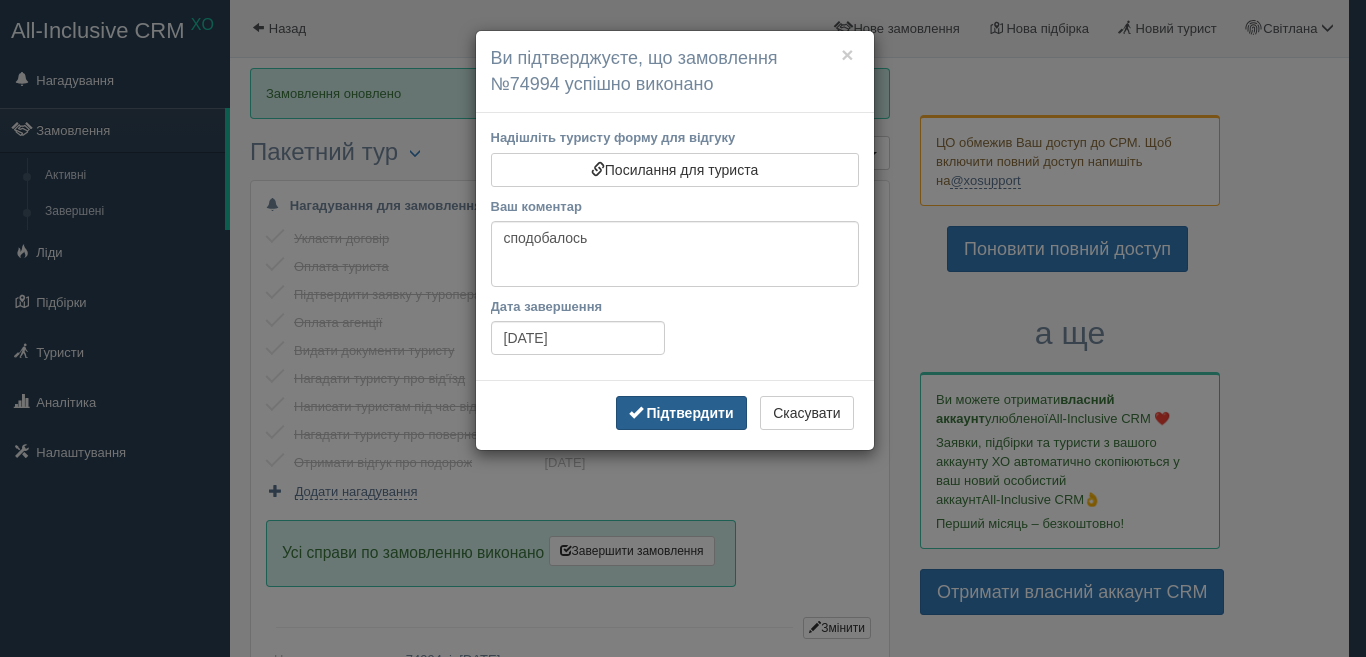 click on "Підтвердити" at bounding box center (689, 413) 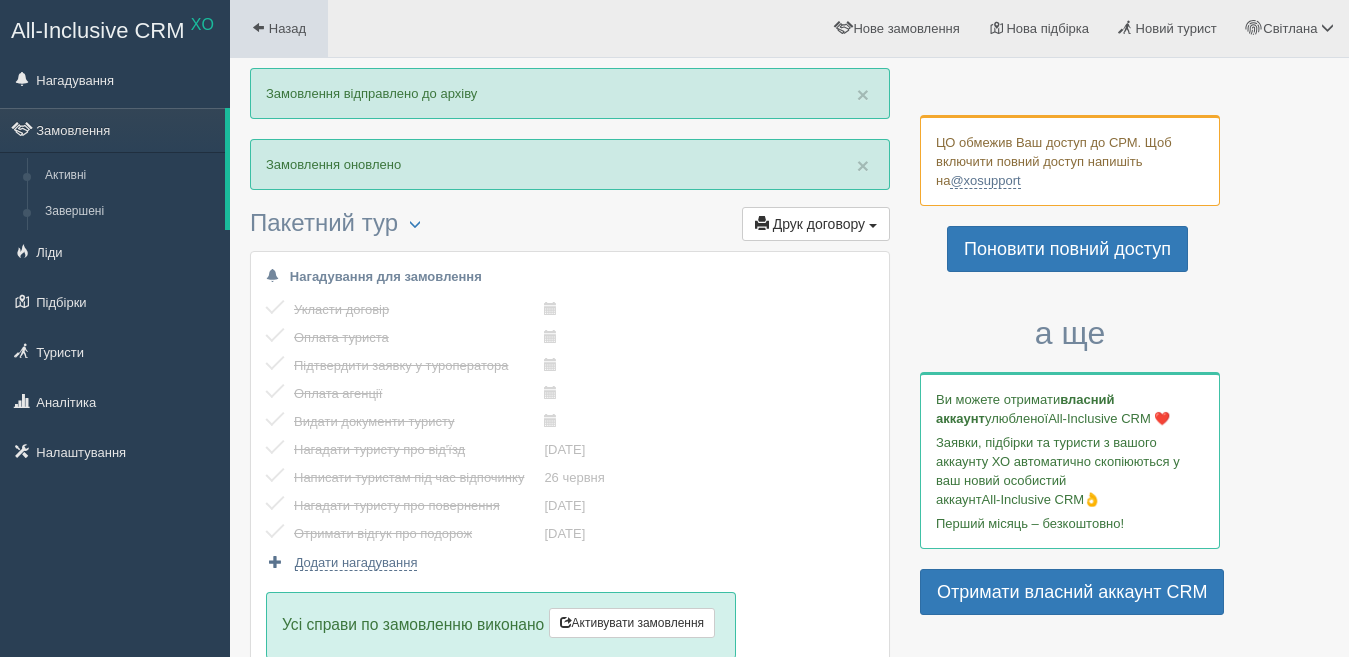 click on "Назад" at bounding box center (279, 28) 